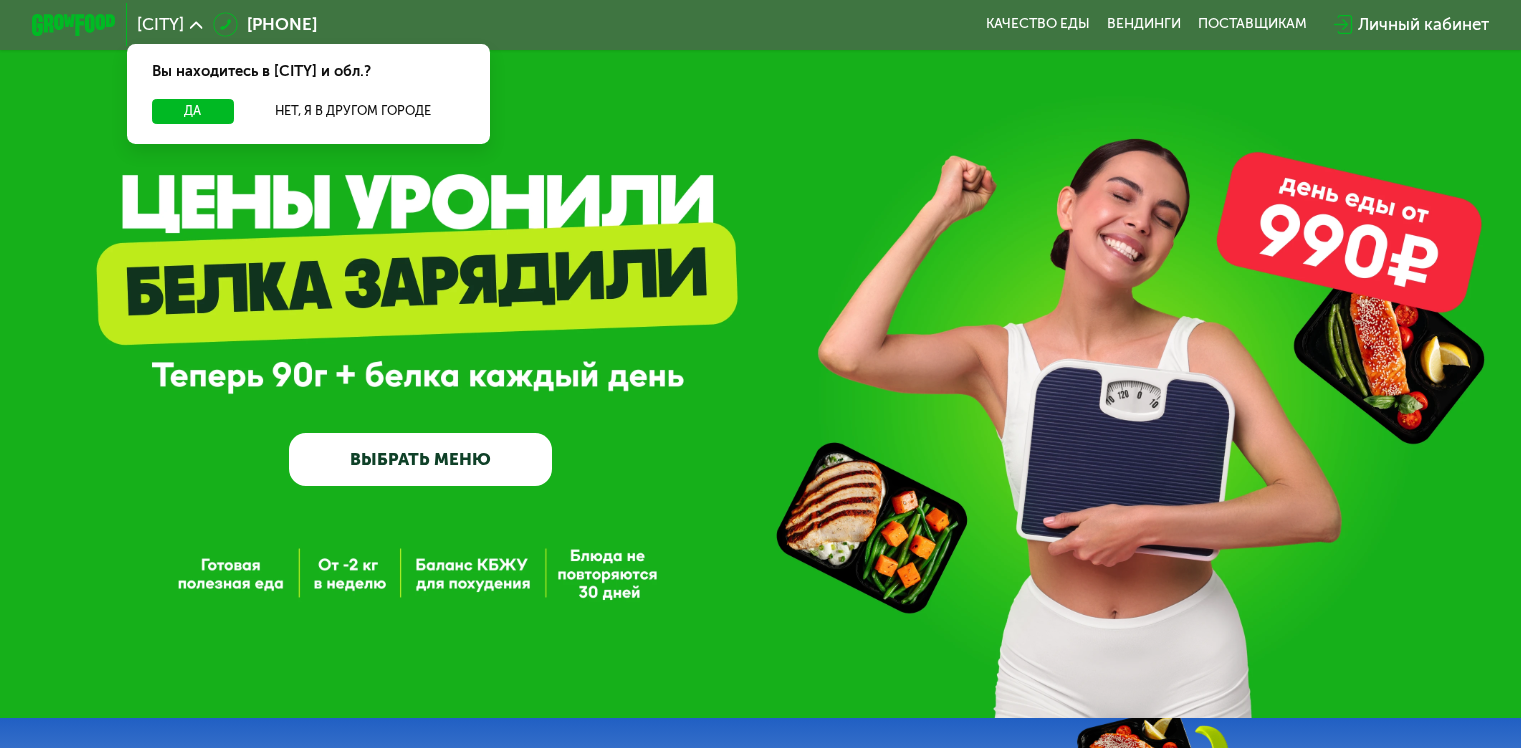 scroll, scrollTop: 0, scrollLeft: 0, axis: both 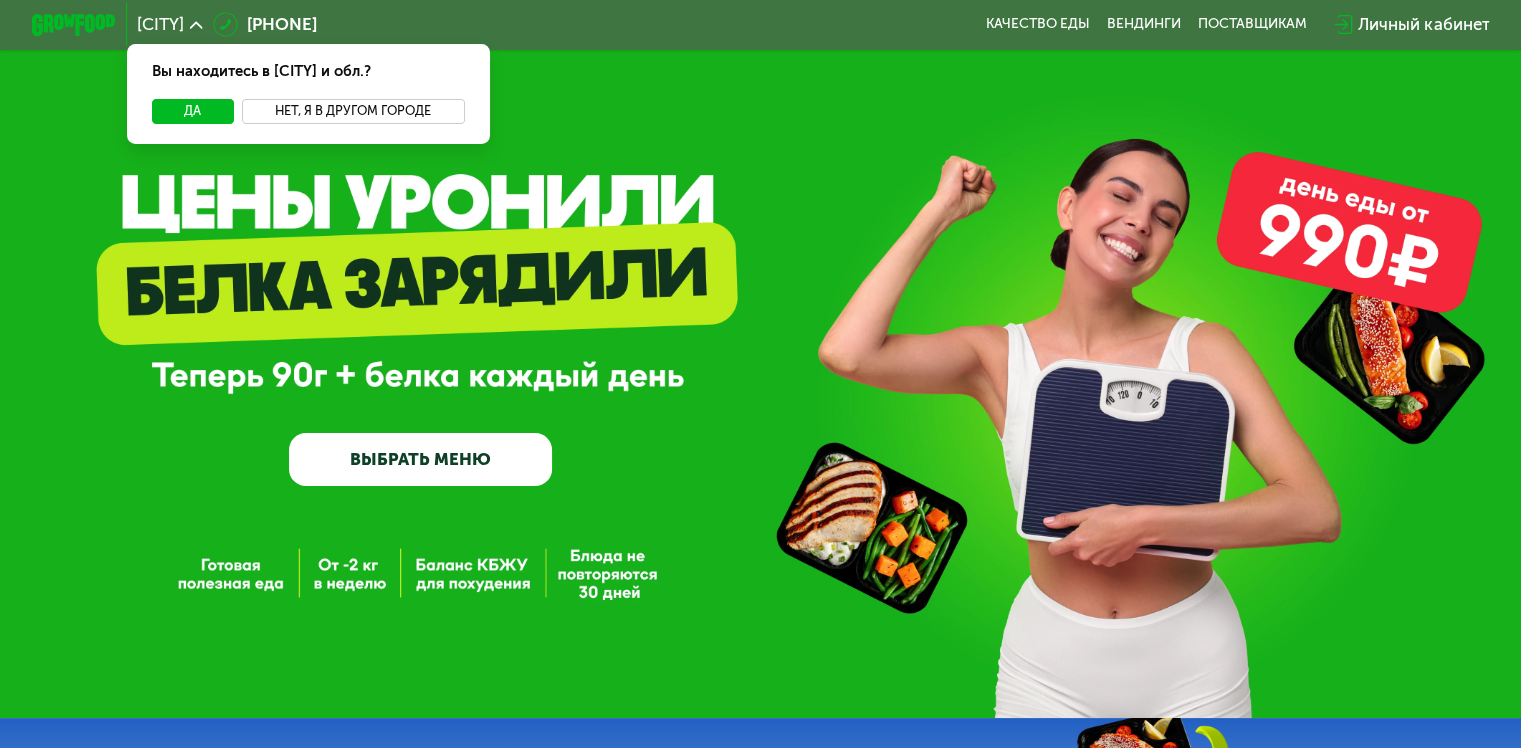 click on "Нет, я в другом городе" at bounding box center [353, 111] 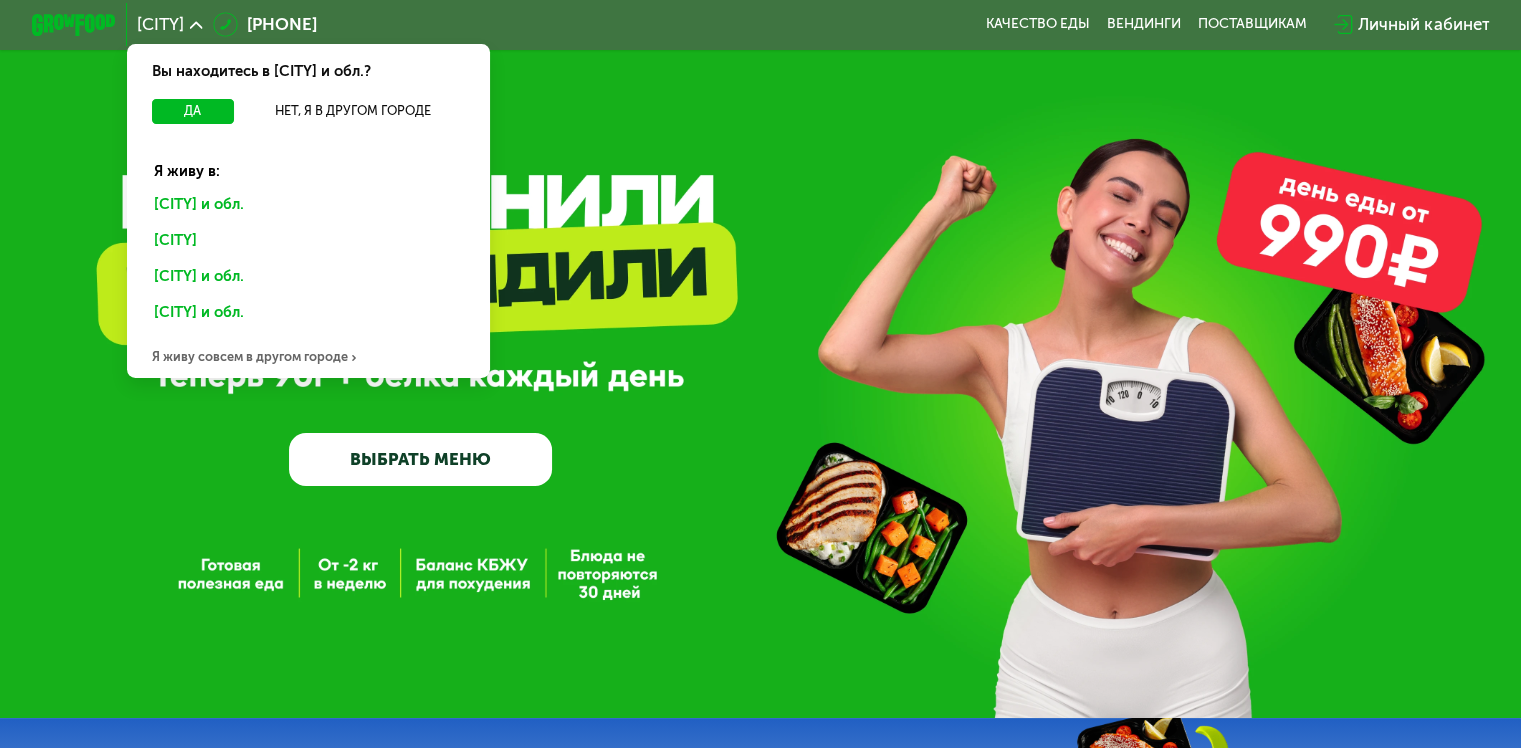 click on "Санкт-Петербурге и обл." 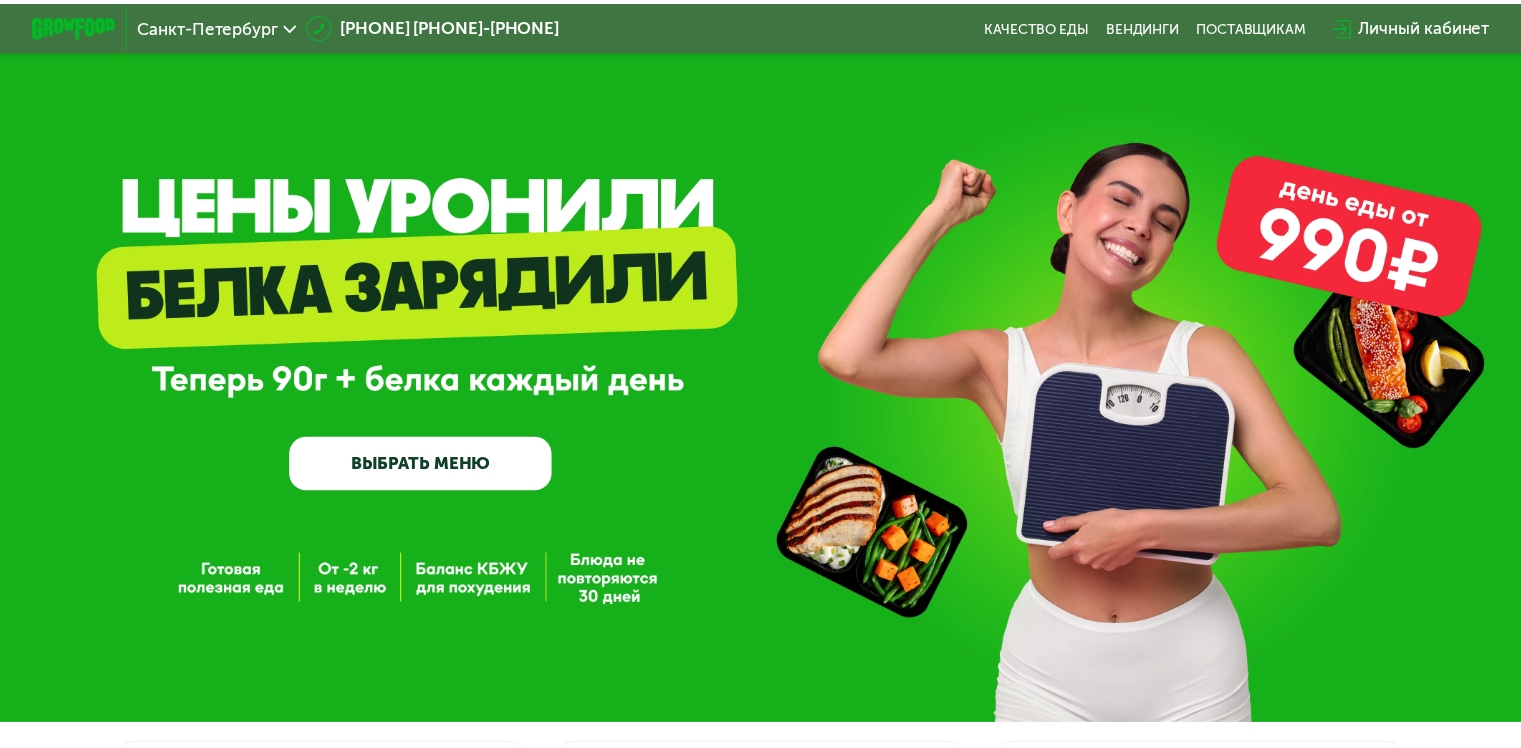 scroll, scrollTop: 0, scrollLeft: 0, axis: both 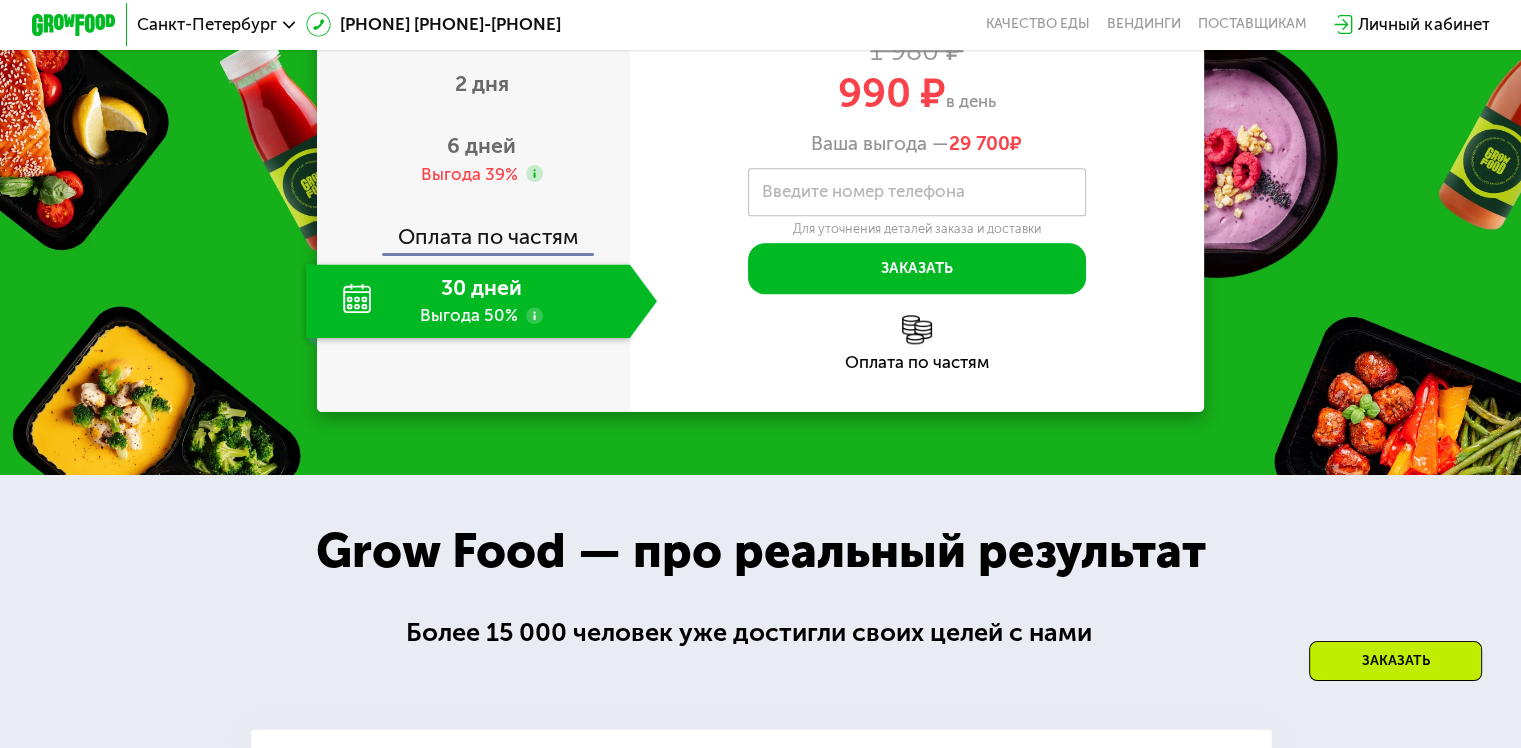 click 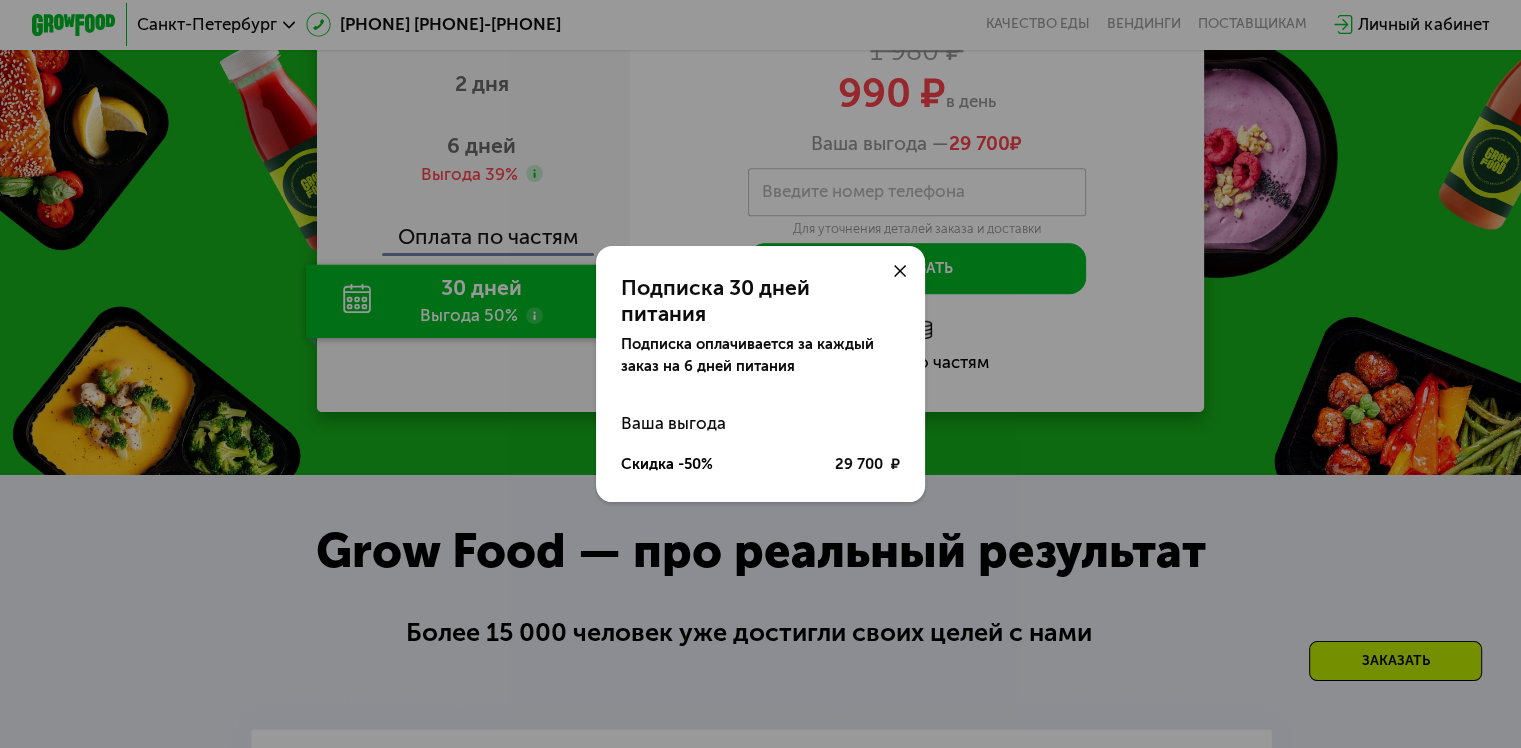 click on "Подписка 30 дней питания Подписка оплачивается за каждый заказ на 6 дней питания Ваша выгода Скидка -50% 29 700 ₽" 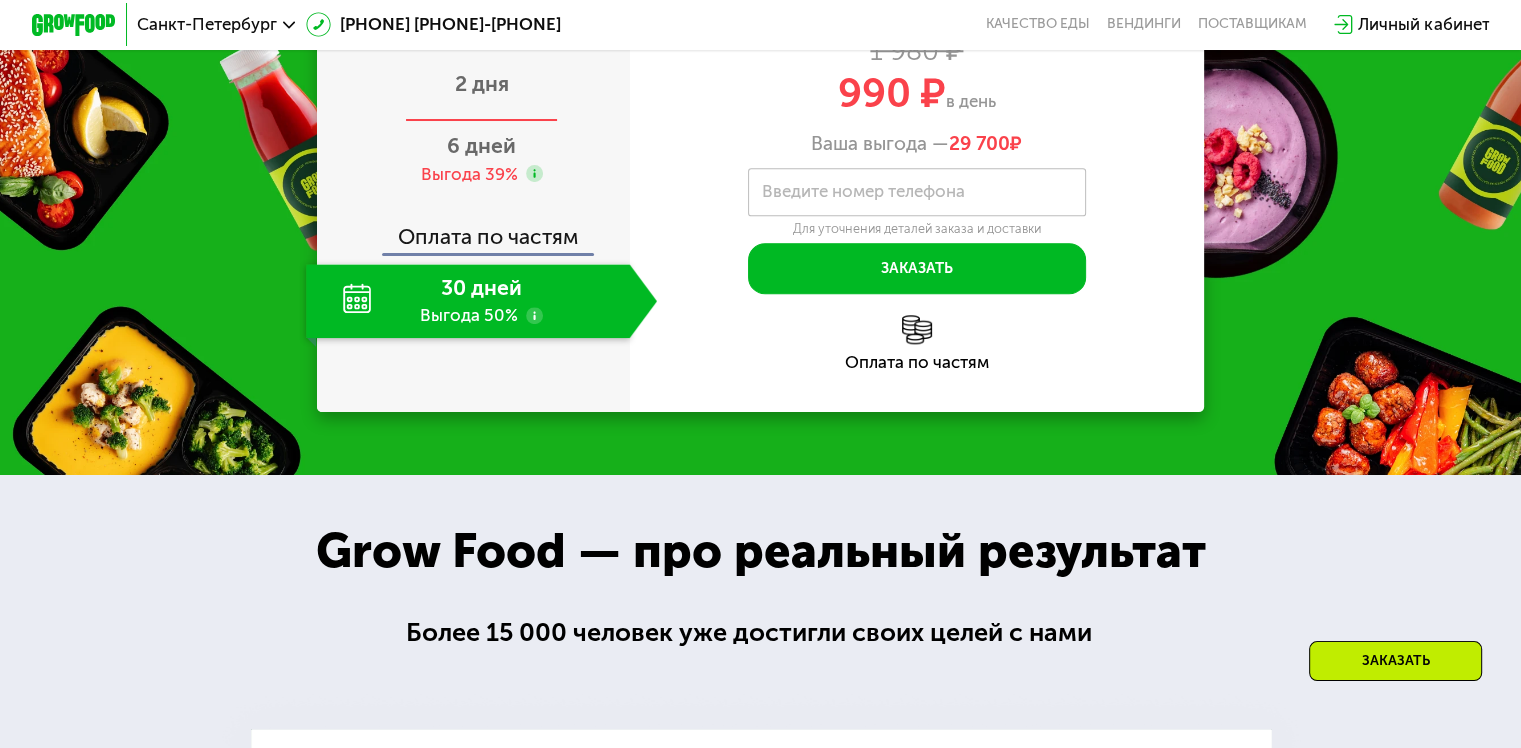 click on "2 дня" at bounding box center [481, 86] 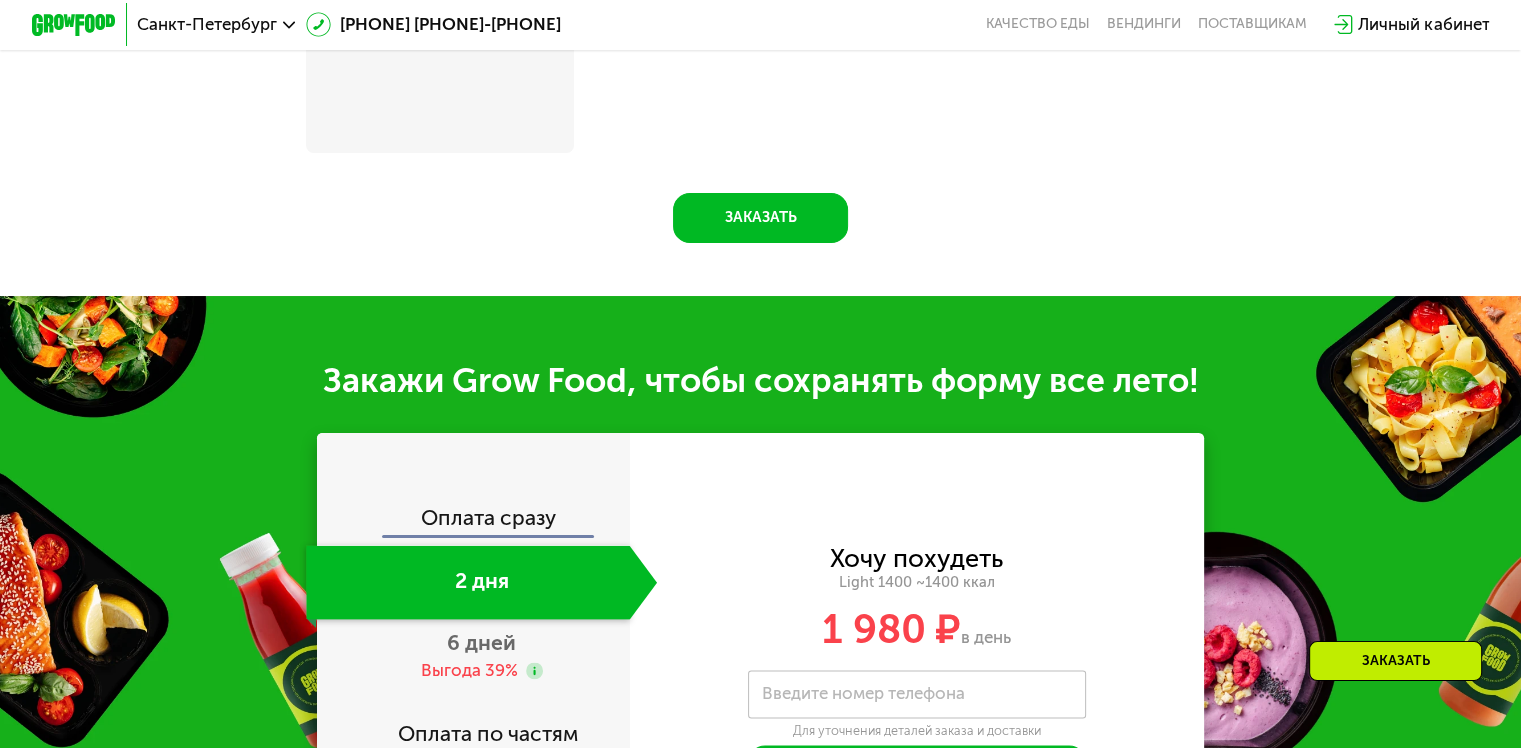 scroll, scrollTop: 2040, scrollLeft: 0, axis: vertical 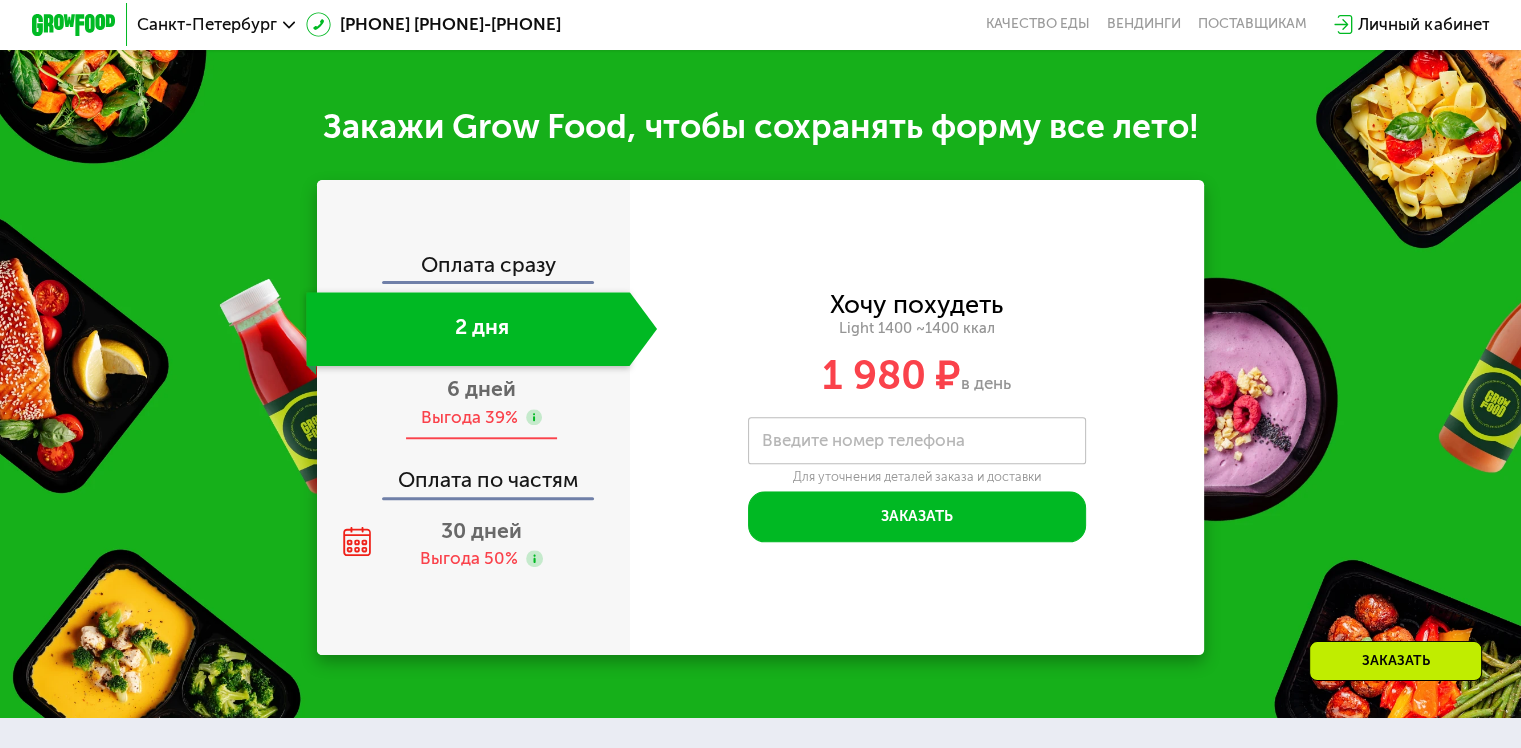 click on "6 дней" at bounding box center (481, 388) 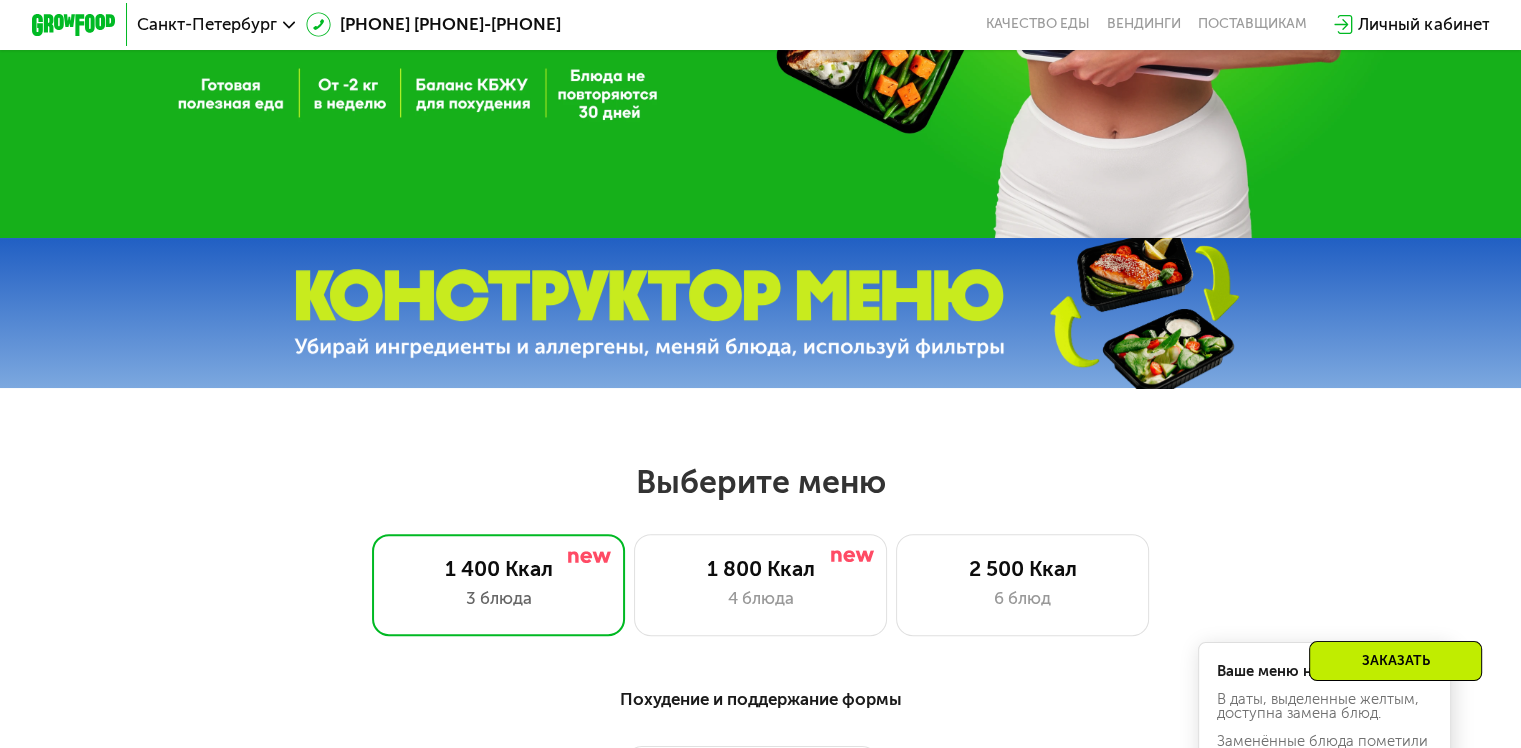 scroll, scrollTop: 0, scrollLeft: 0, axis: both 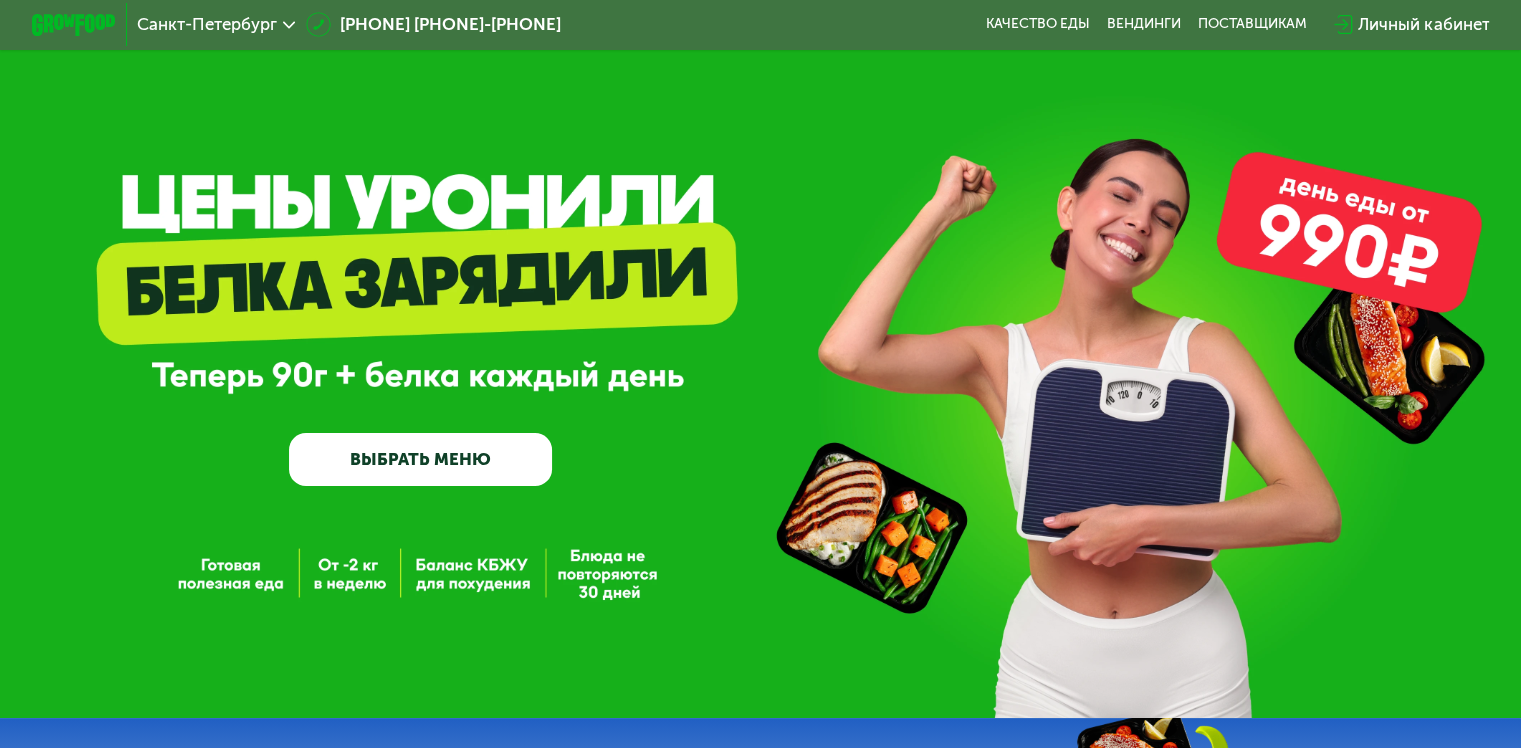 click on "ВЫБРАТЬ МЕНЮ" at bounding box center [420, 459] 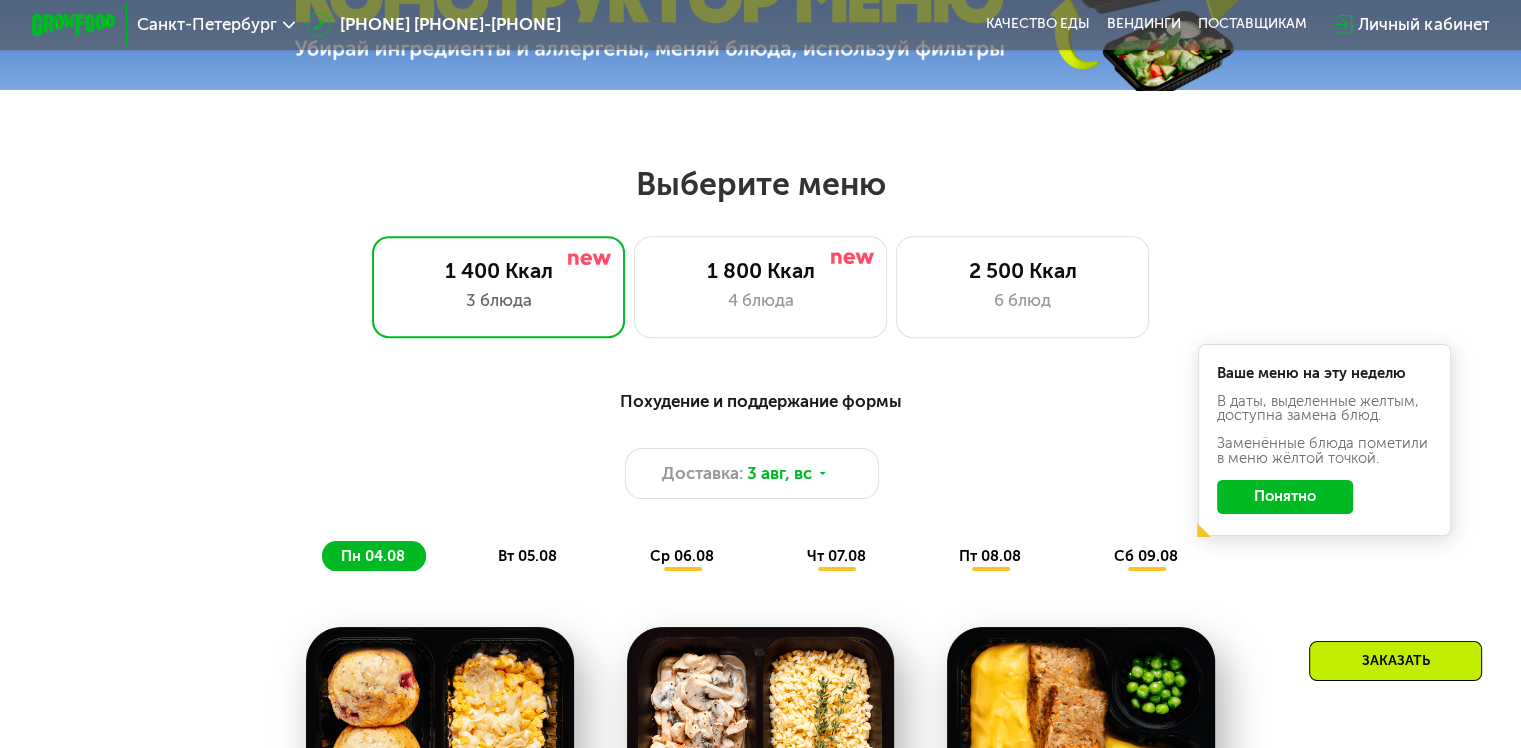 scroll, scrollTop: 900, scrollLeft: 0, axis: vertical 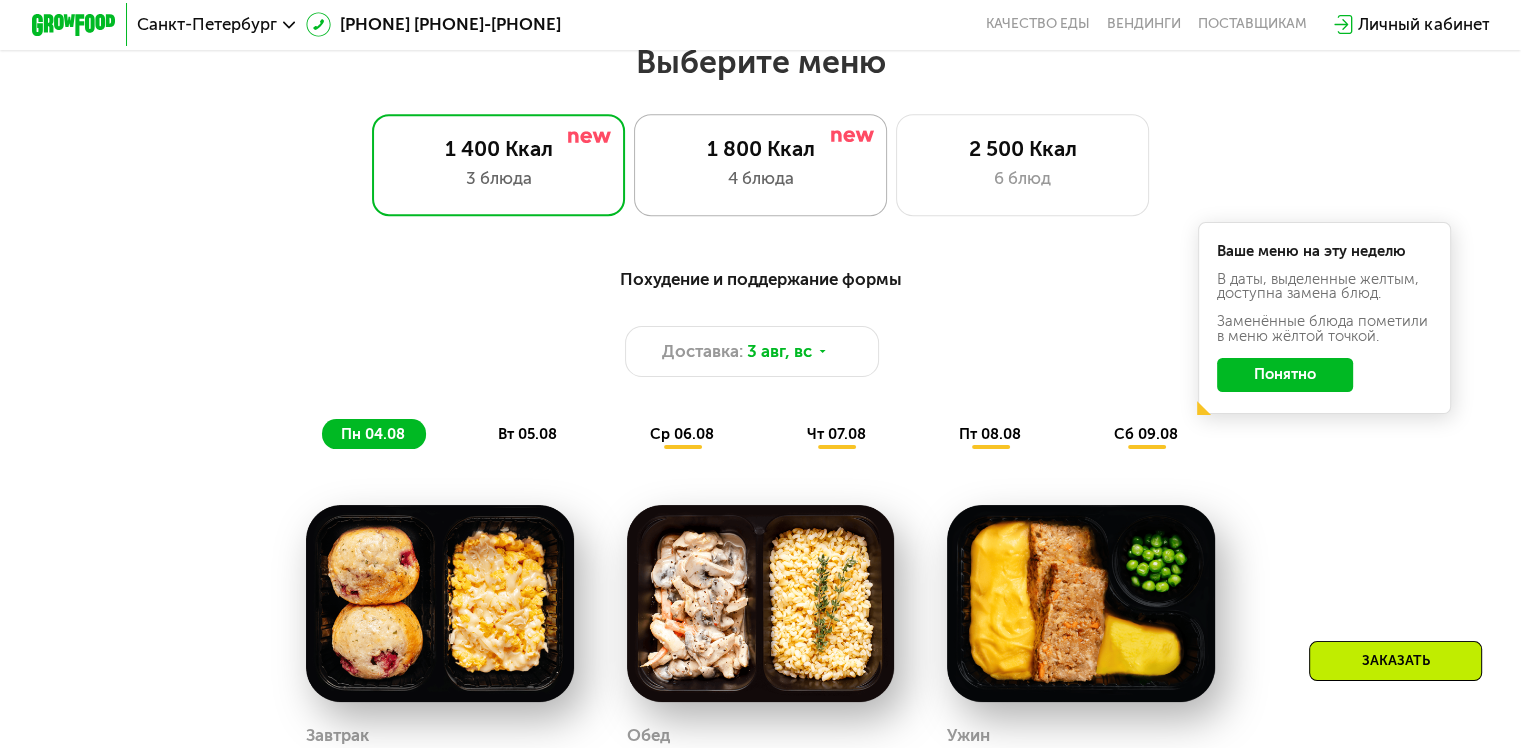 click on "1 800 Ккал 4 блюда" 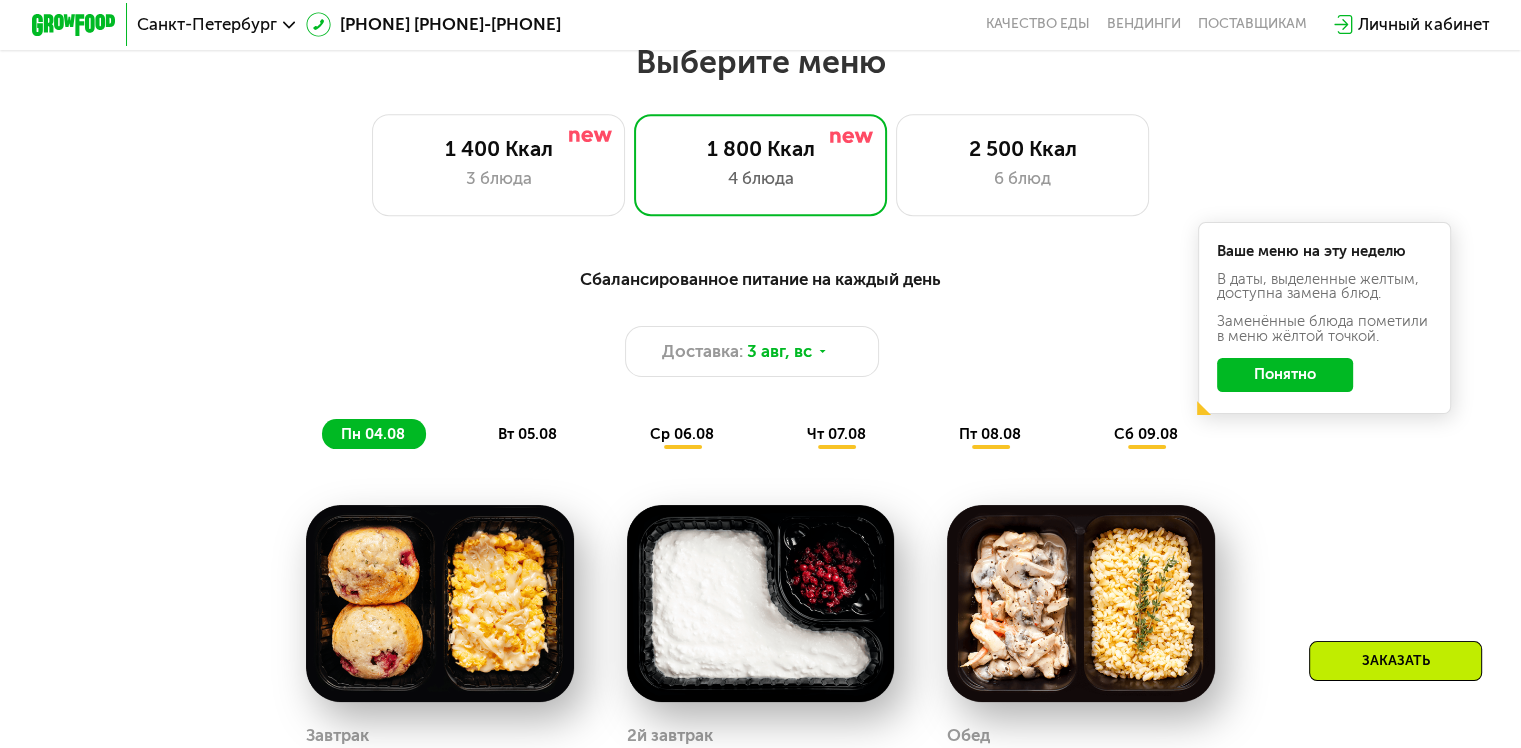 click on "Понятно" 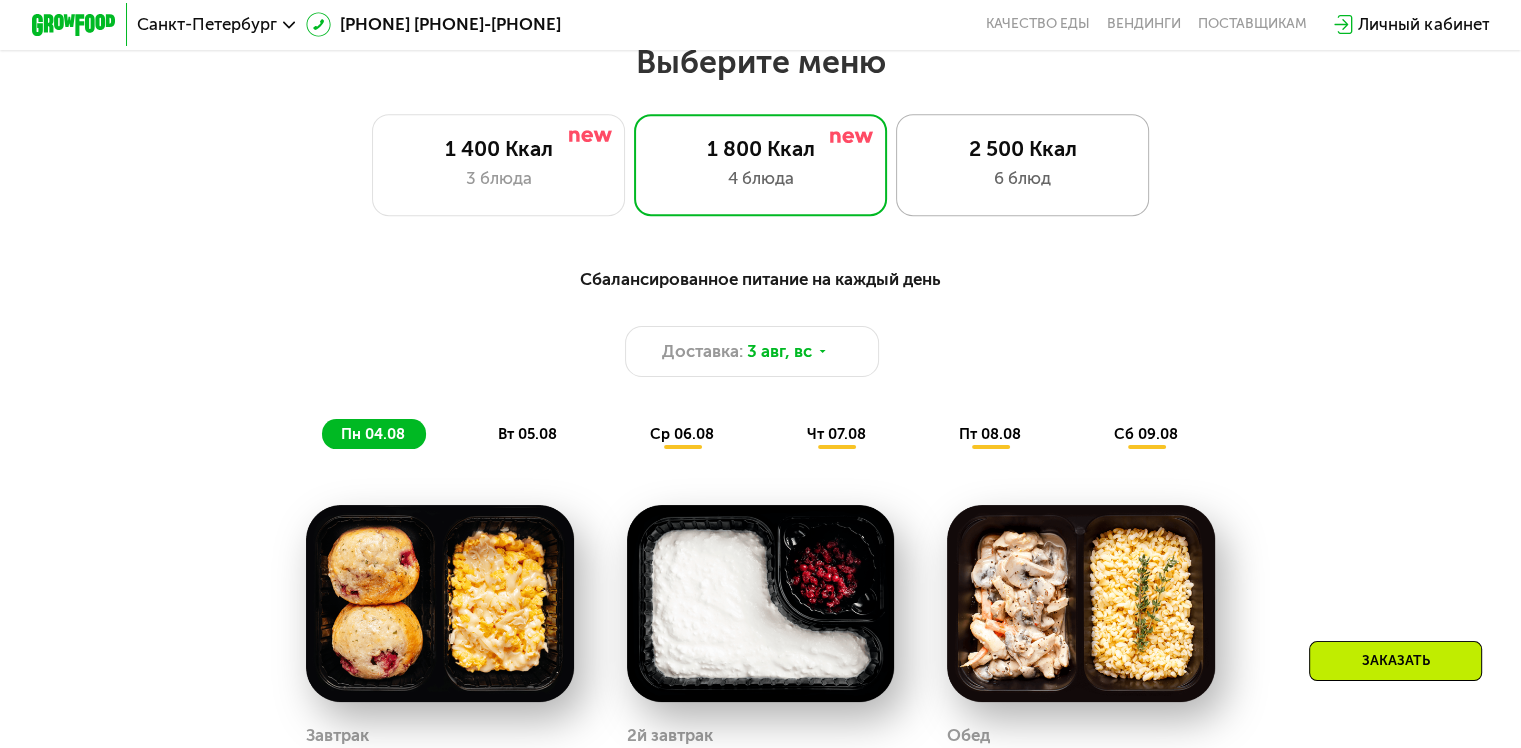 click on "2 500 Ккал 6 блюд" 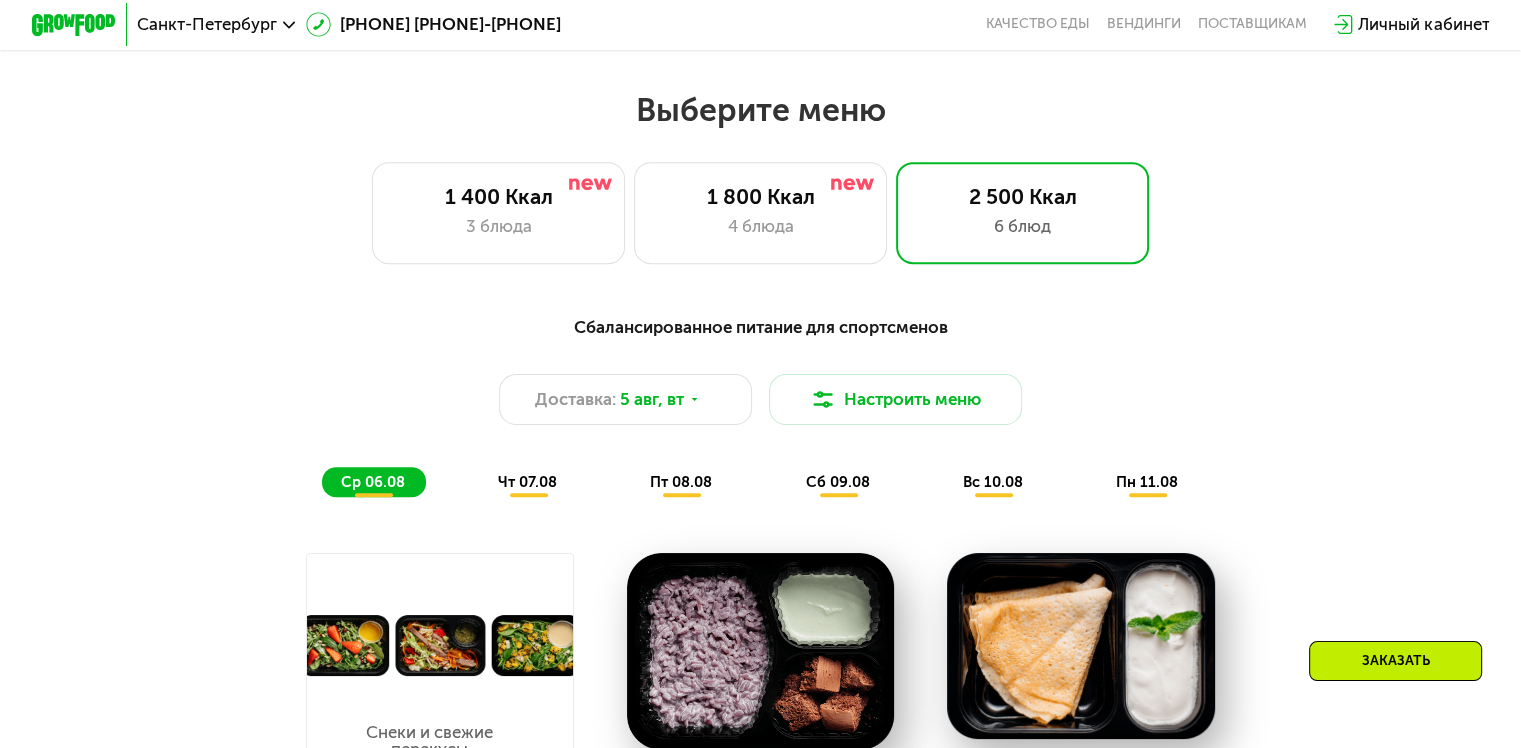 scroll, scrollTop: 700, scrollLeft: 0, axis: vertical 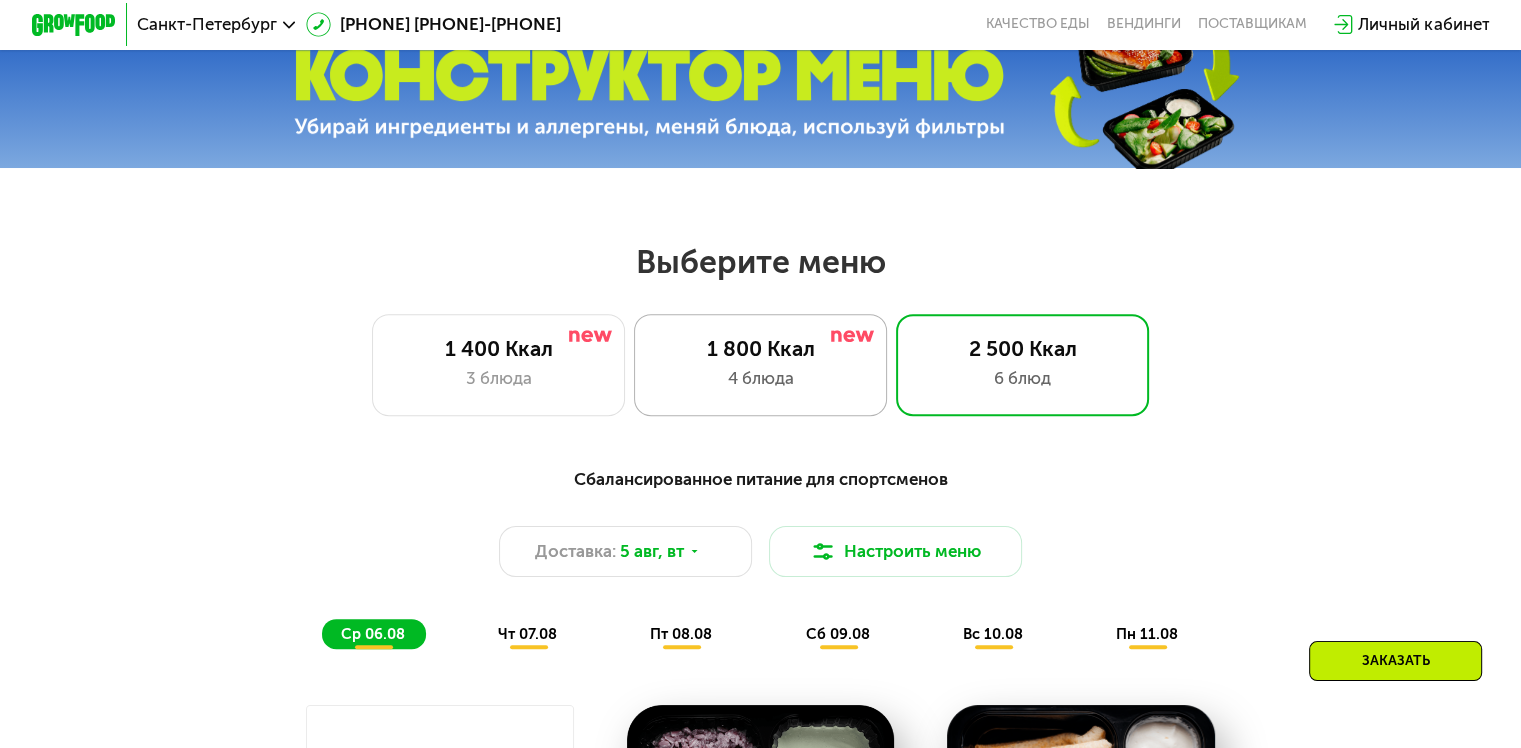 click on "1 800 Ккал 4 блюда" 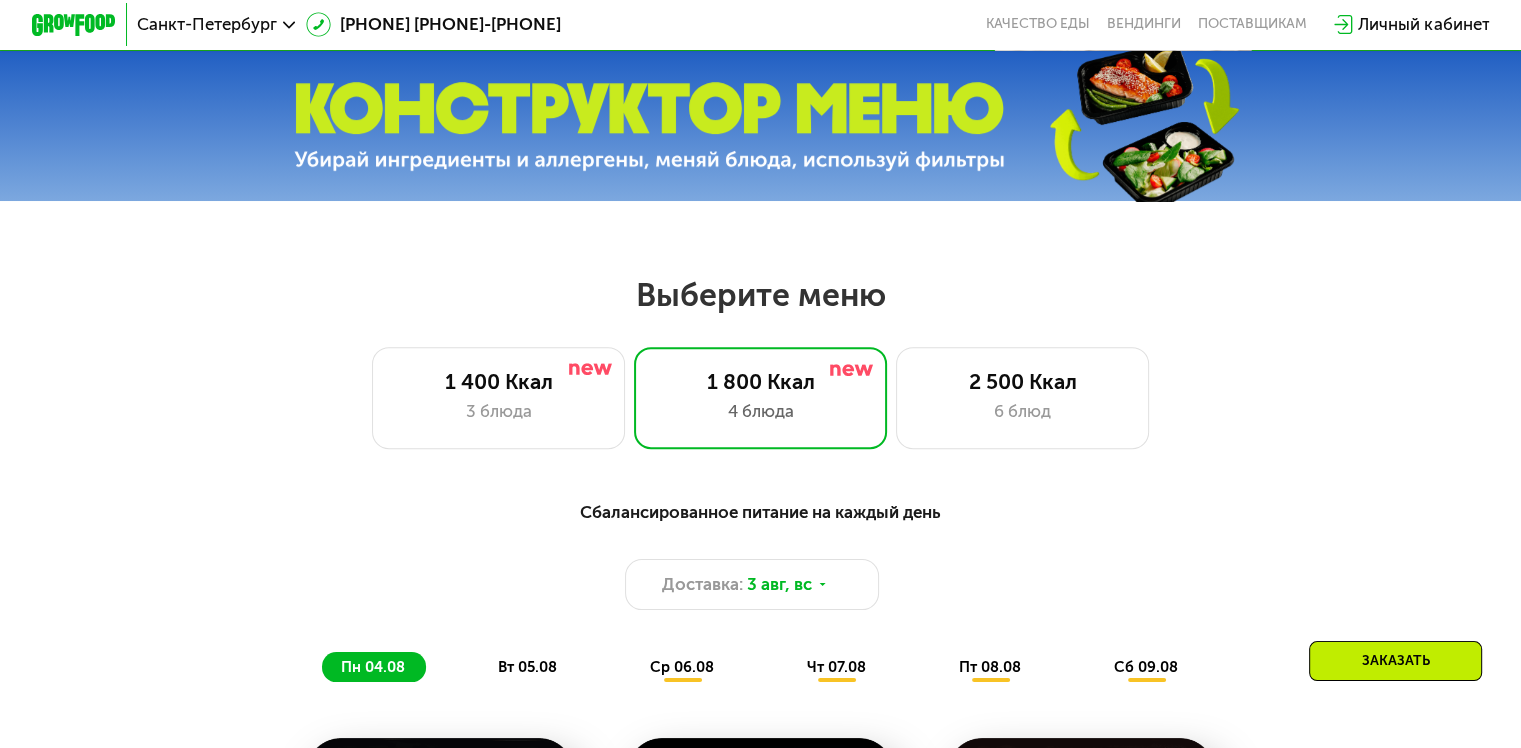 scroll, scrollTop: 500, scrollLeft: 0, axis: vertical 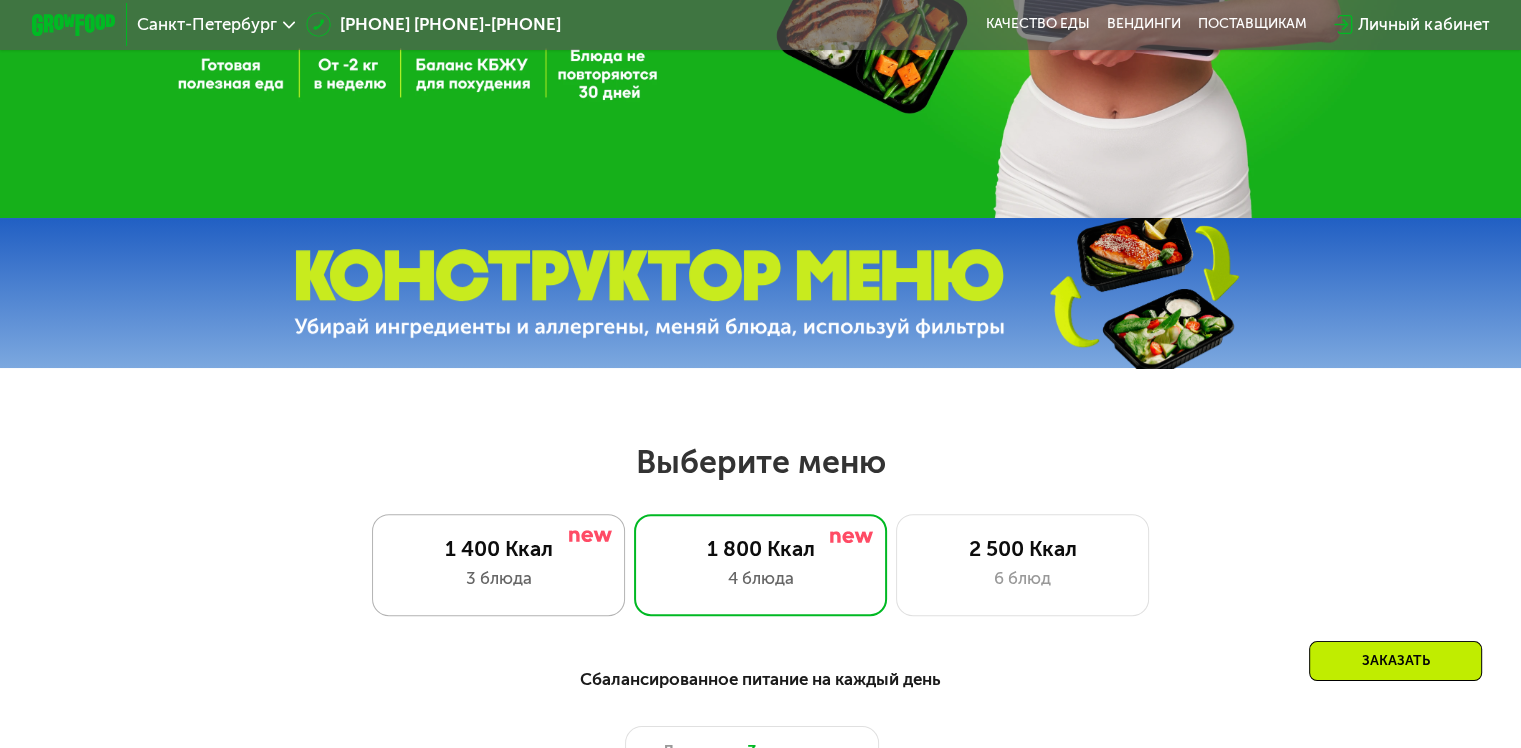 click on "1 400 Ккал" at bounding box center [498, 548] 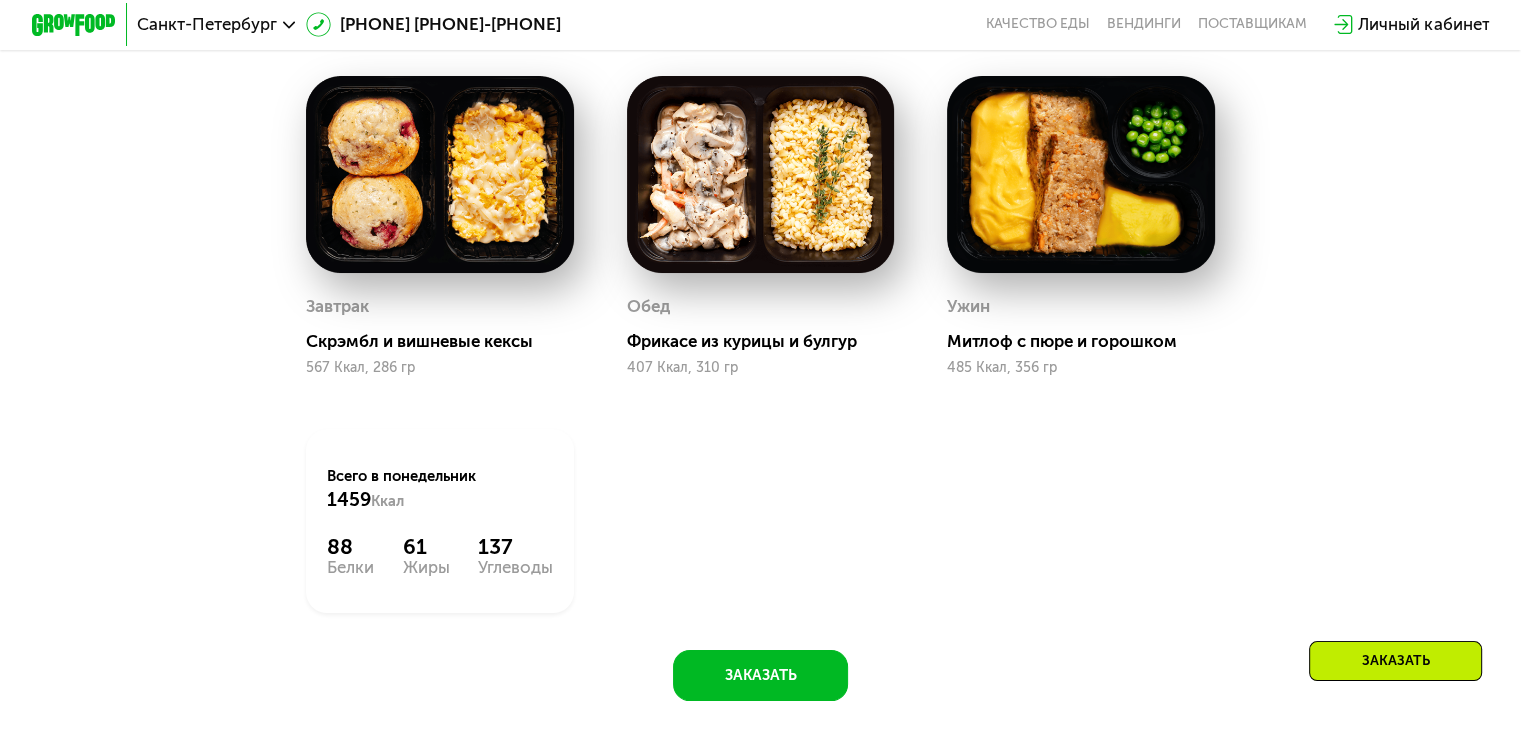 scroll, scrollTop: 1200, scrollLeft: 0, axis: vertical 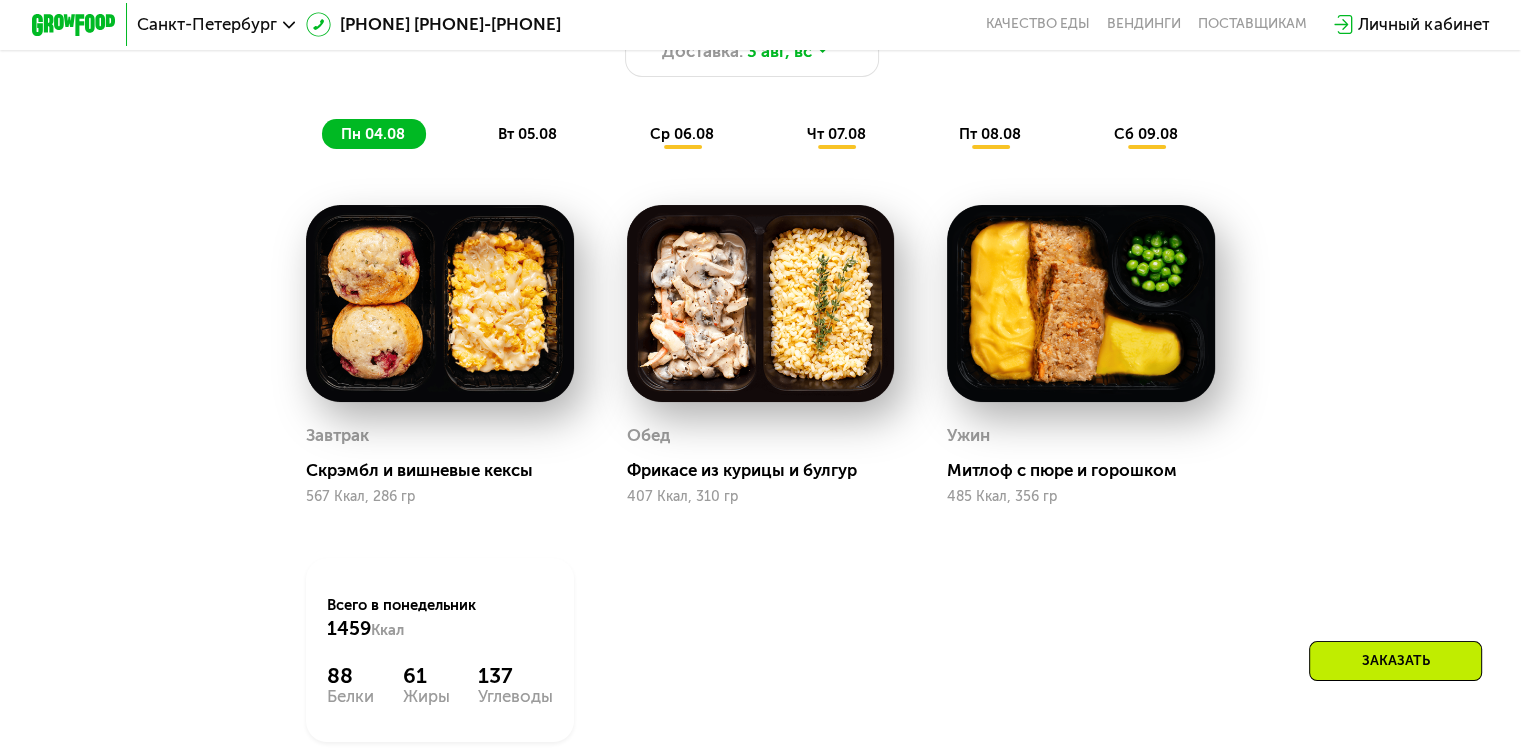 click on "вт 05.08" at bounding box center [527, 134] 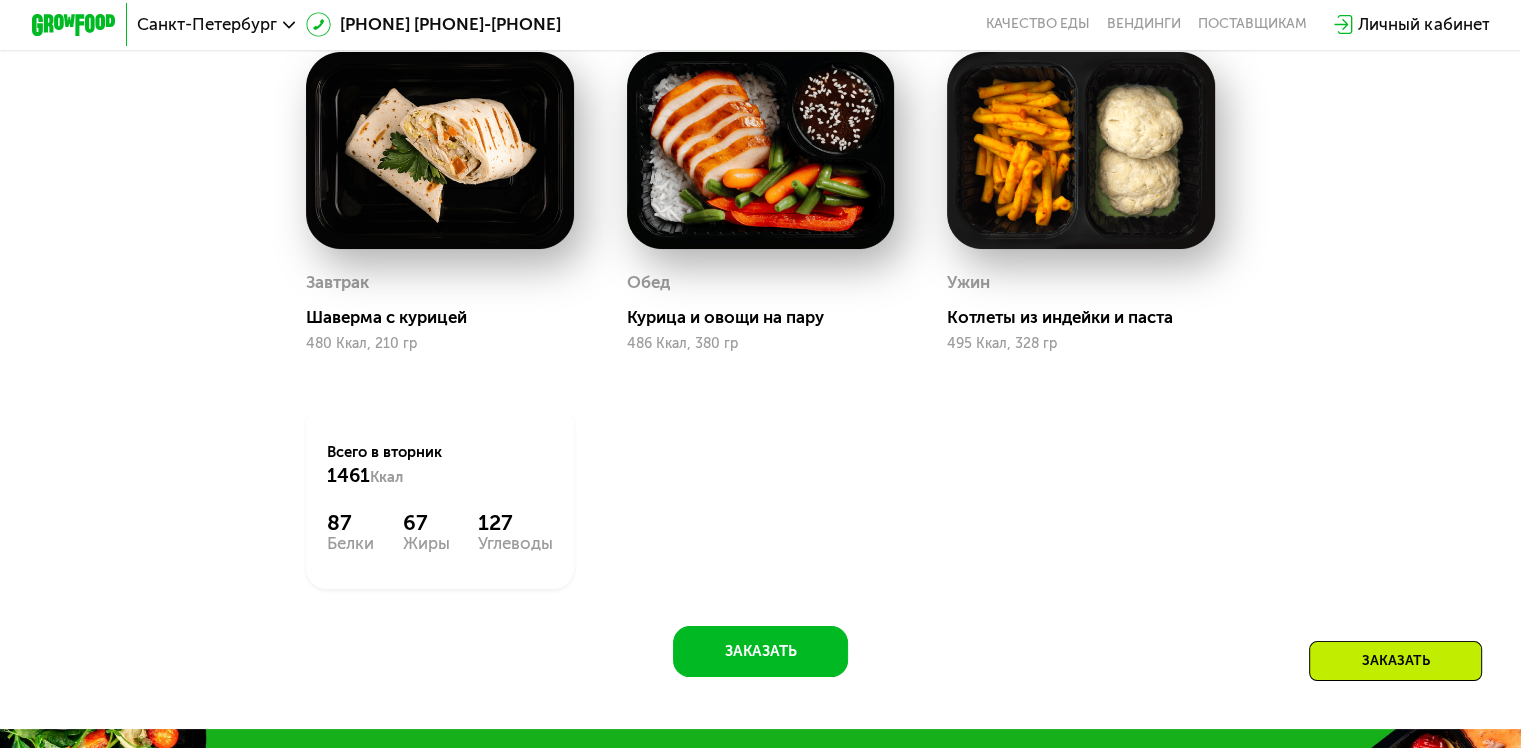 scroll, scrollTop: 1200, scrollLeft: 0, axis: vertical 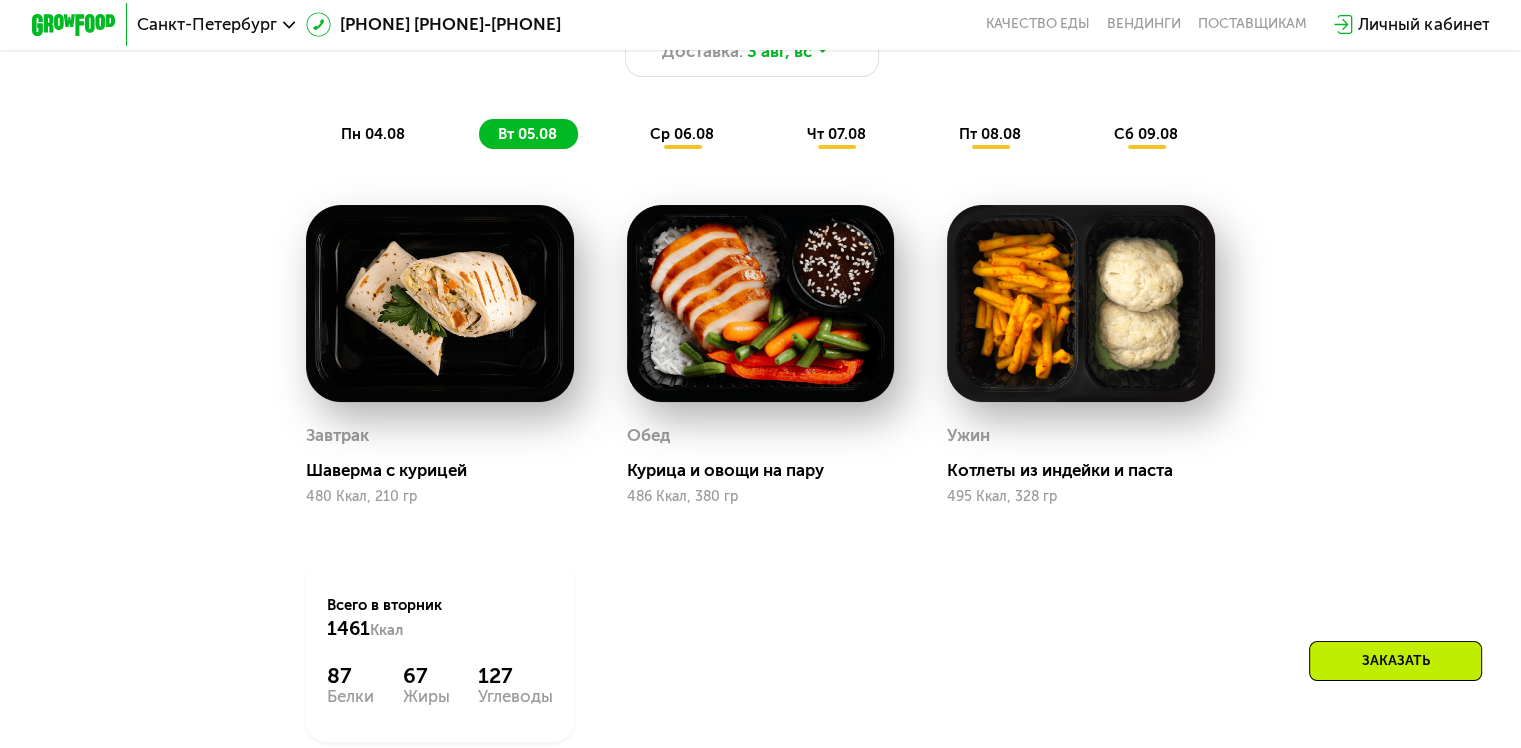 click on "ср 06.08" at bounding box center [682, 134] 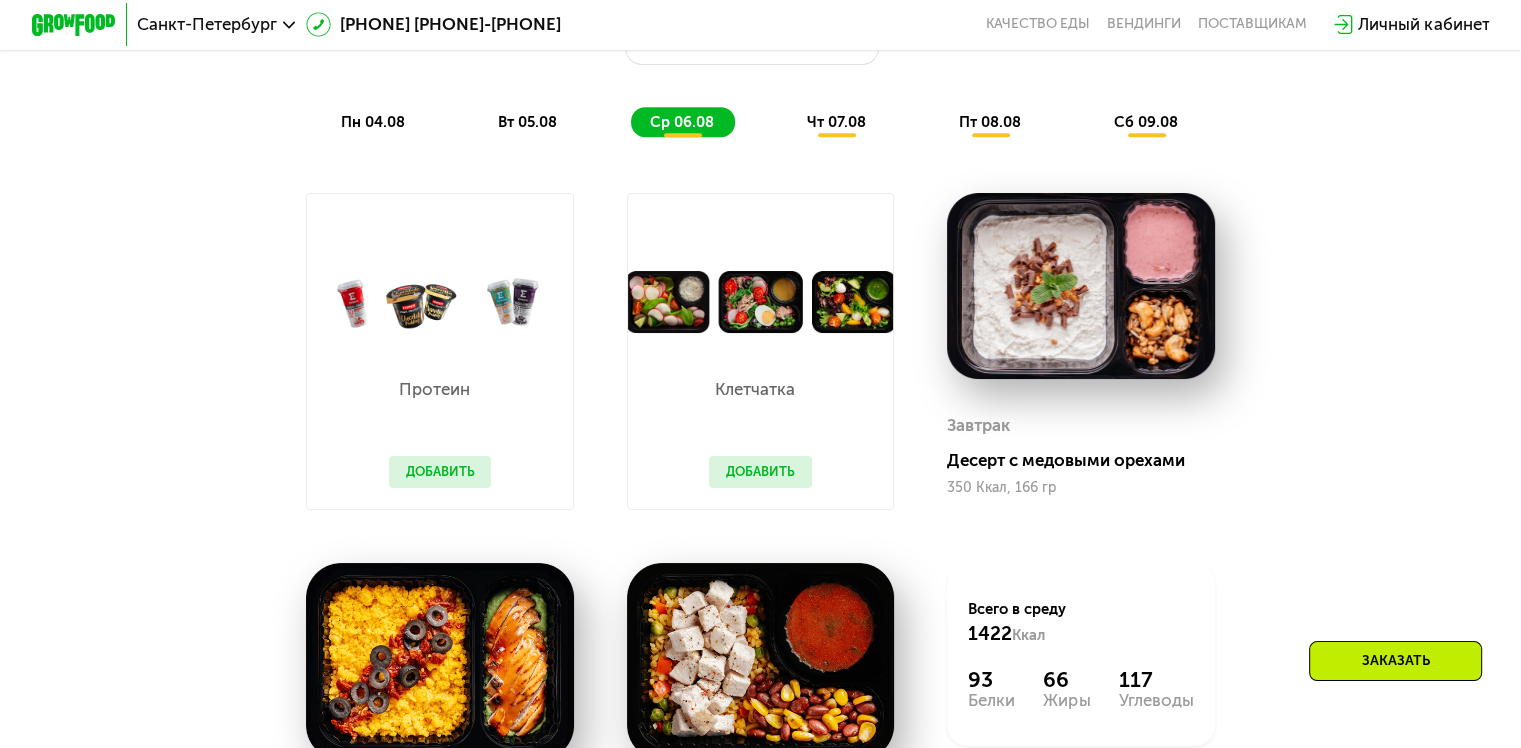 scroll, scrollTop: 1200, scrollLeft: 0, axis: vertical 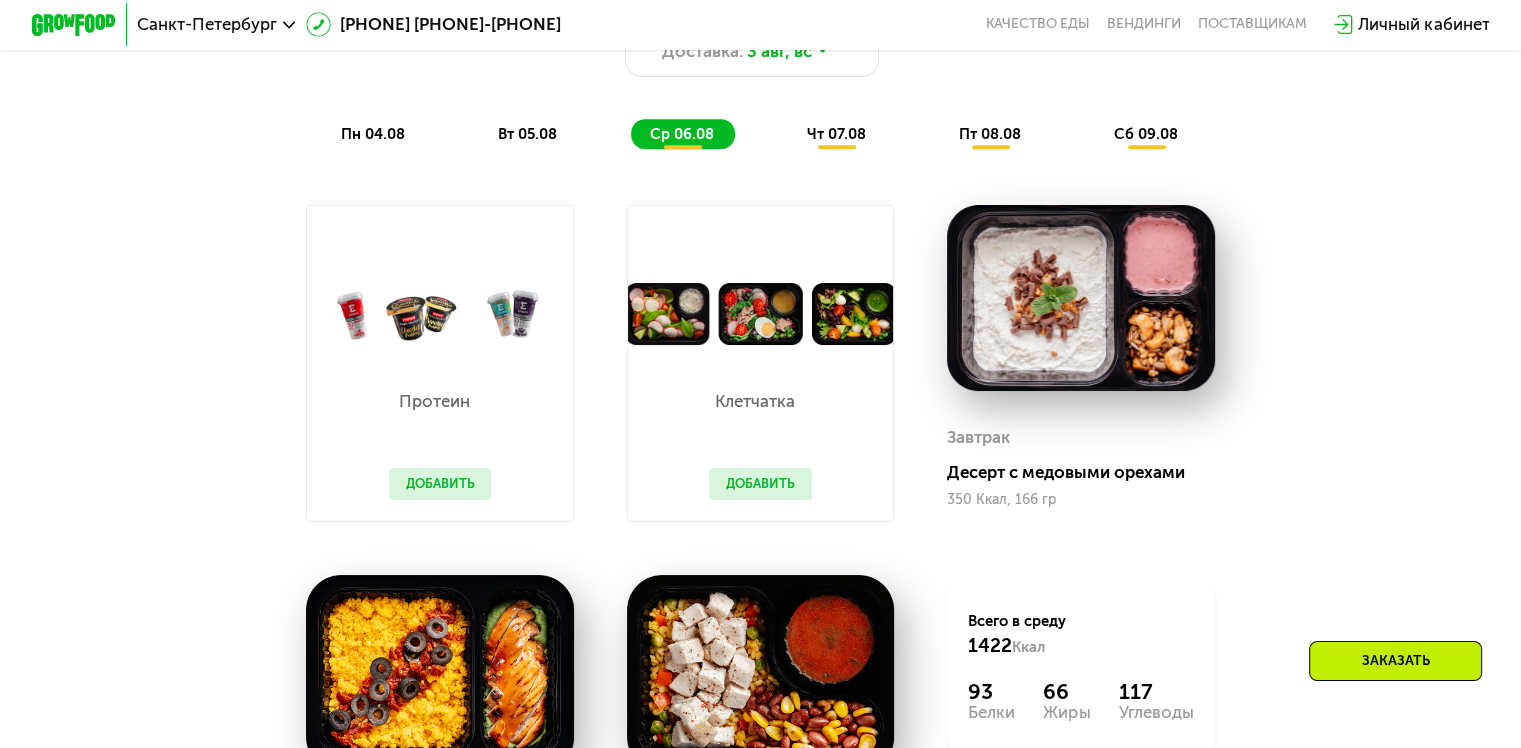 click on "Добавить" at bounding box center [760, 484] 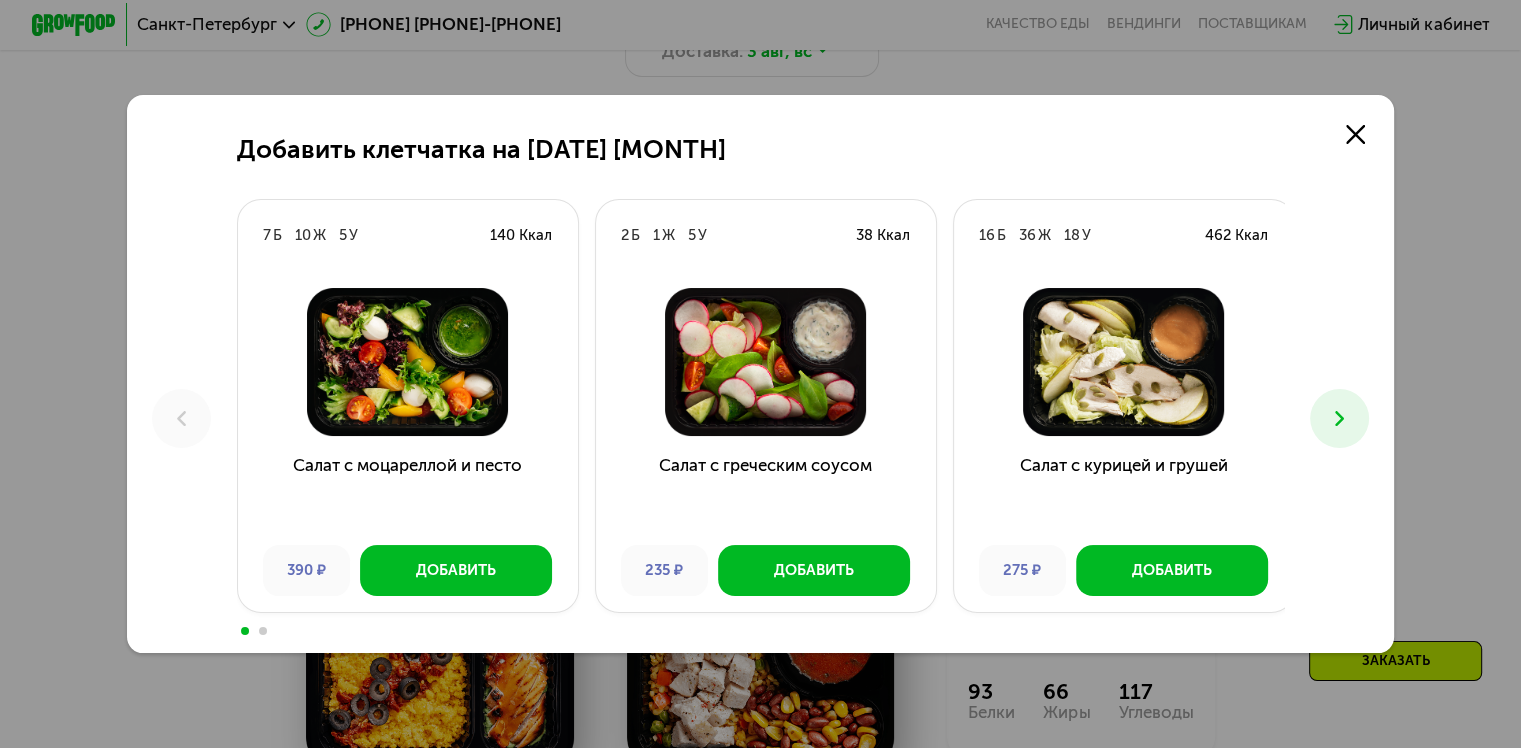 click 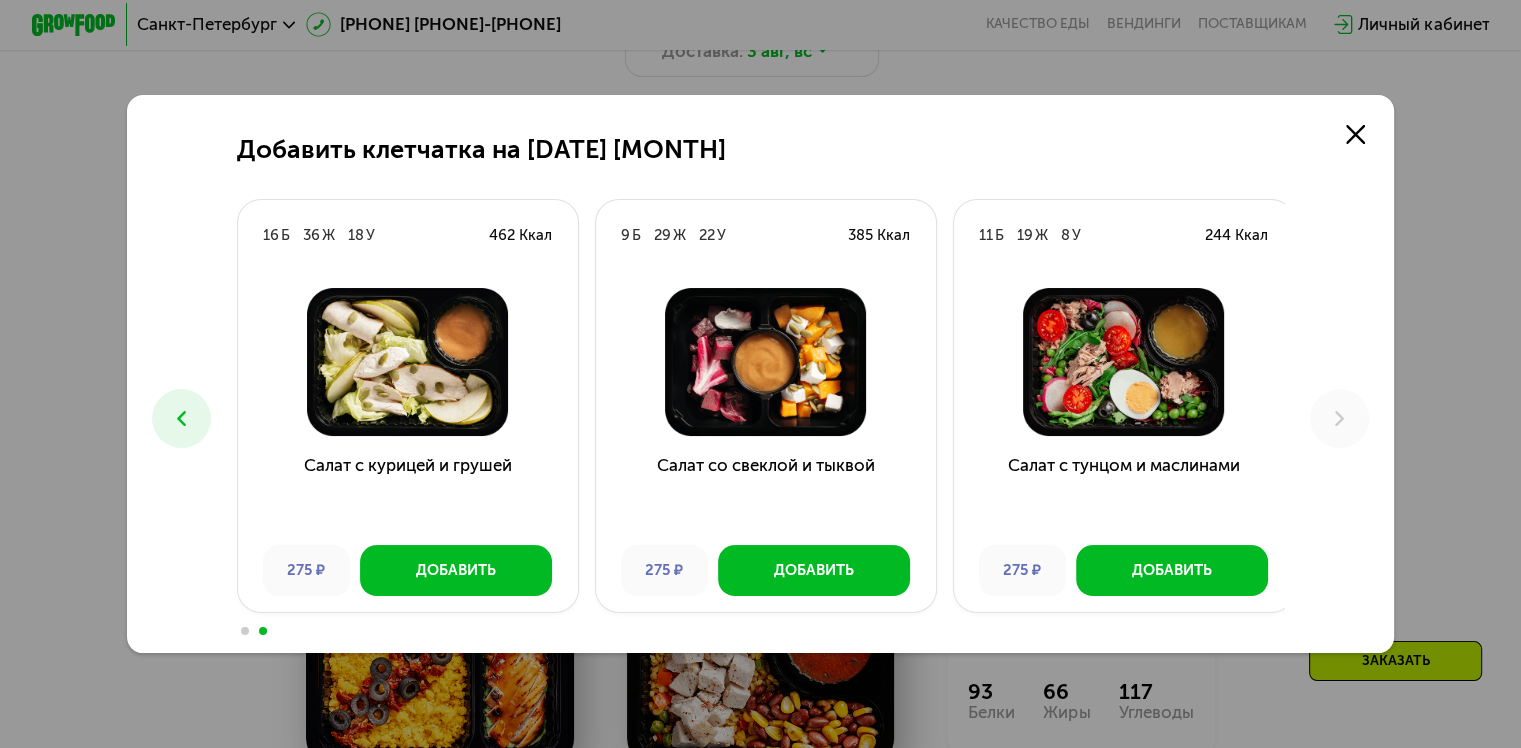 click at bounding box center (181, 418) 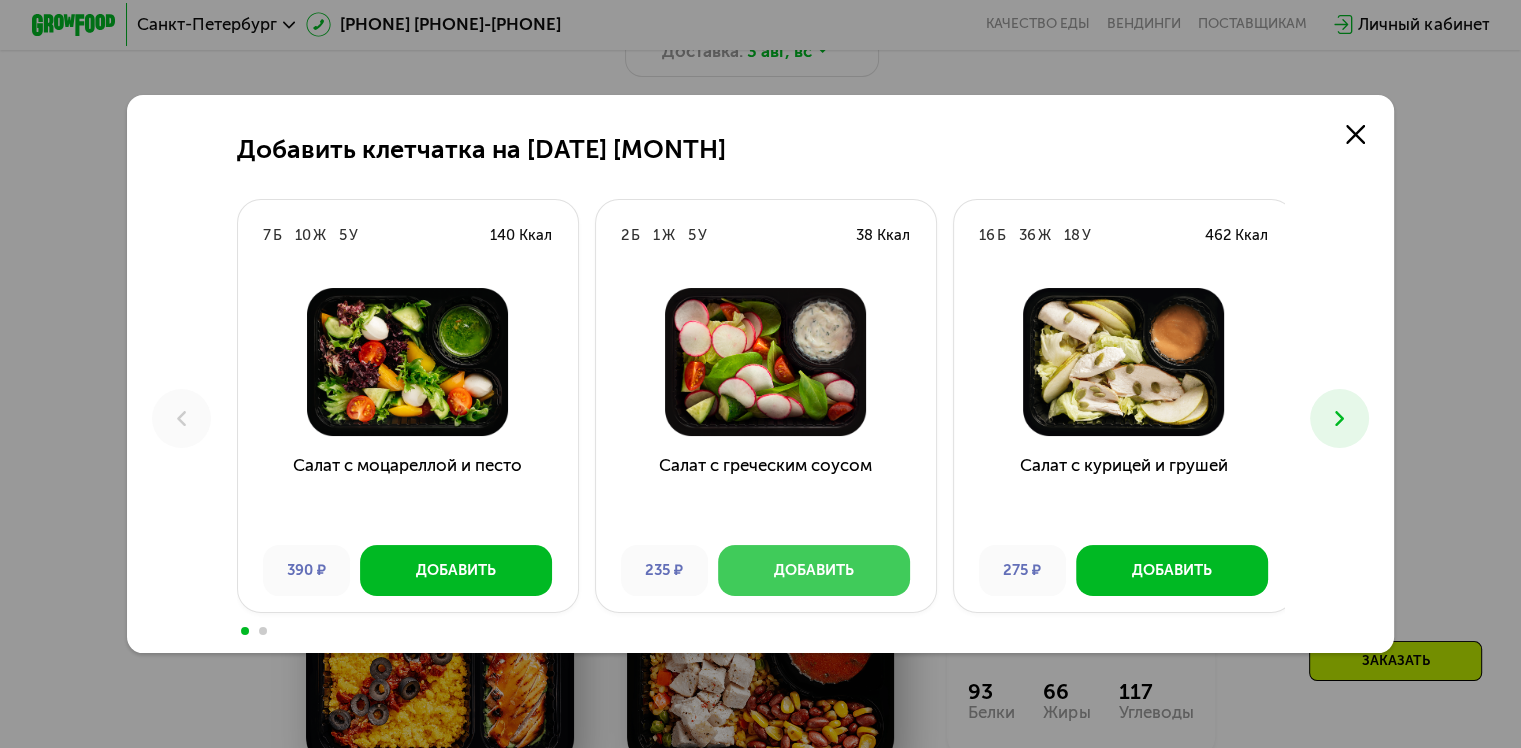 click on "Добавить" at bounding box center [814, 570] 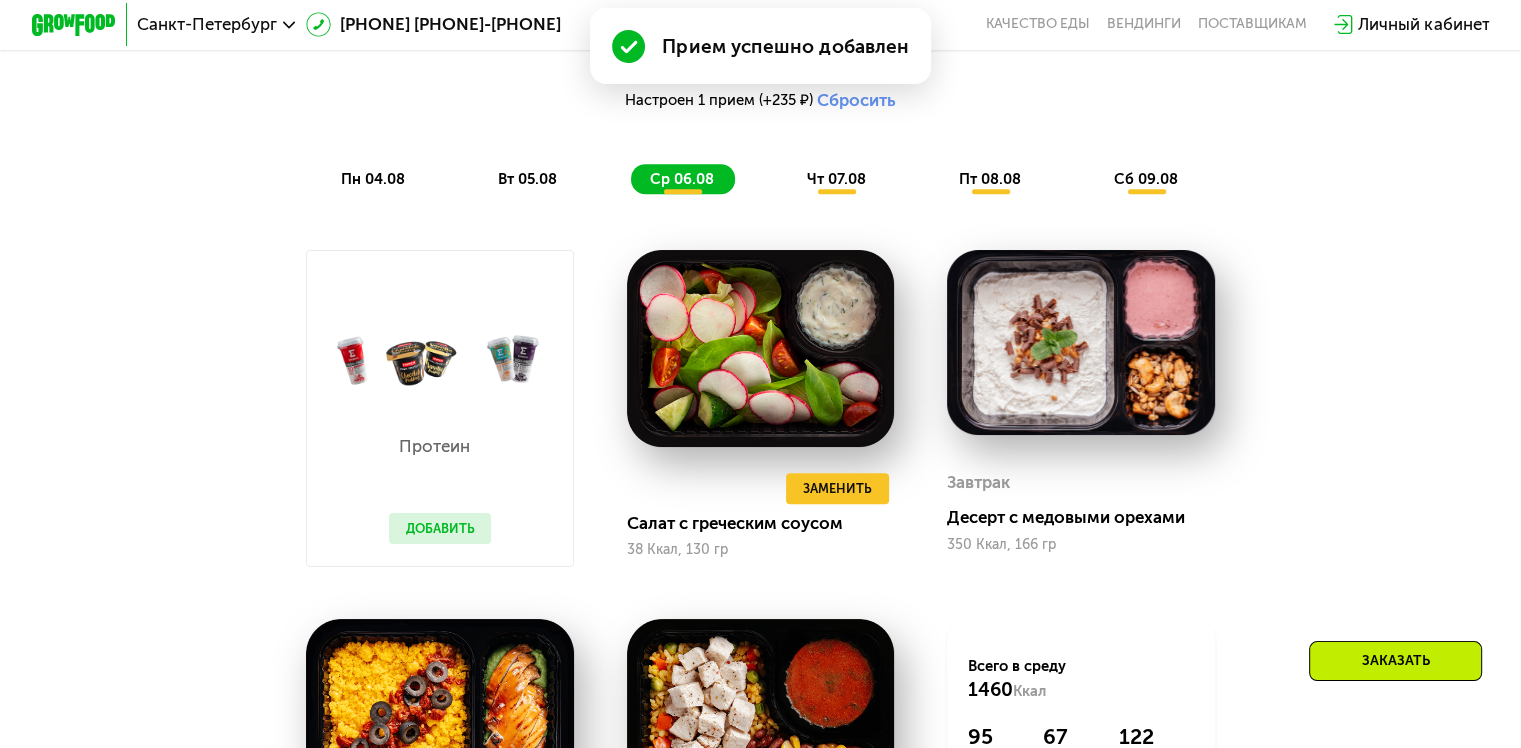 scroll, scrollTop: 1200, scrollLeft: 0, axis: vertical 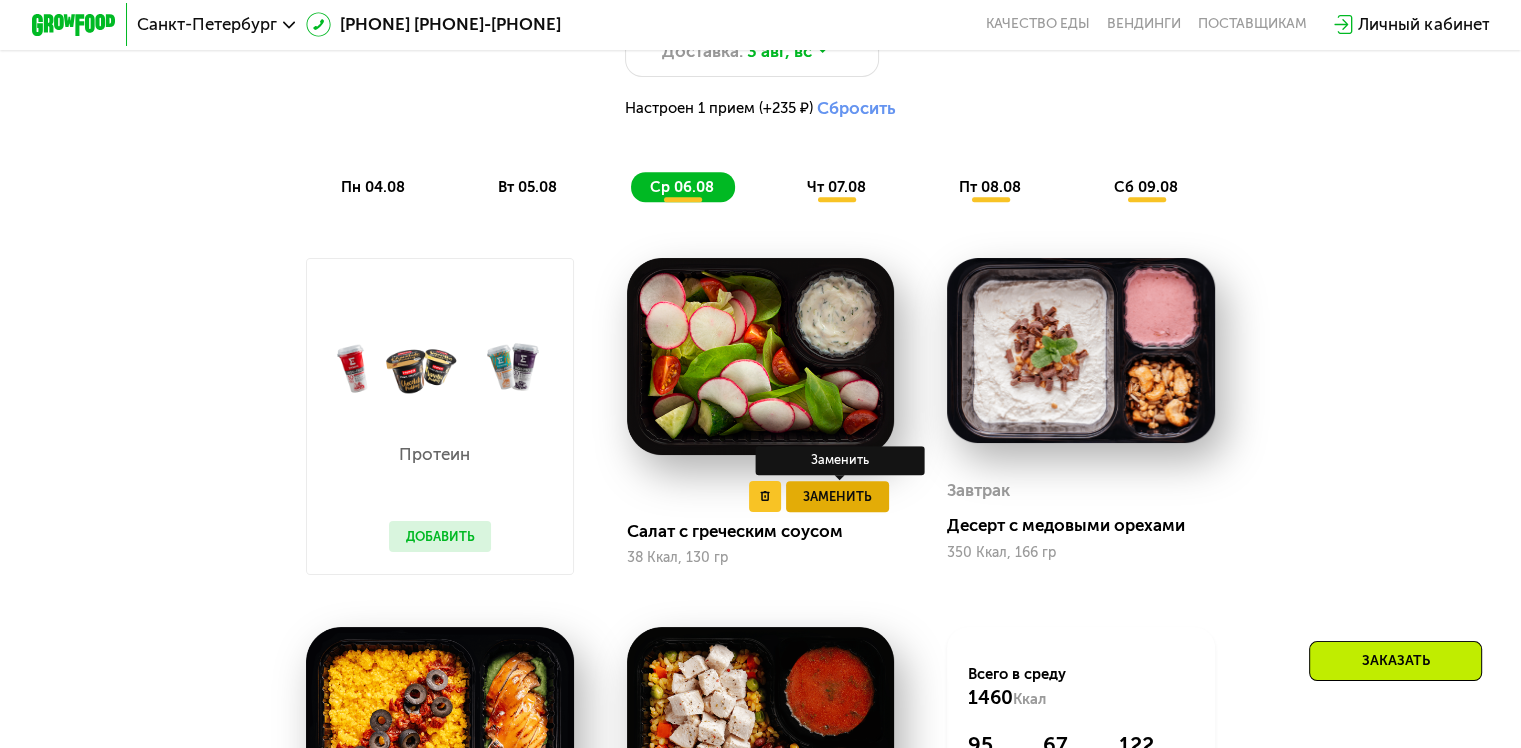click on "Заменить" at bounding box center [837, 496] 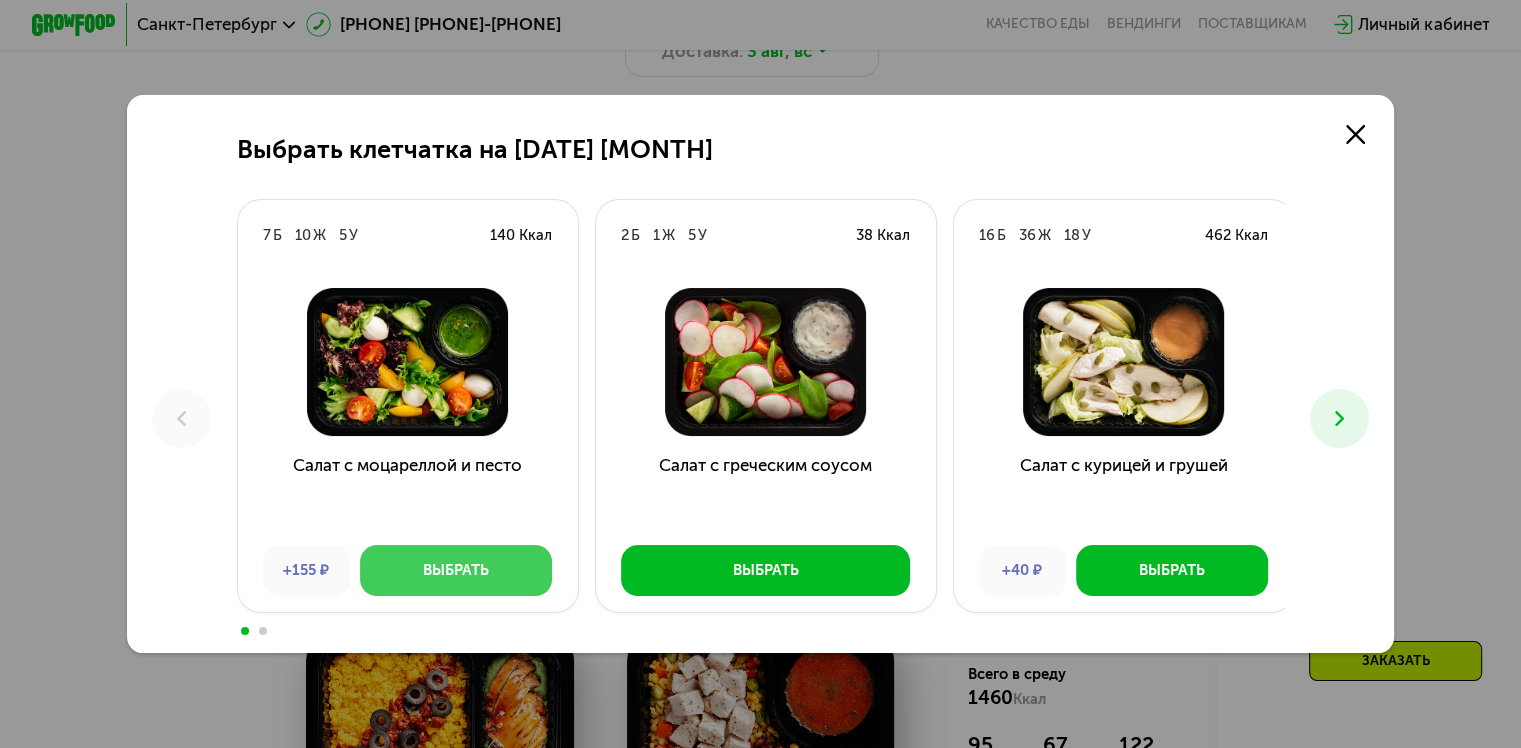 click on "Выбрать" at bounding box center [456, 570] 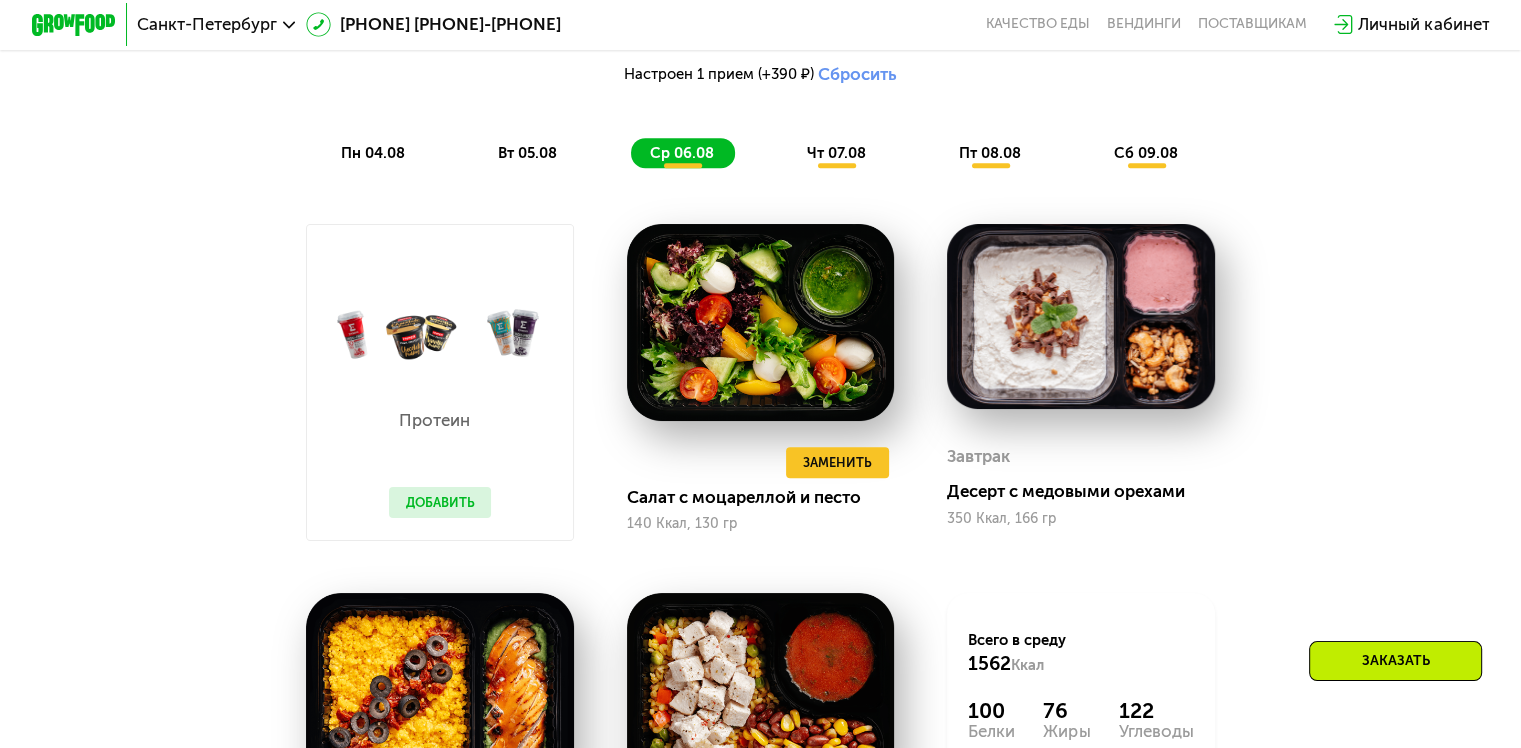 scroll, scrollTop: 1200, scrollLeft: 0, axis: vertical 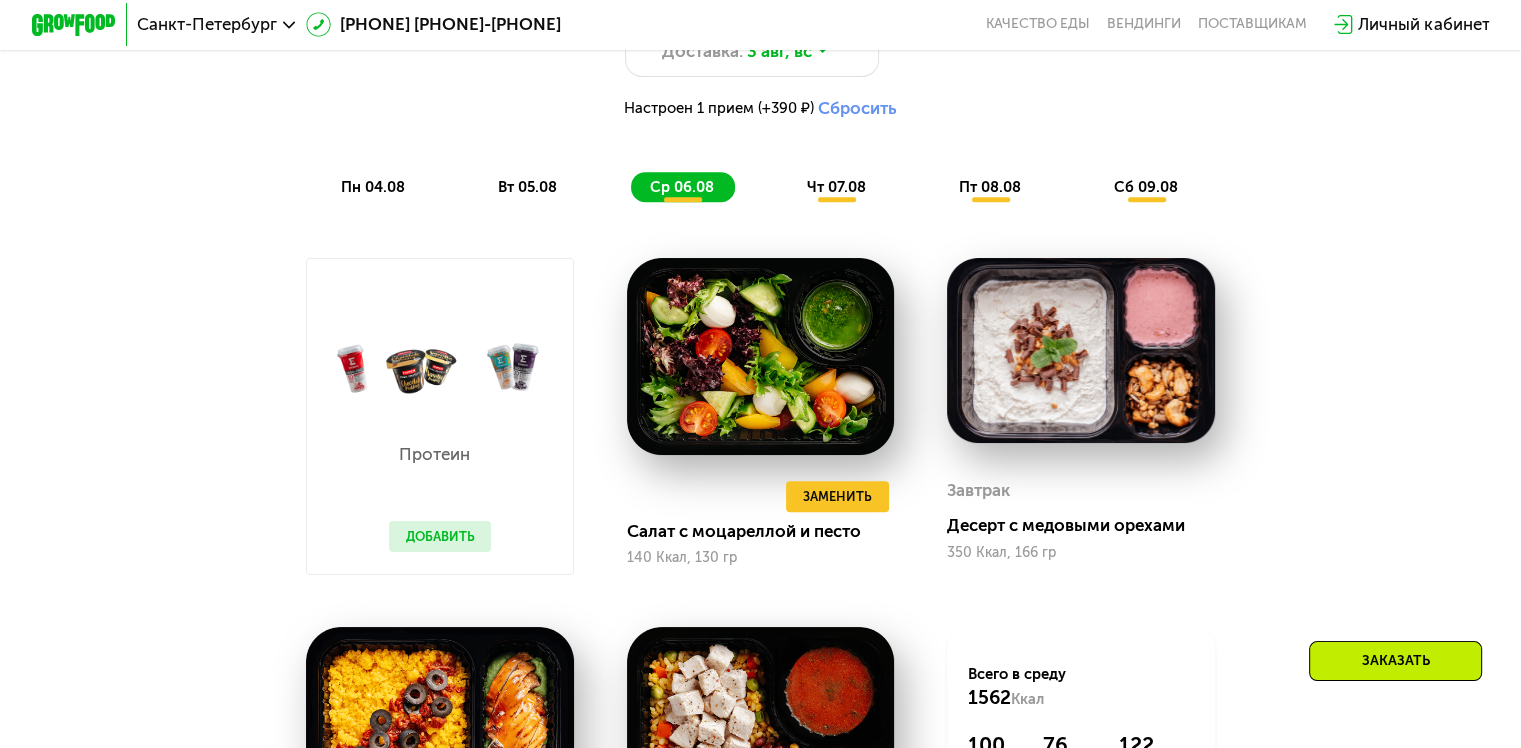 click on "чт 07.08" 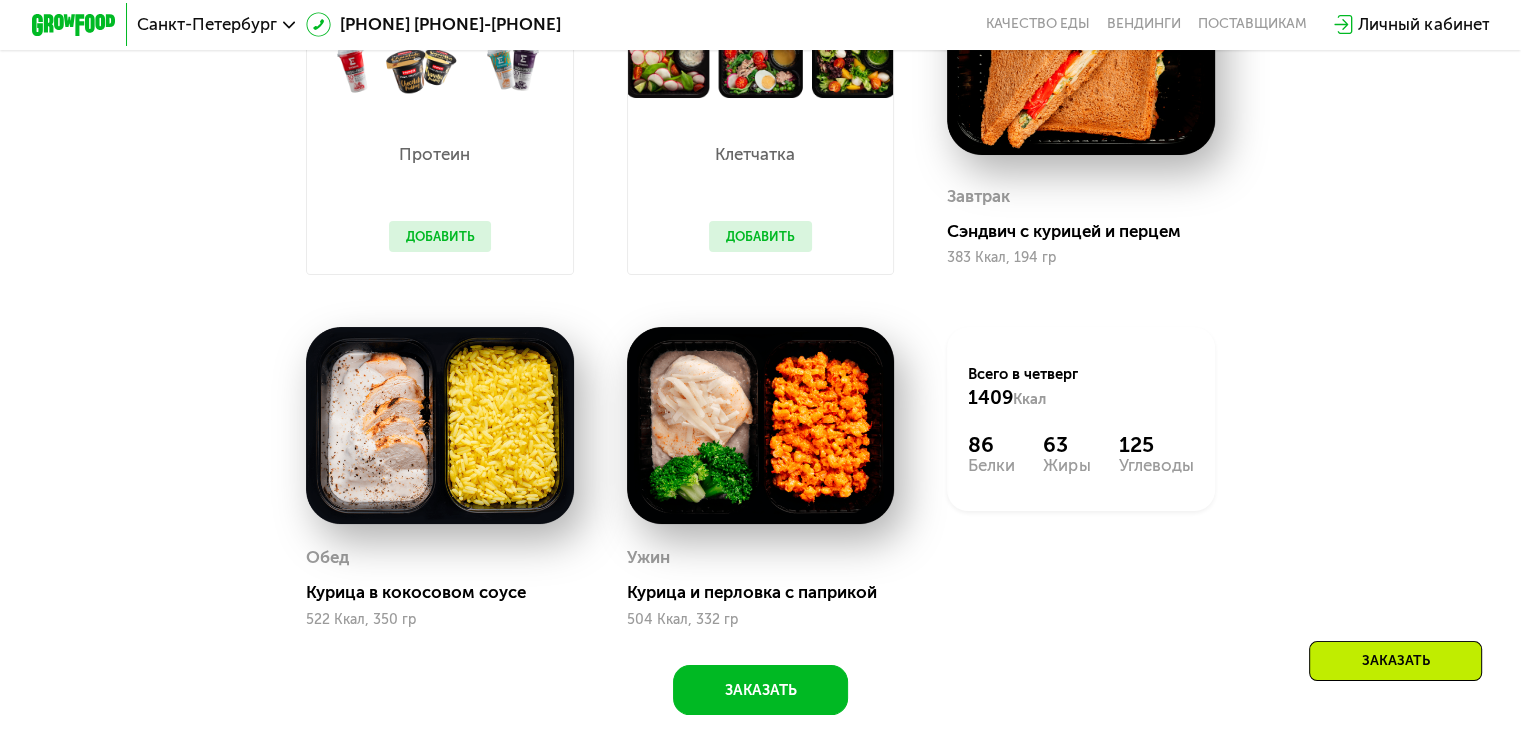 scroll, scrollTop: 1300, scrollLeft: 0, axis: vertical 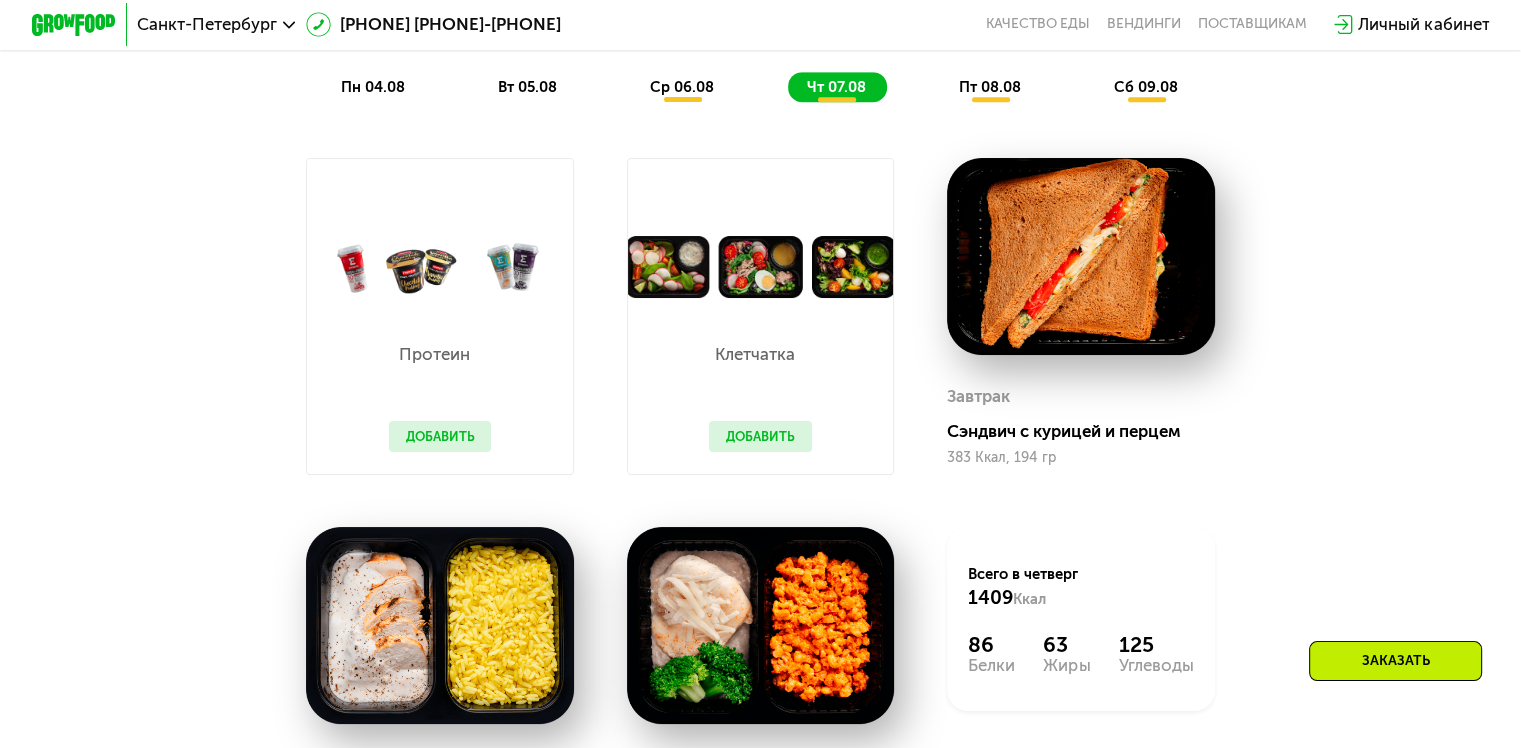 click on "Добавить" at bounding box center (440, 437) 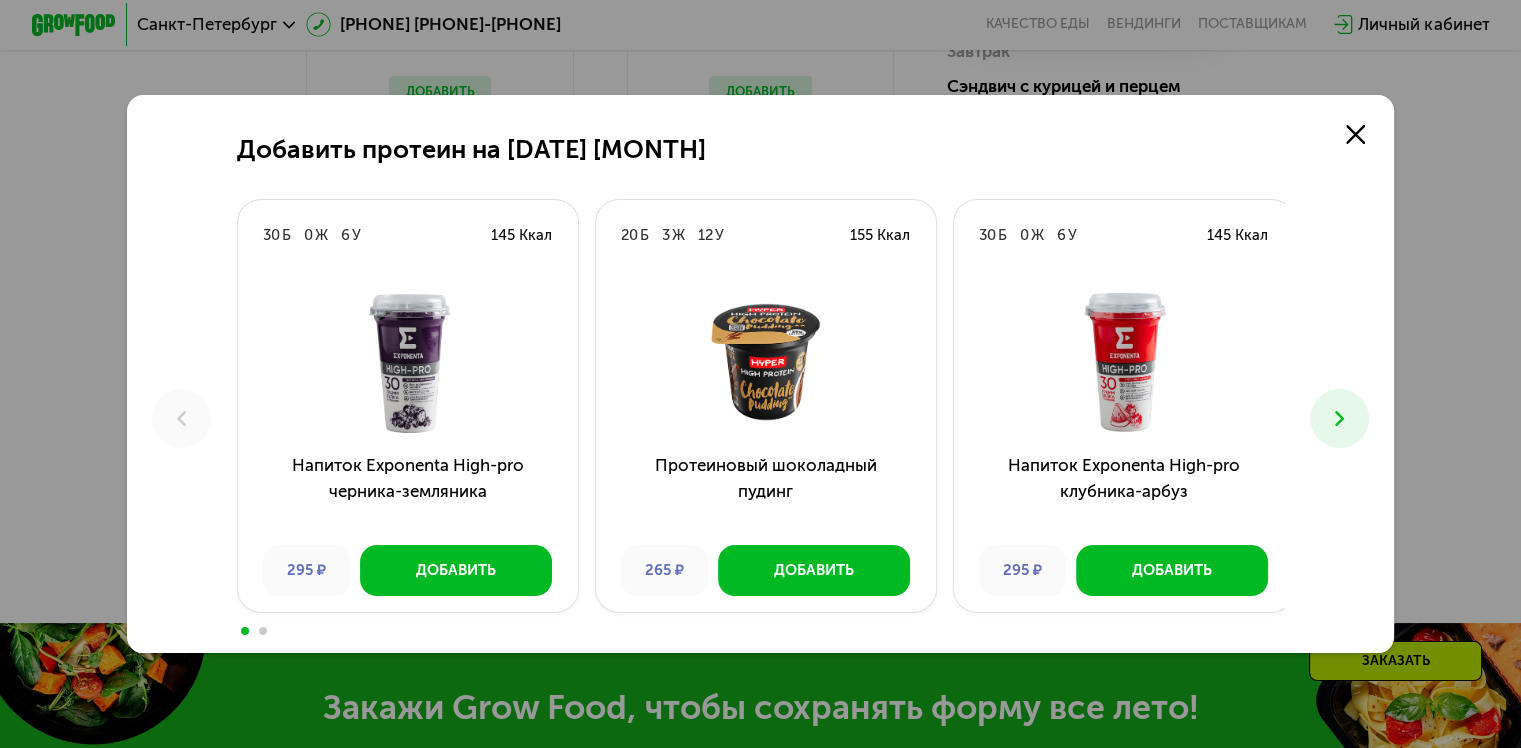 scroll, scrollTop: 1500, scrollLeft: 0, axis: vertical 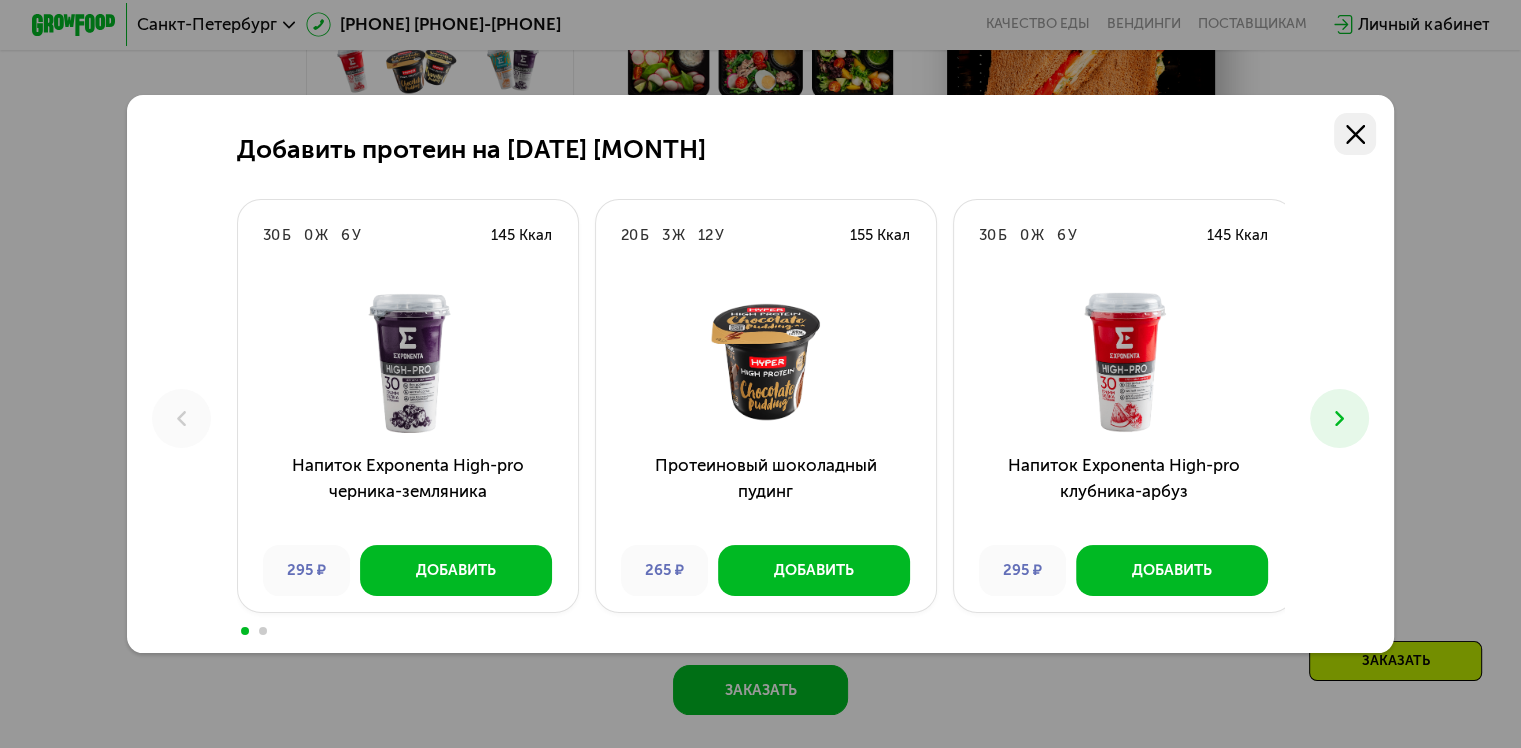 click at bounding box center (1355, 134) 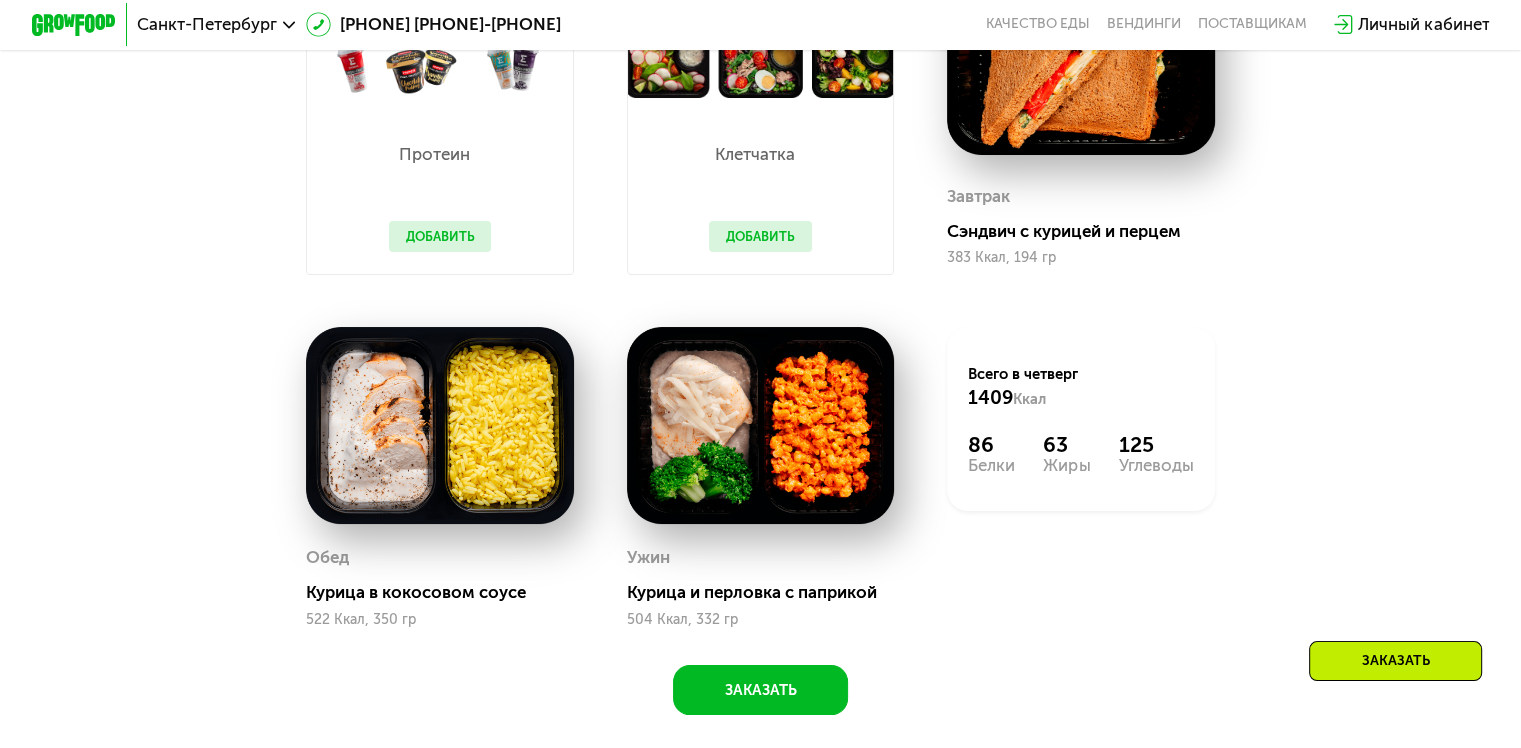 click on "Добавить" at bounding box center (760, 237) 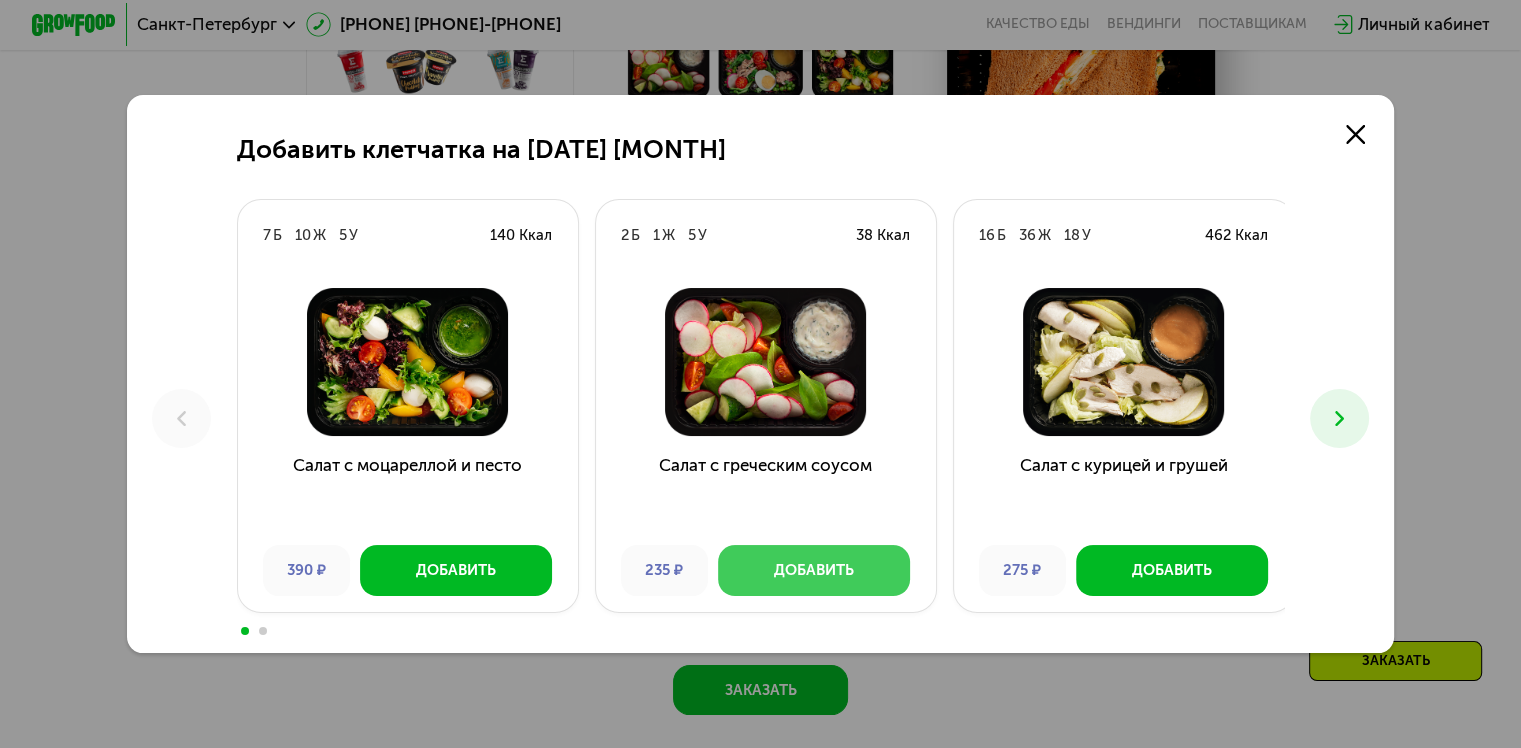 click on "Добавить" at bounding box center (814, 570) 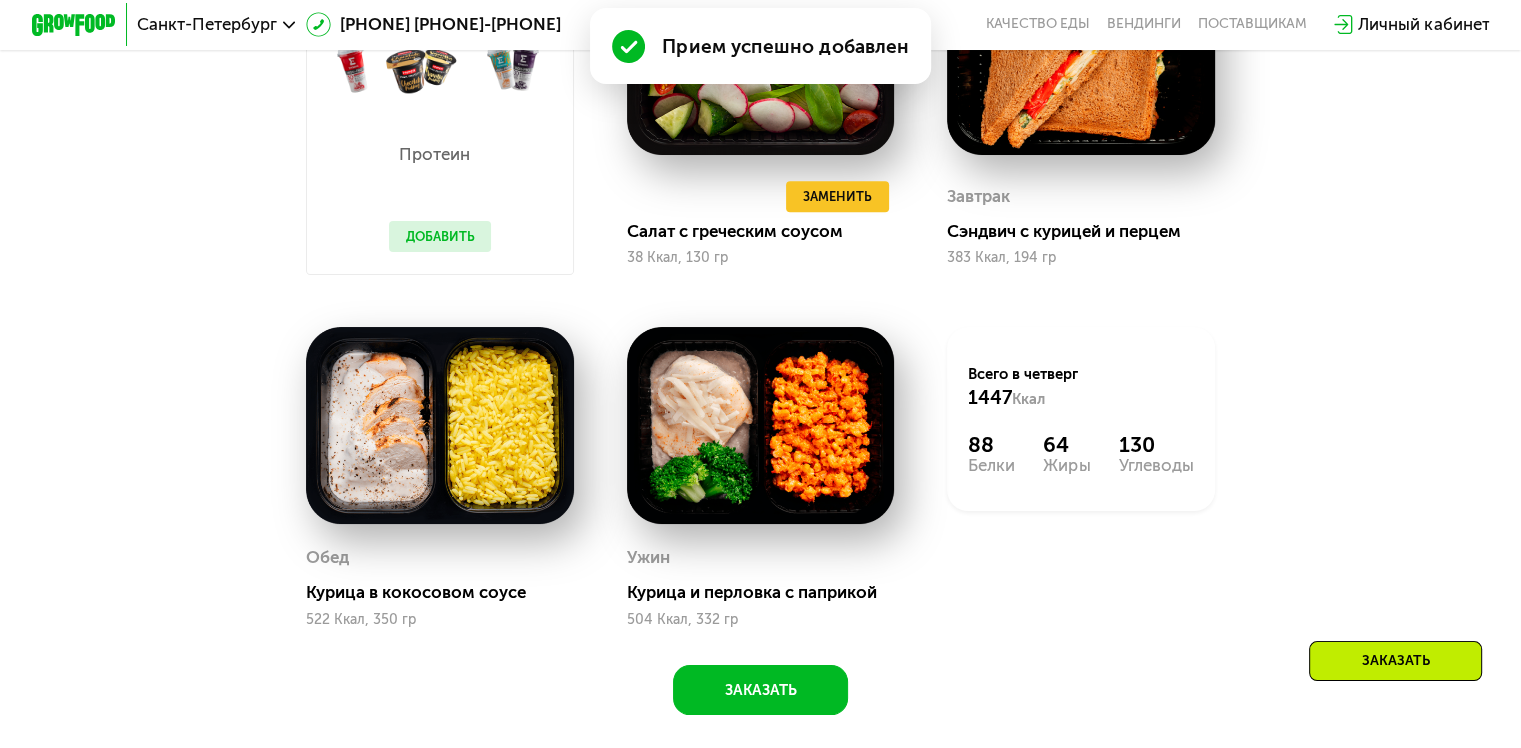 scroll, scrollTop: 1000, scrollLeft: 0, axis: vertical 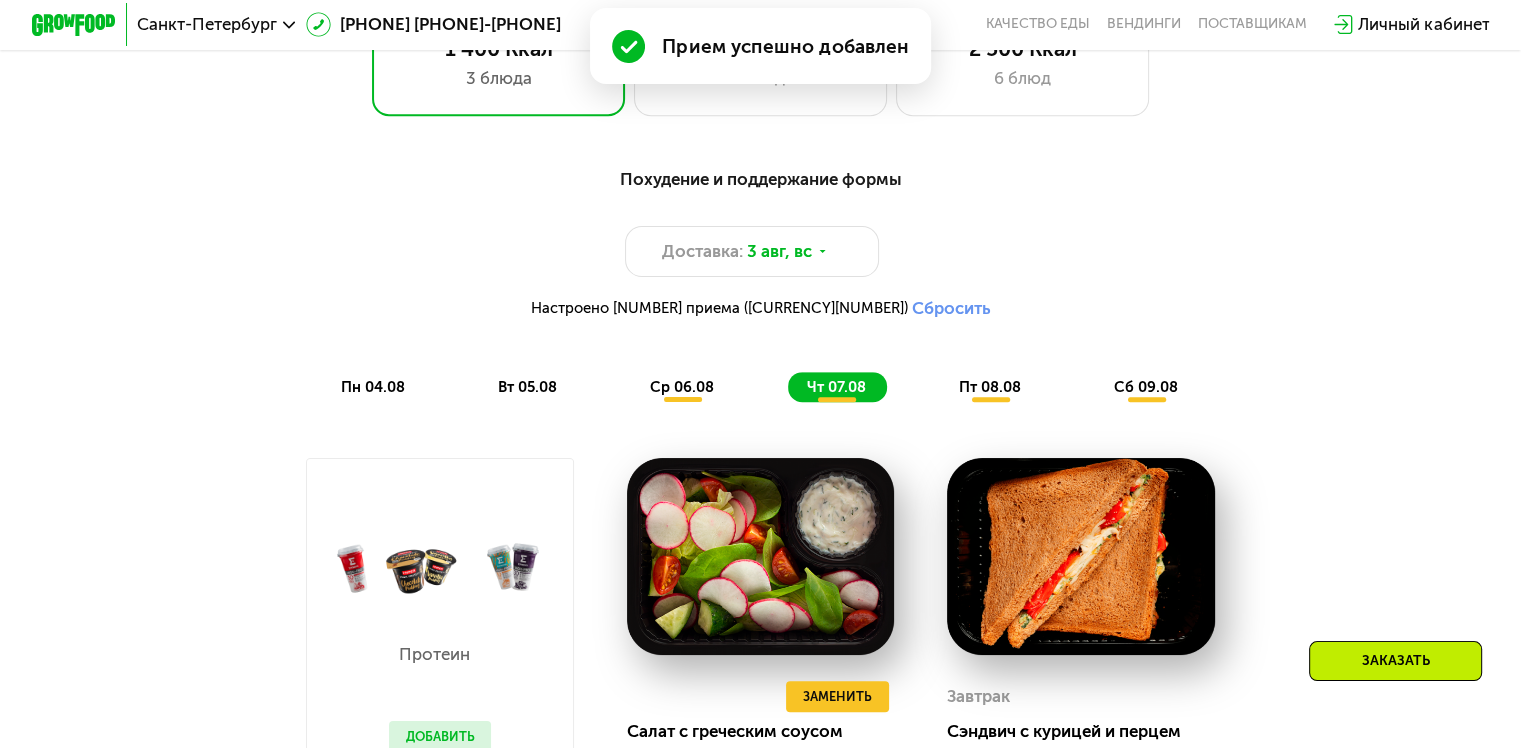 click on "Похудение и поддержание формы Доставка: [DATE] [MONTH], [DAY_OF_WEEK] Настроено [NUMBER] приема ([CURRENCY][NUMBER]) Сбросить [DAY_OF_WEEK] [DATE].[MONTH] [DAY_OF_WEEK] [DATE].[MONTH] [DAY_OF_WEEK] [DATE].[MONTH] [DAY_OF_WEEK] [DATE].[MONTH] [DAY_OF_WEEK] [DATE].[MONTH] [DAY_OF_WEEK] [DATE].[MONTH]" at bounding box center (761, 284) 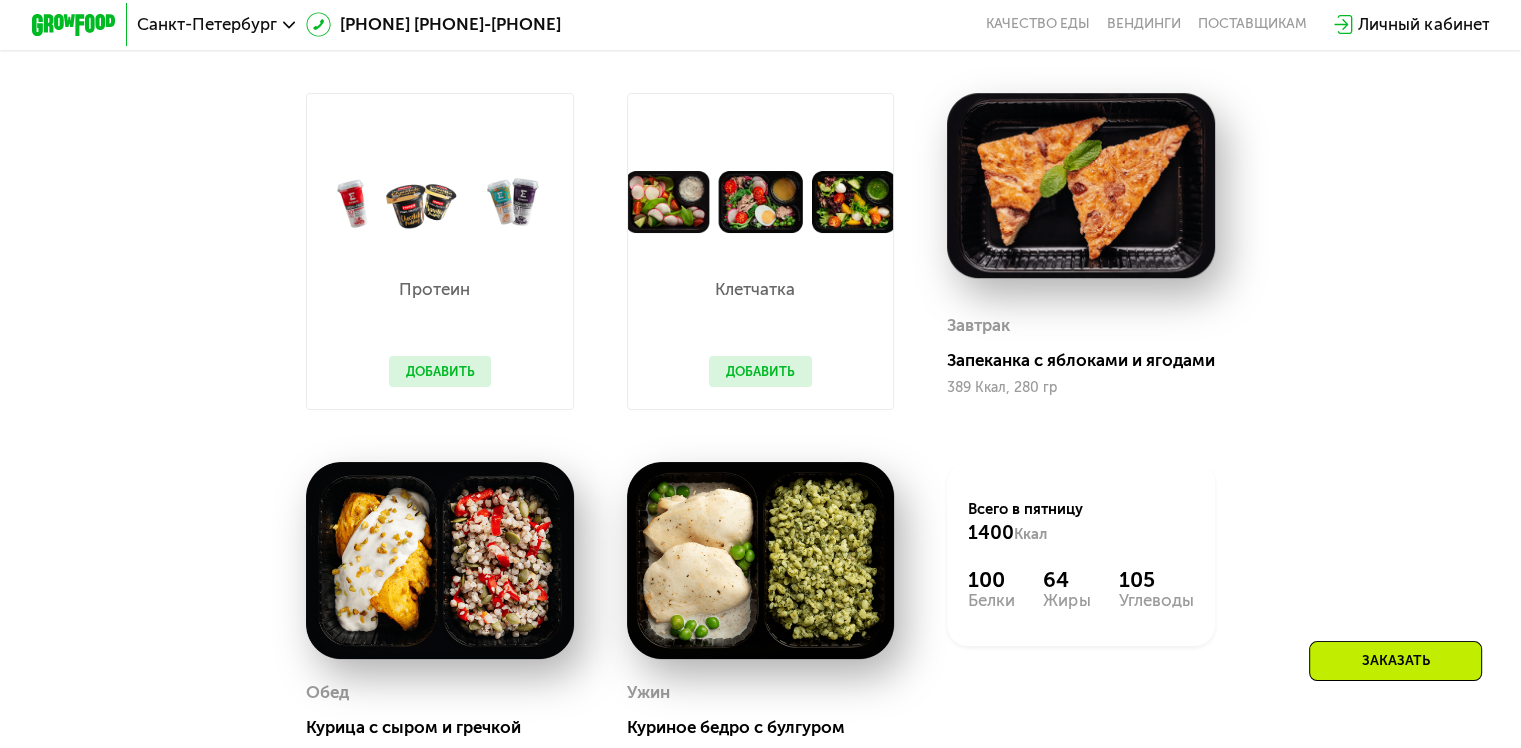 scroll, scrollTop: 1400, scrollLeft: 0, axis: vertical 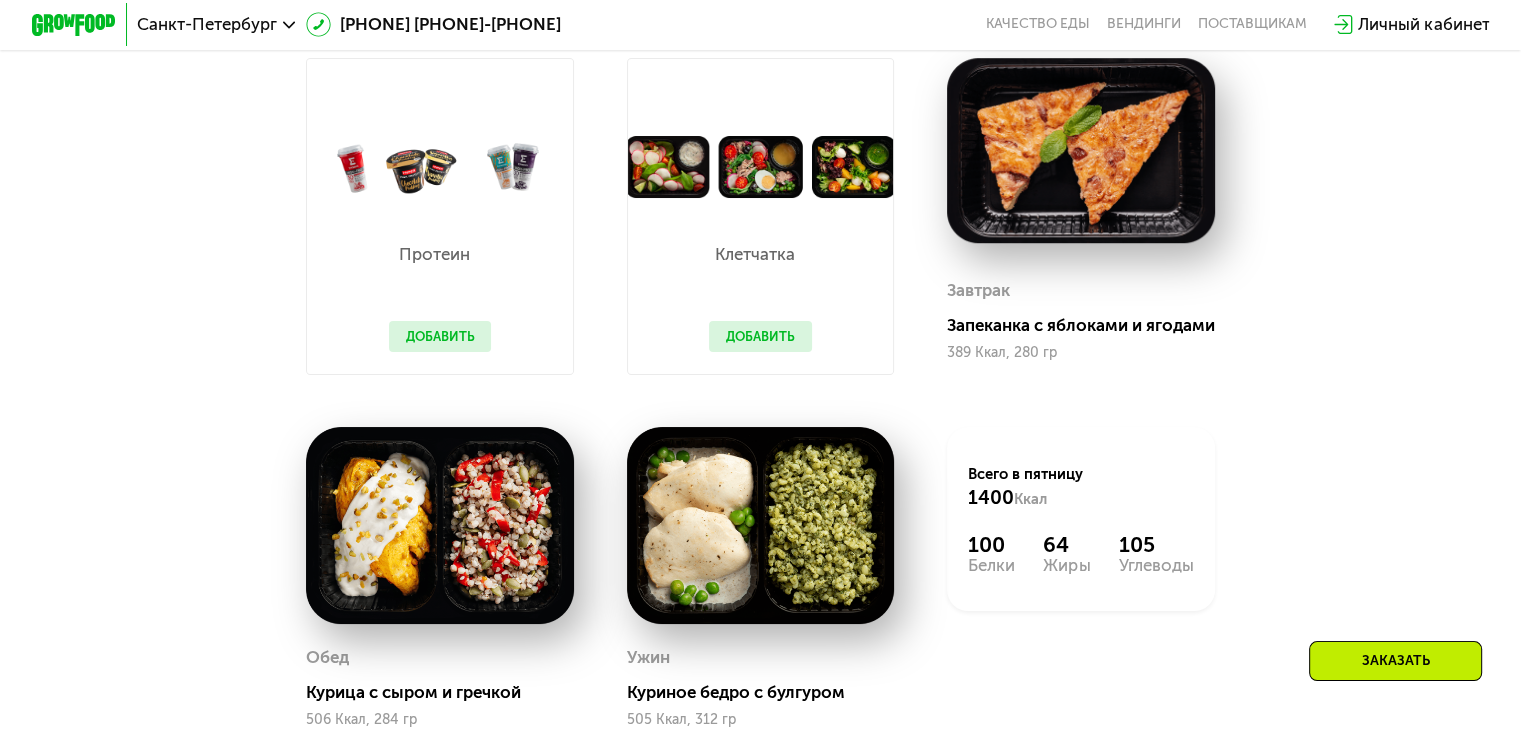 click on "Добавить" at bounding box center (760, 337) 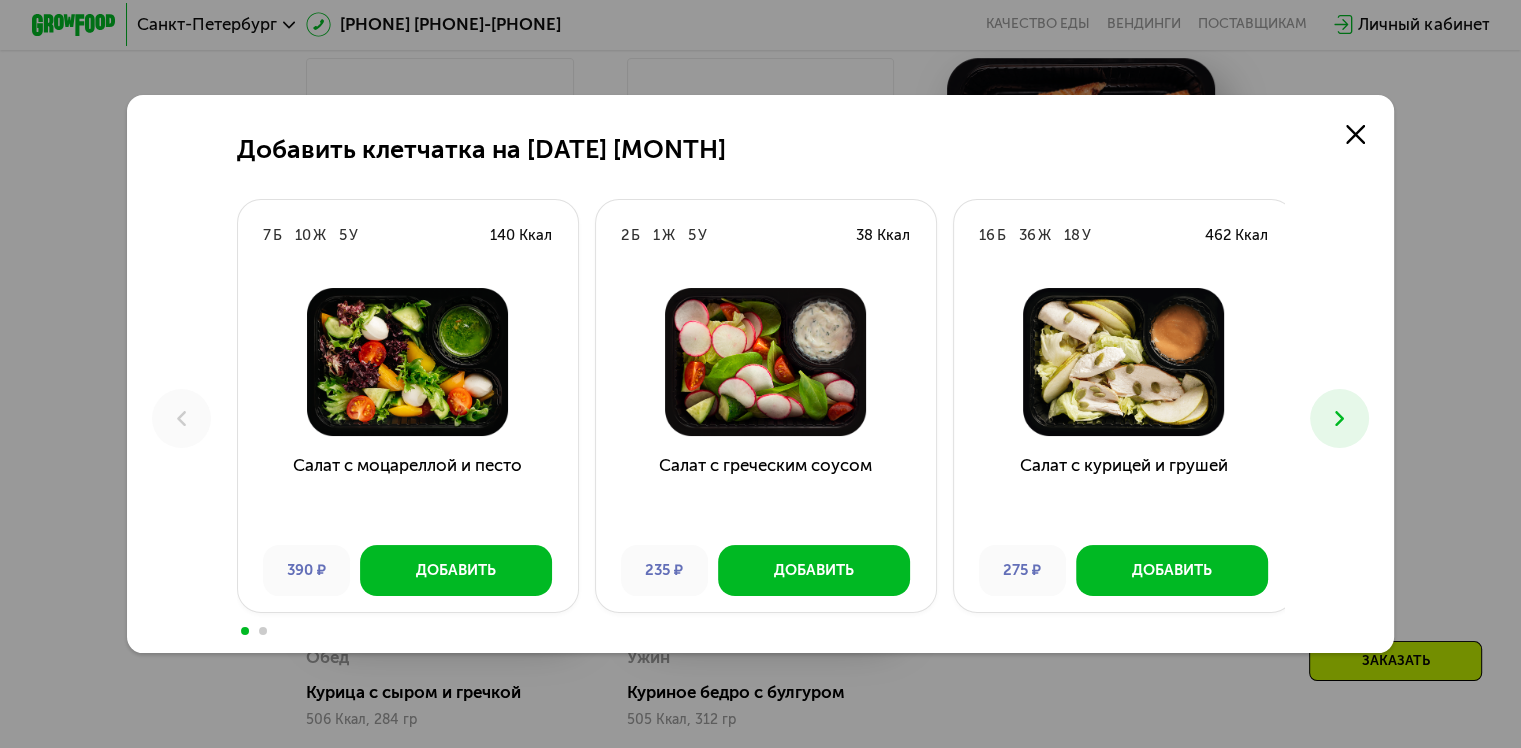 click at bounding box center (1339, 418) 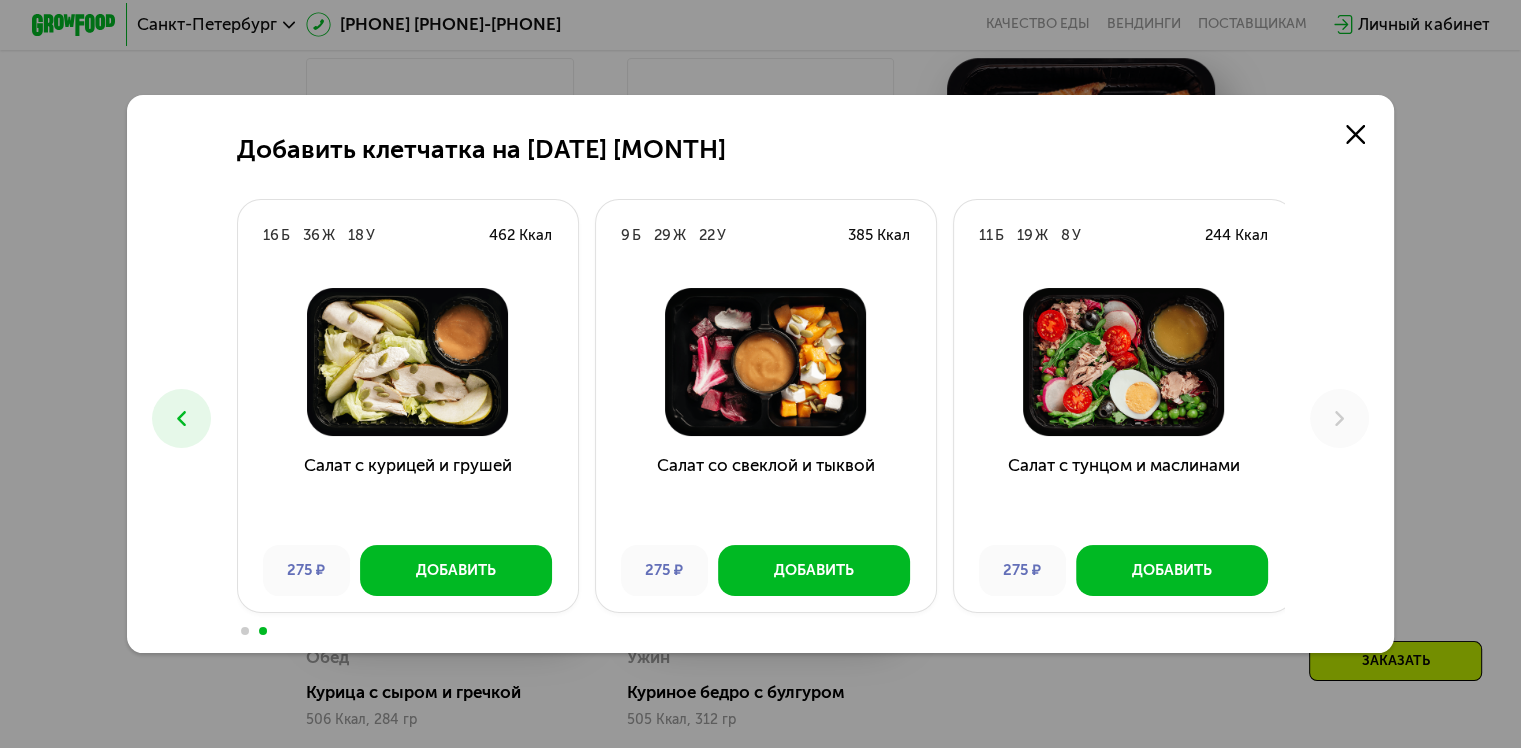 click at bounding box center (181, 418) 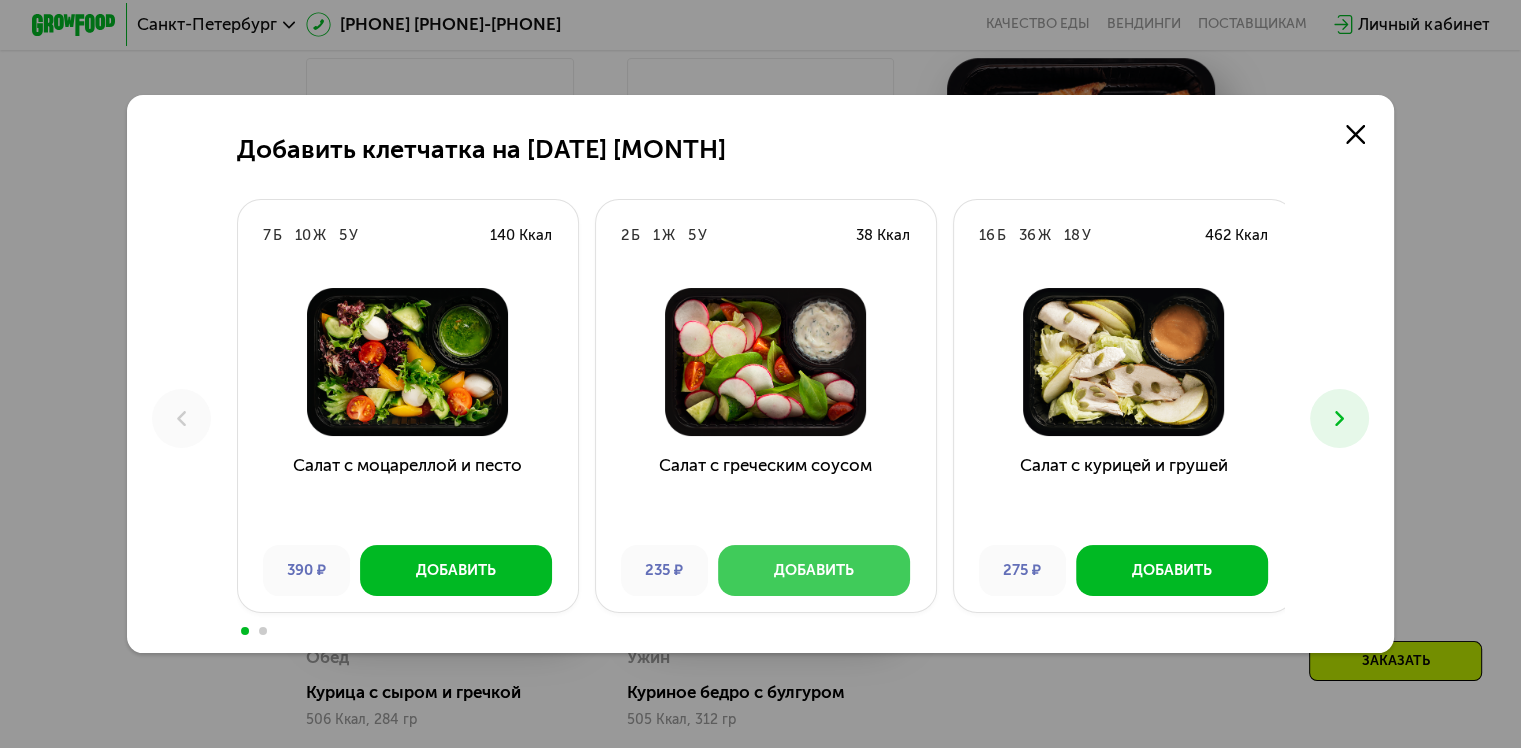 click on "Добавить" at bounding box center (814, 570) 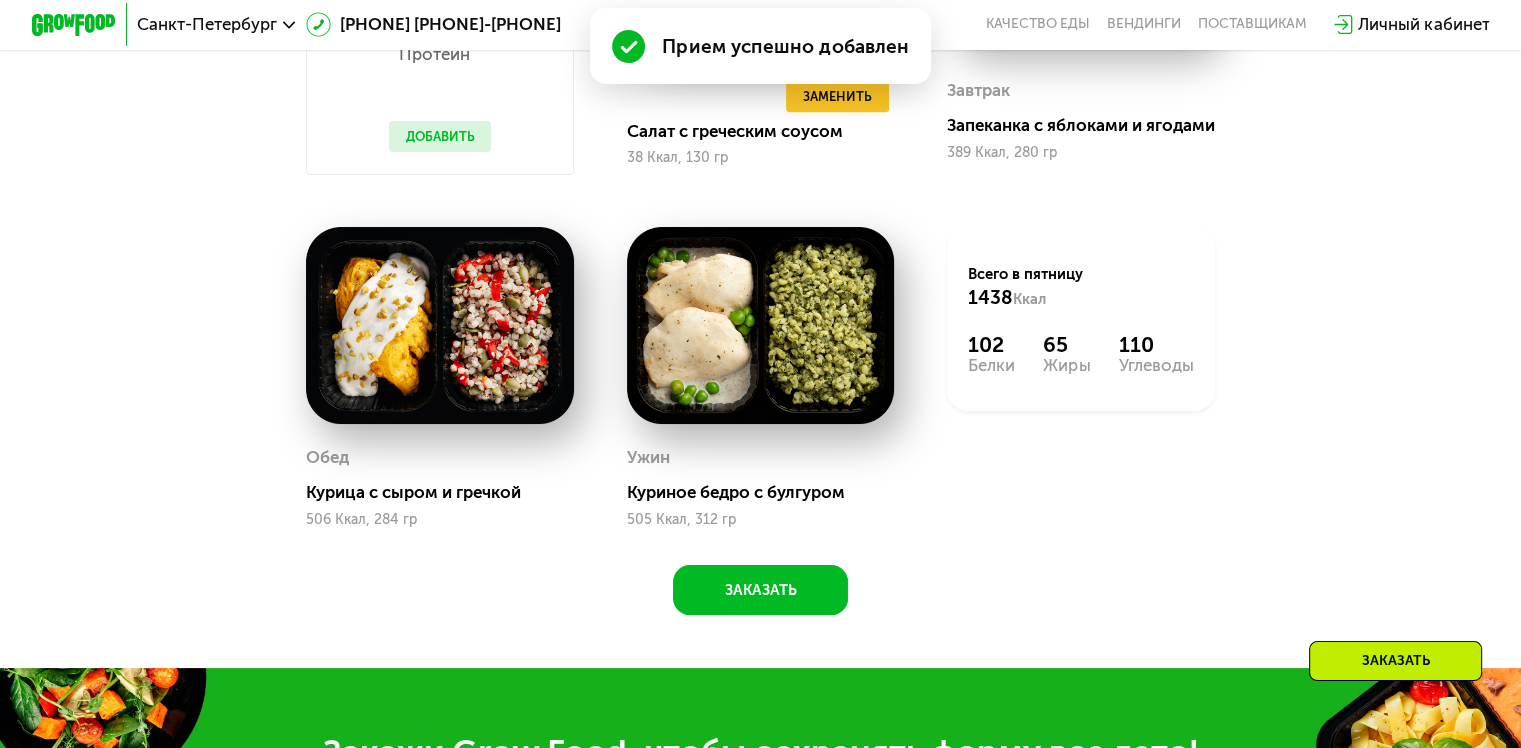 scroll, scrollTop: 1000, scrollLeft: 0, axis: vertical 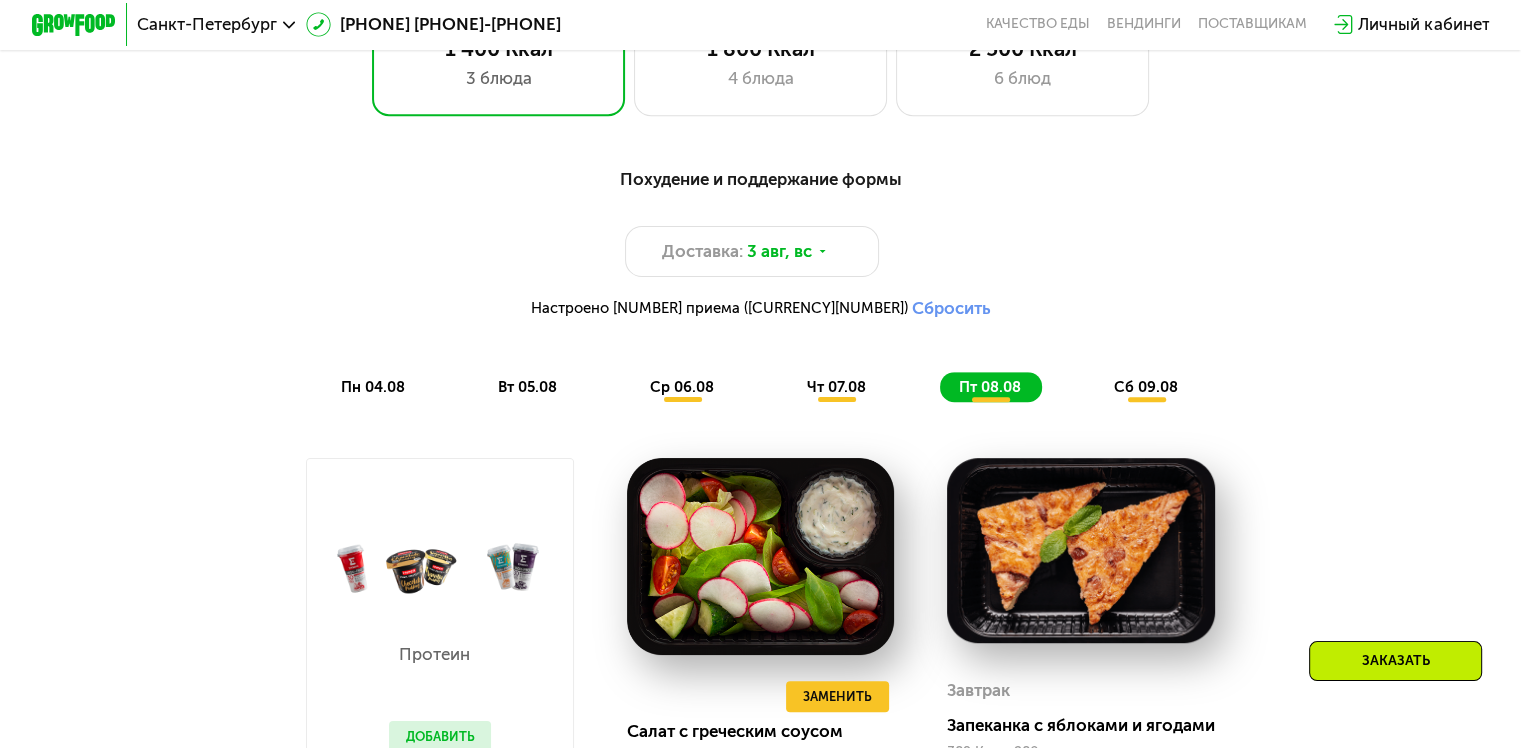 click on "Похудение и поддержание формы Доставка: [DATE] [MONTH], [DAY_OF_WEEK] Настроено [NUMBER] приема ([CURRENCY][NUMBER]) Сбросить [DAY_OF_WEEK] [DATE].[MONTH] [DAY_OF_WEEK] [DATE].[MONTH] [DAY_OF_WEEK] [DATE].[MONTH] [DAY_OF_WEEK] [DATE].[MONTH] [DAY_OF_WEEK] [DATE].[MONTH] [DAY_OF_WEEK] [DATE].[MONTH]" at bounding box center (760, 283) 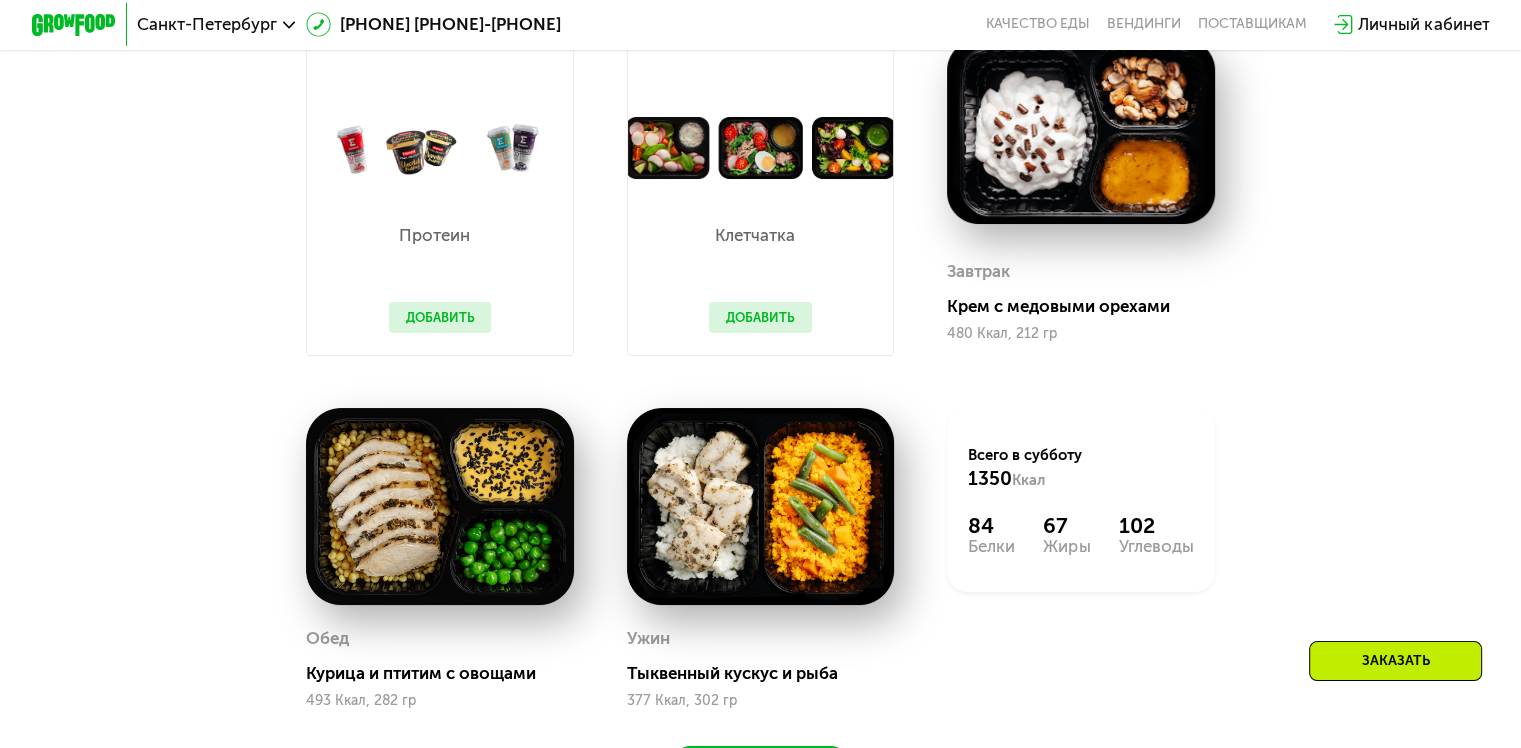 scroll, scrollTop: 1300, scrollLeft: 0, axis: vertical 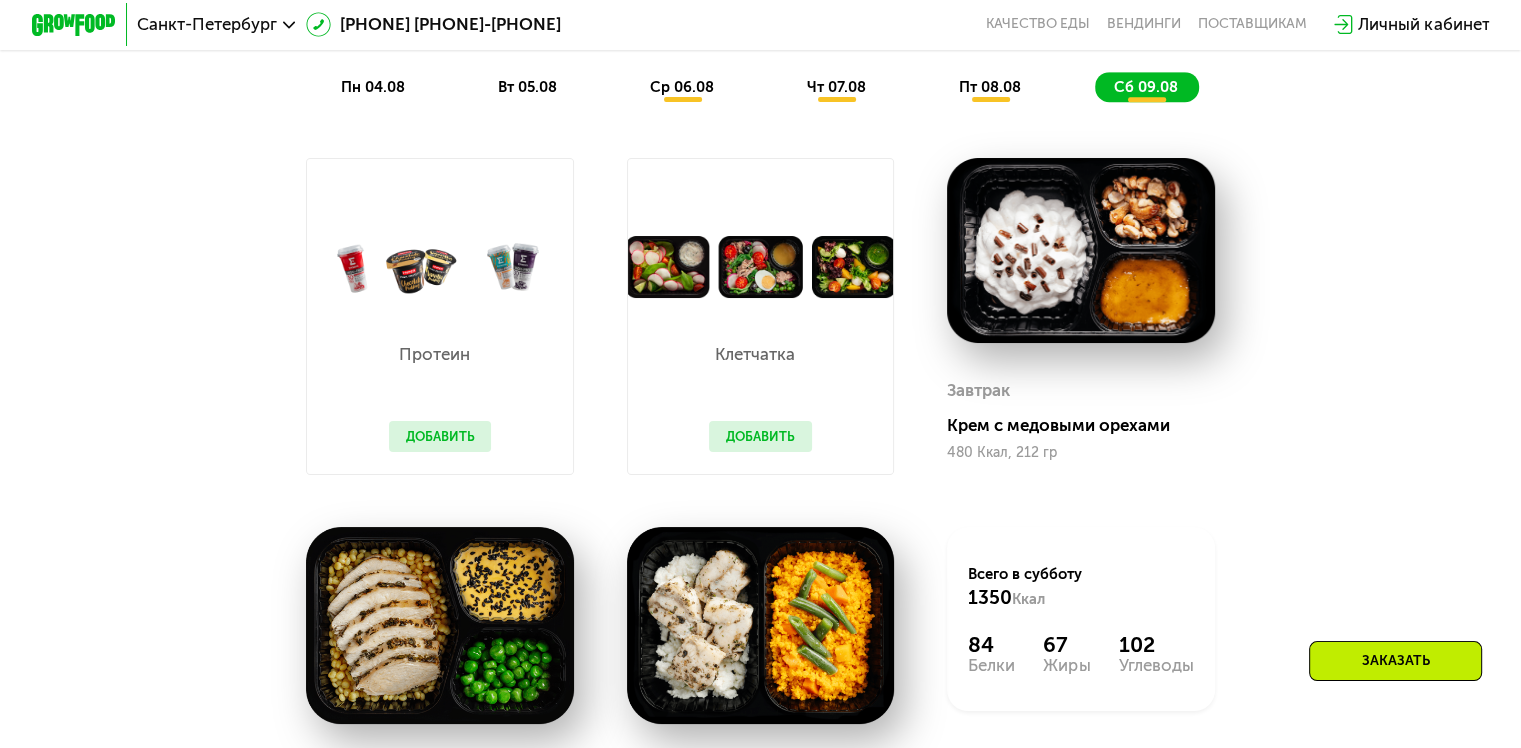 click on "Добавить" at bounding box center [760, 437] 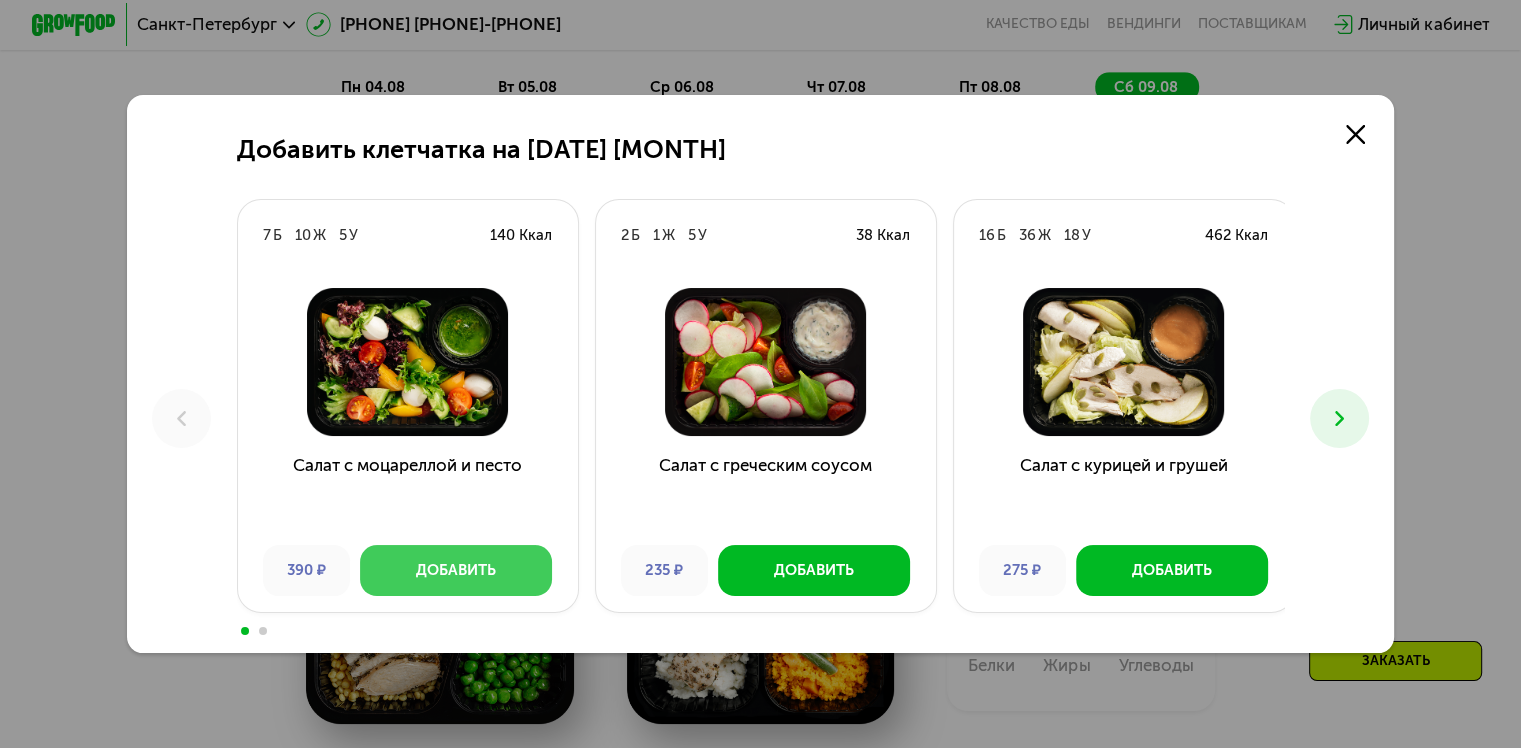 click on "Добавить" at bounding box center [456, 570] 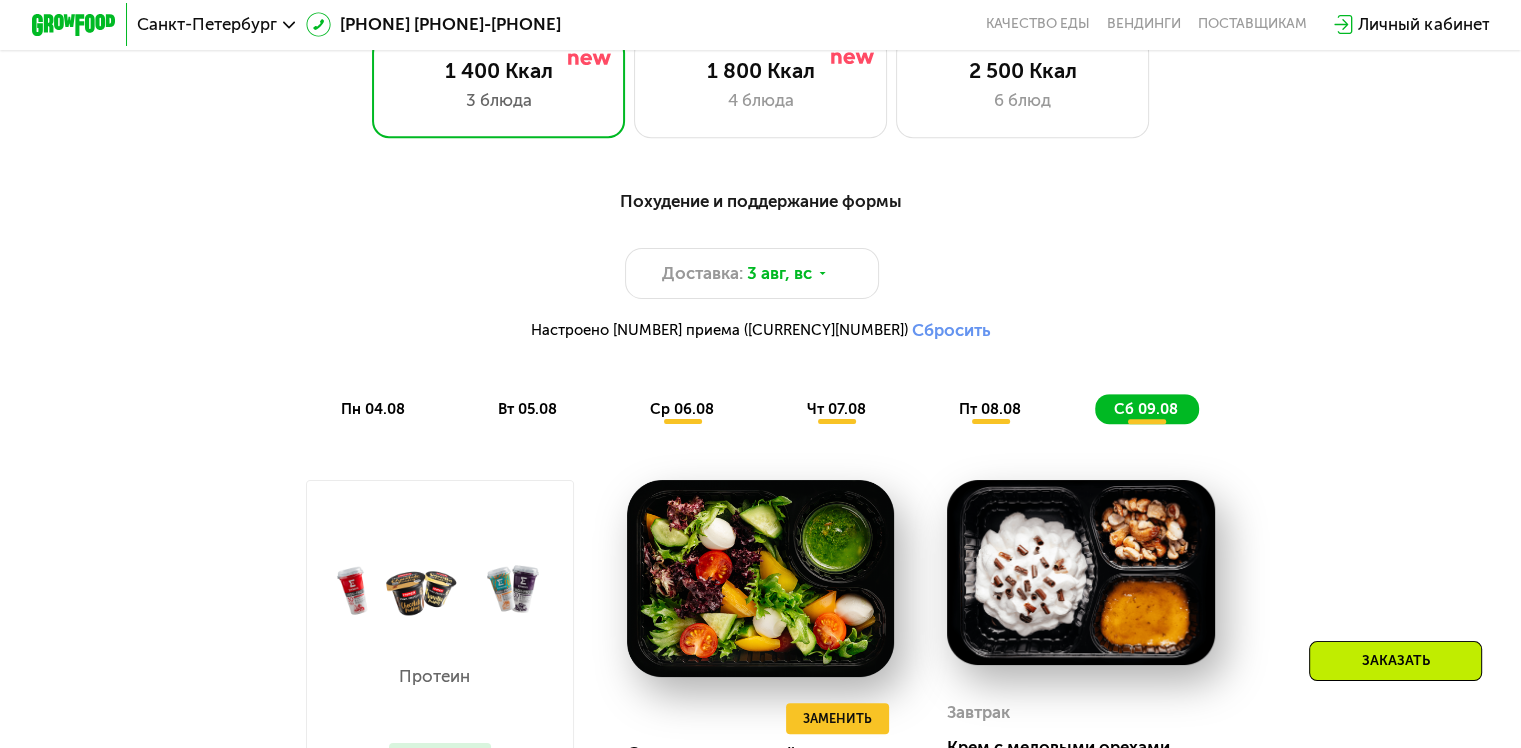 scroll, scrollTop: 1100, scrollLeft: 0, axis: vertical 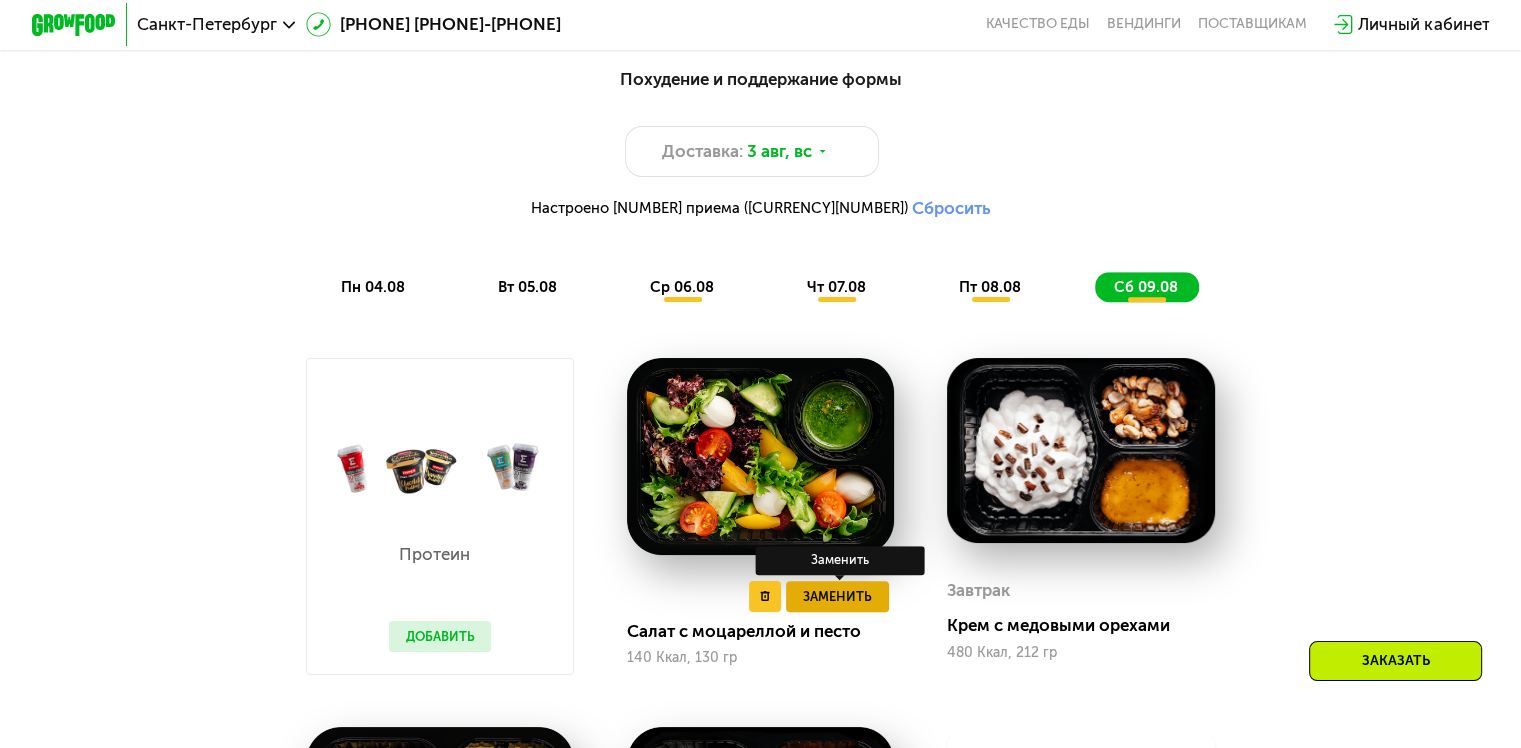click on "Заменить" at bounding box center (837, 596) 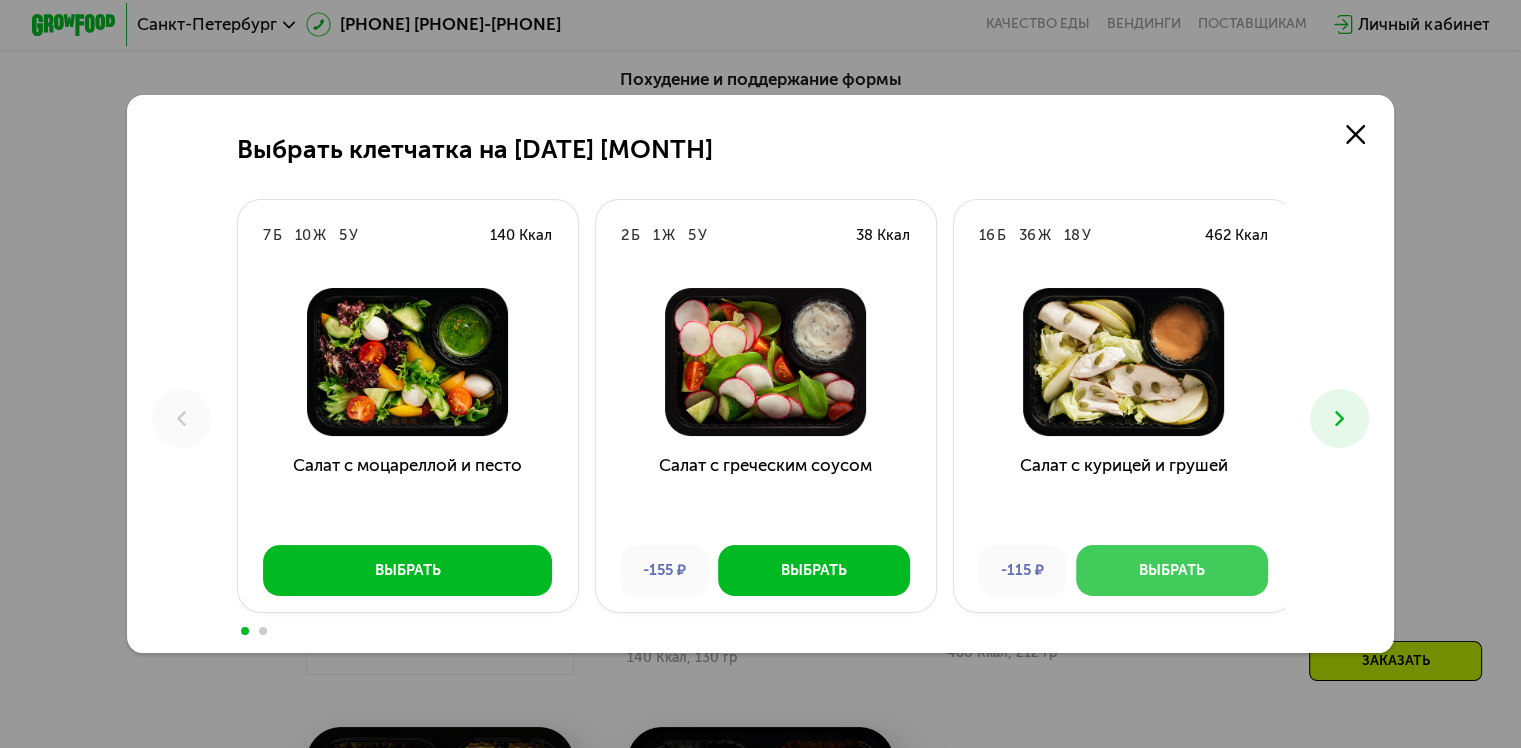click on "Выбрать" at bounding box center [1172, 570] 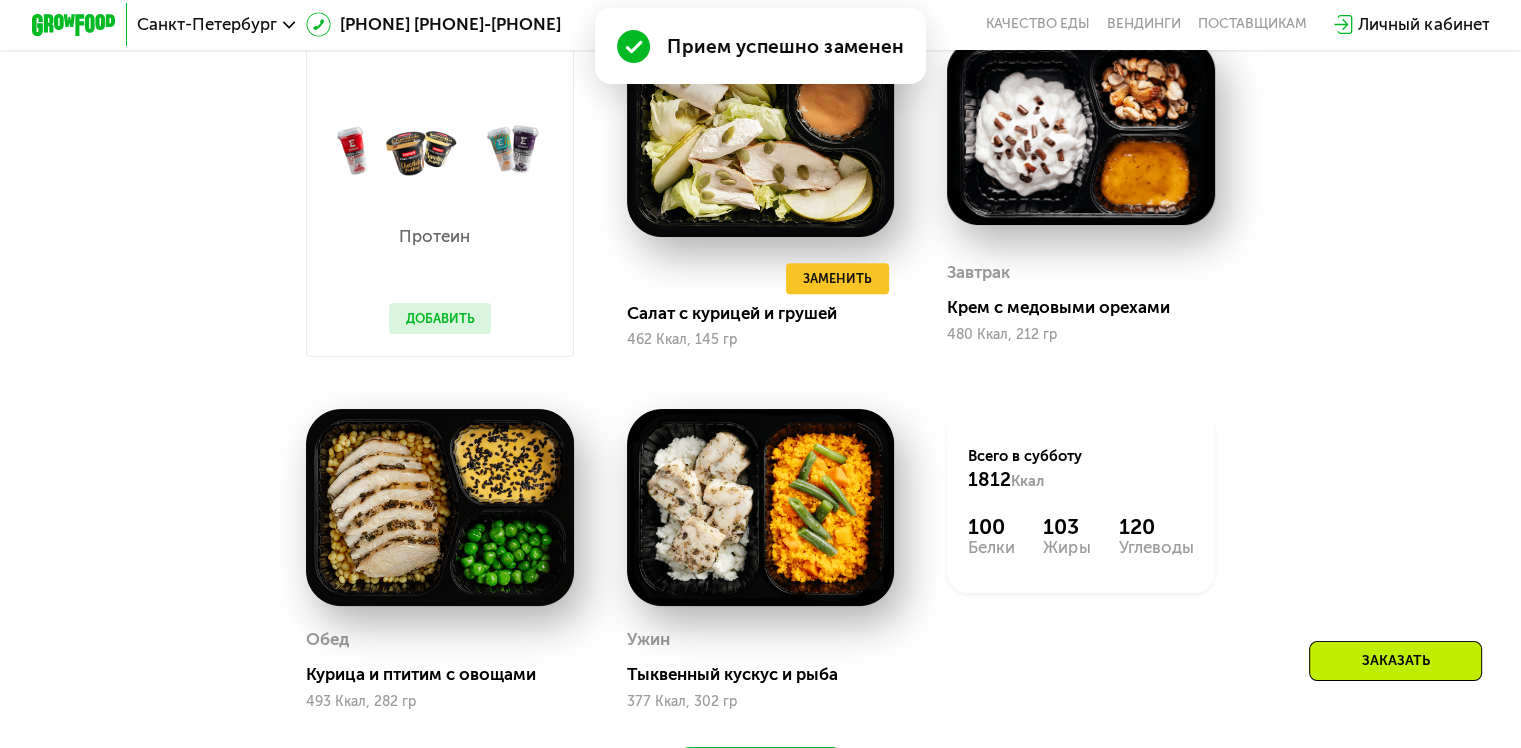 scroll, scrollTop: 1300, scrollLeft: 0, axis: vertical 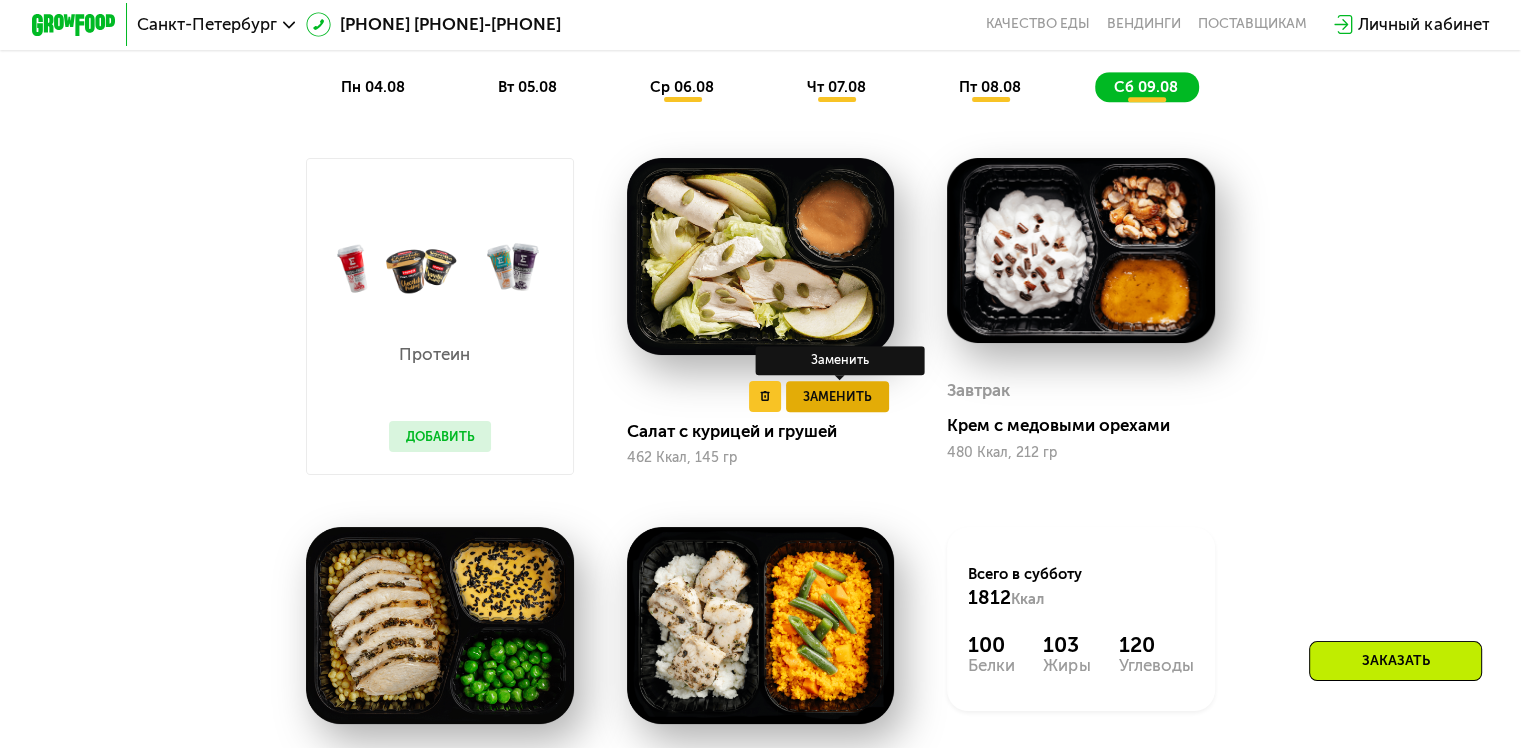 click on "Заменить" at bounding box center [837, 396] 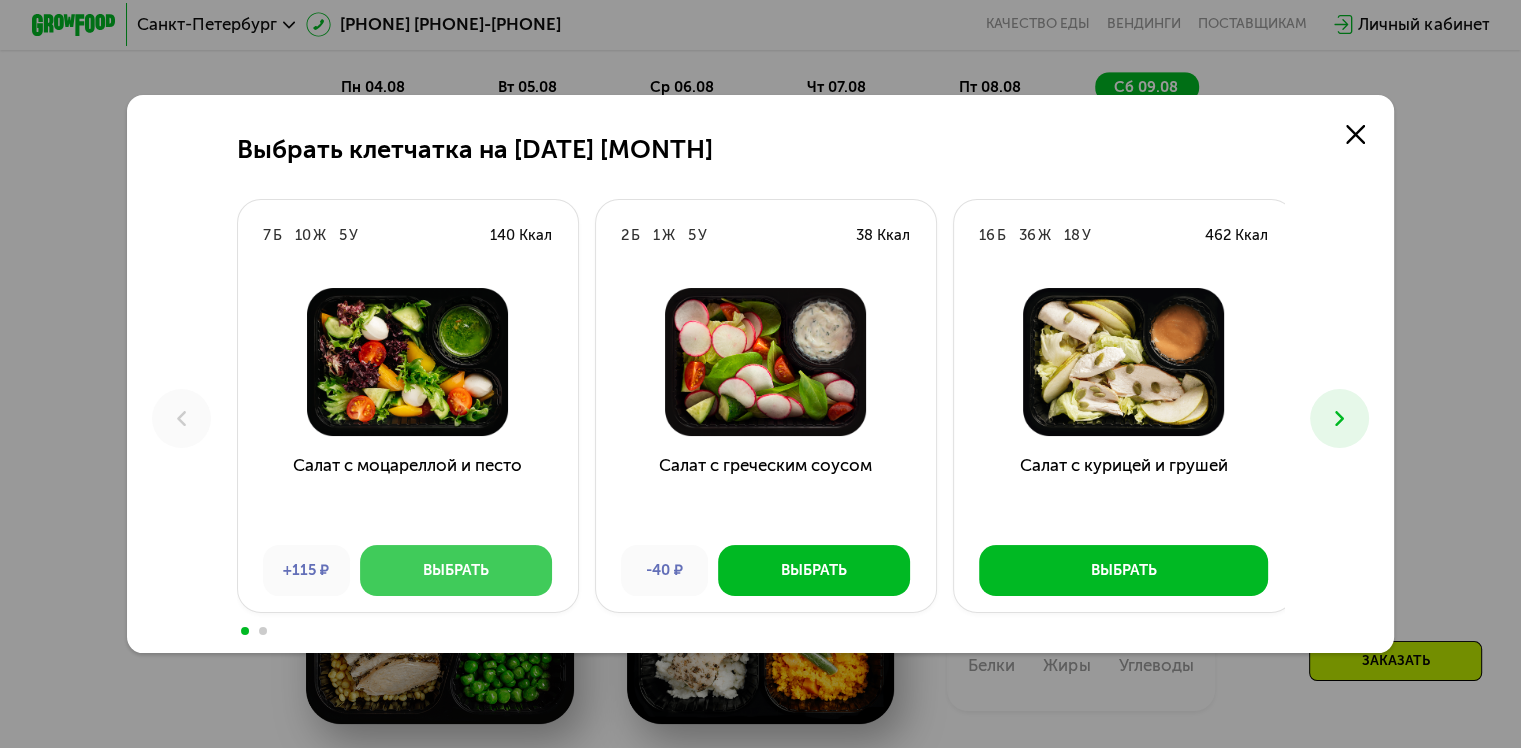 click on "Выбрать" at bounding box center (456, 570) 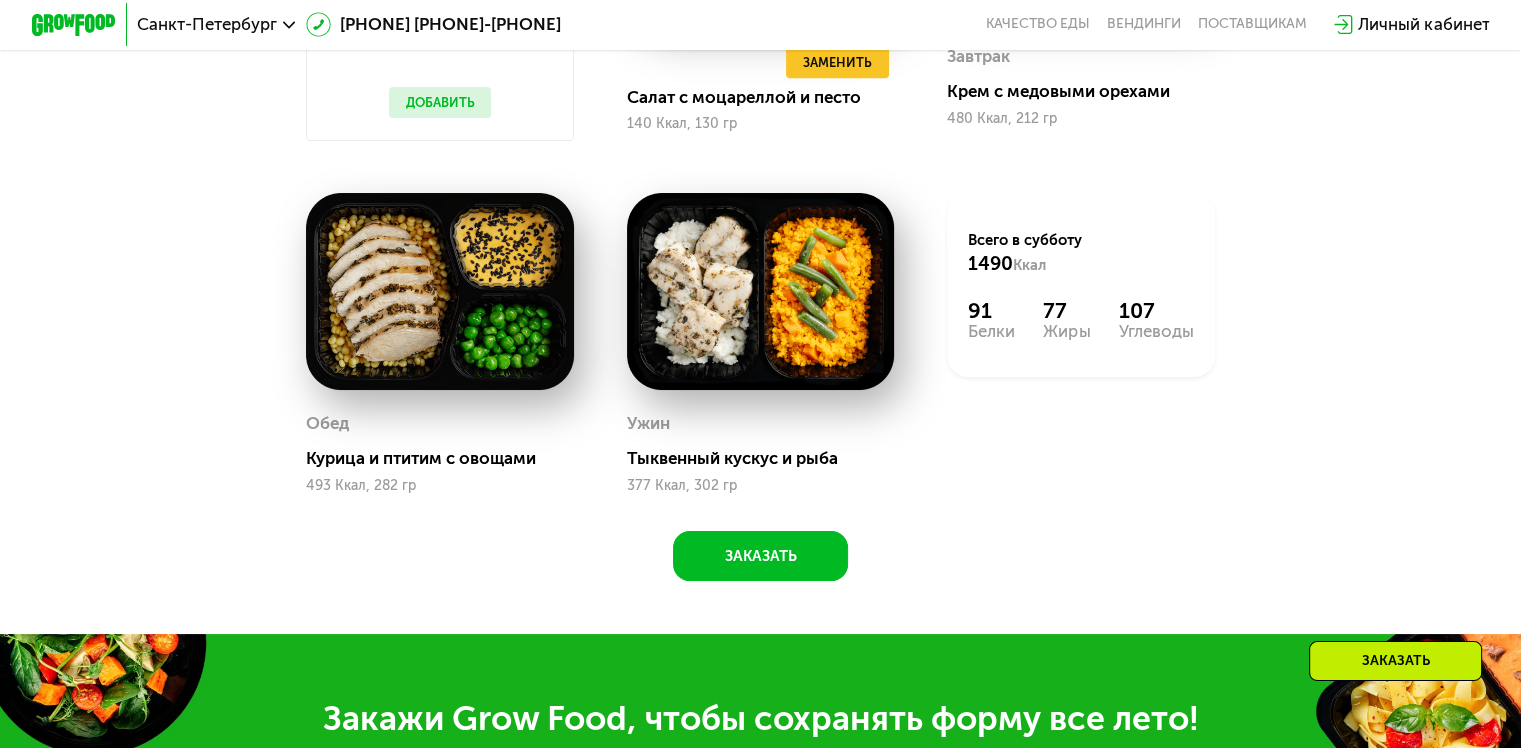 scroll, scrollTop: 1600, scrollLeft: 0, axis: vertical 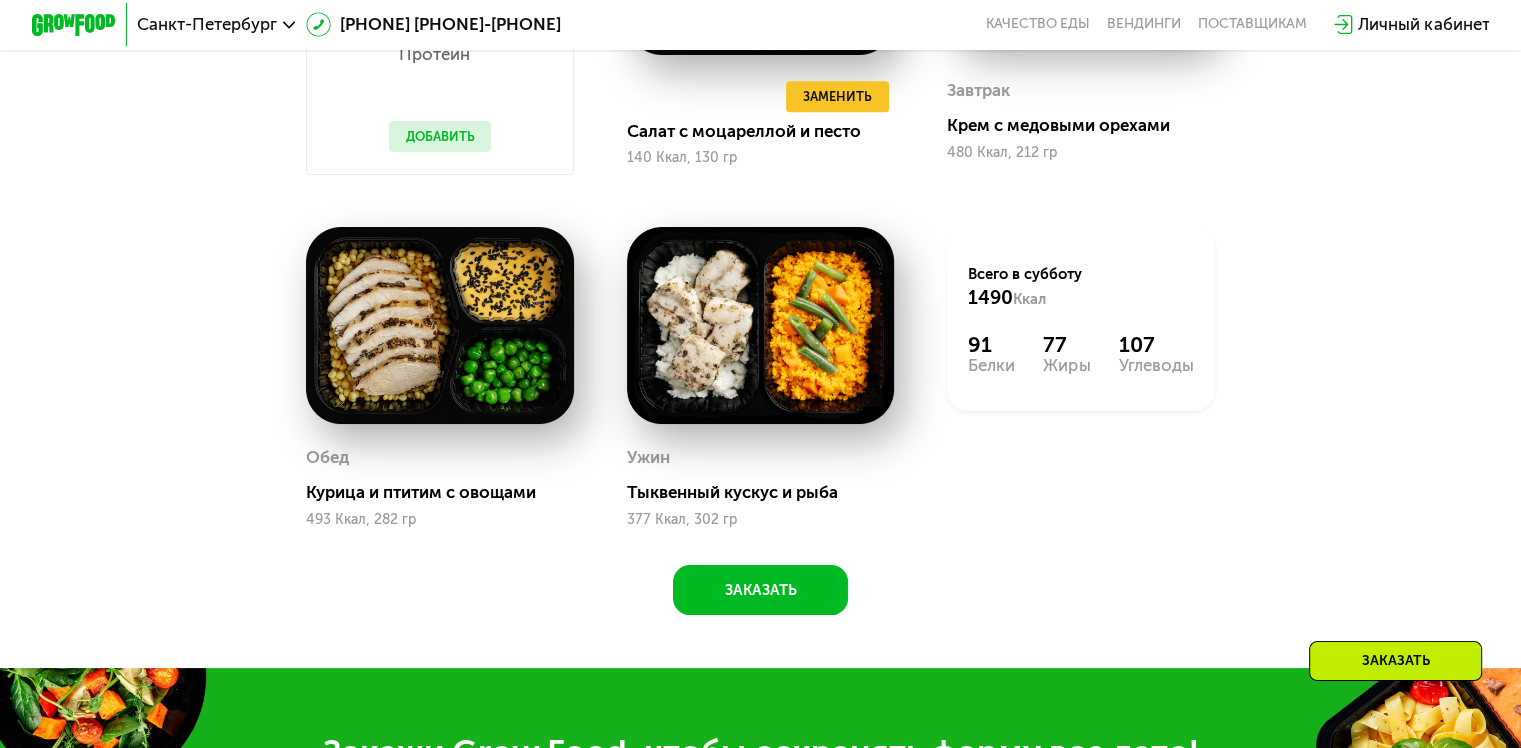 click on "Завтрак Крем с медовыми орехами [NUMBER] [CALORIES_UNIT], [NUMBER] [GRAMS_UNIT]" at bounding box center [1081, 16] 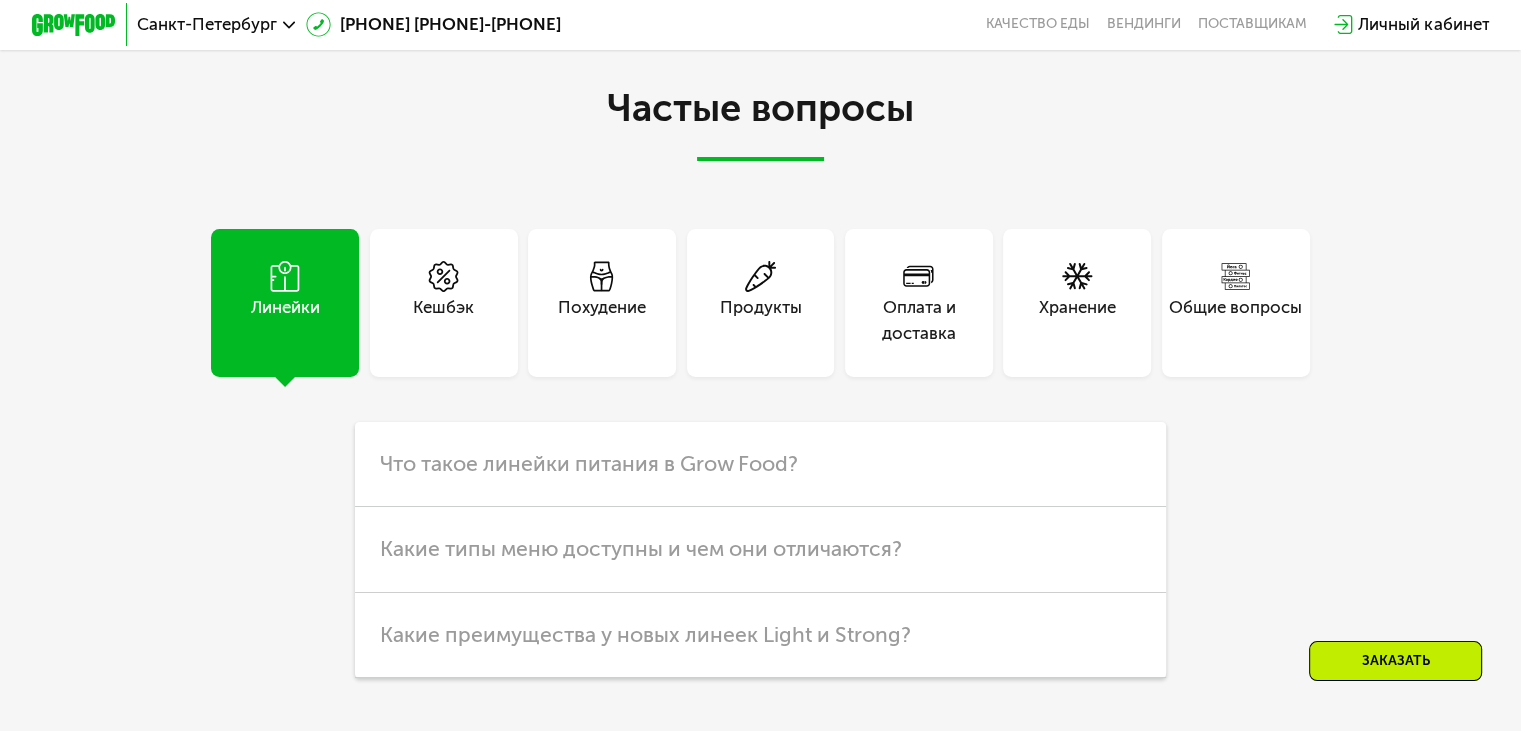 scroll, scrollTop: 5500, scrollLeft: 0, axis: vertical 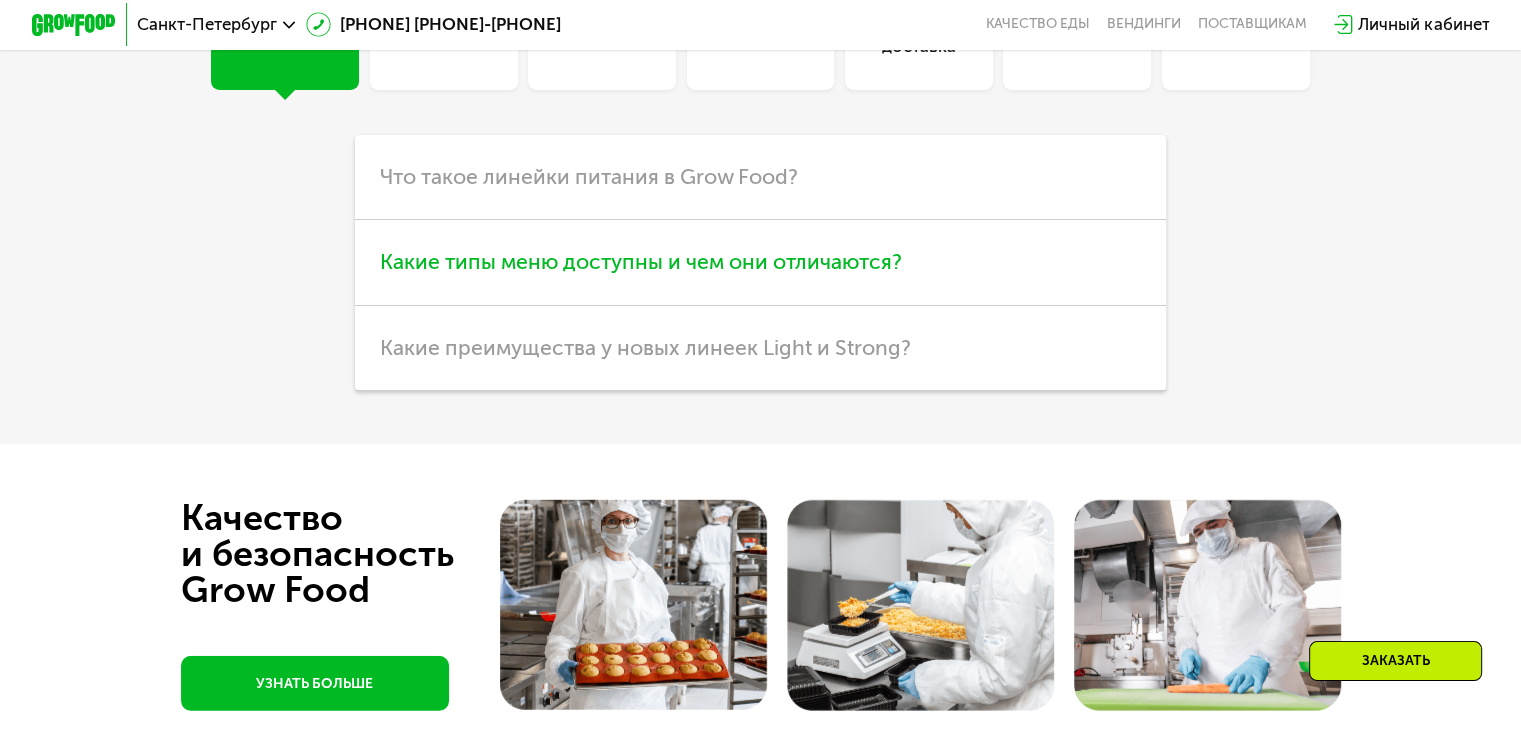 click on "Какие типы меню доступны и чем они отличаются?" at bounding box center [641, 261] 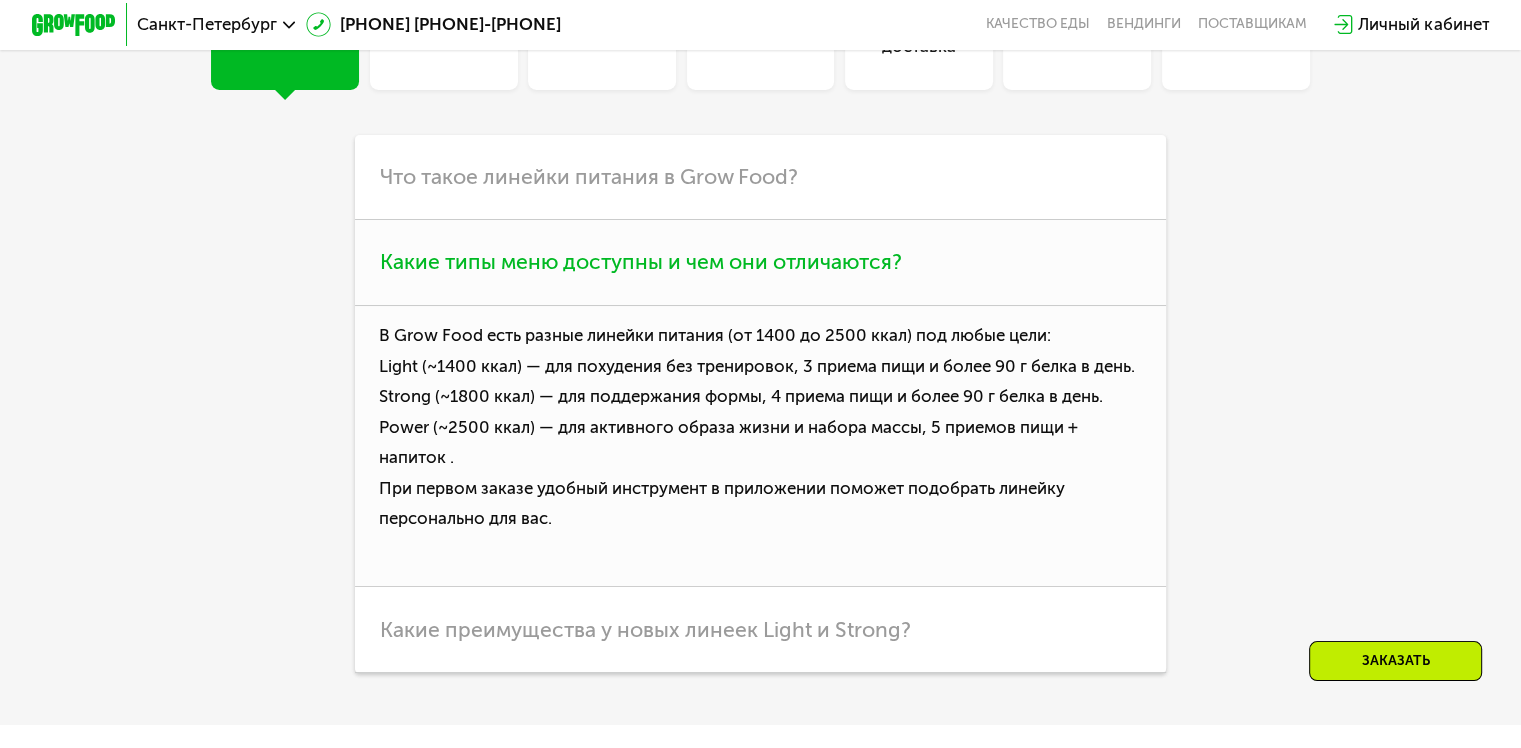 click on "Какие типы меню доступны и чем они отличаются?" at bounding box center [641, 261] 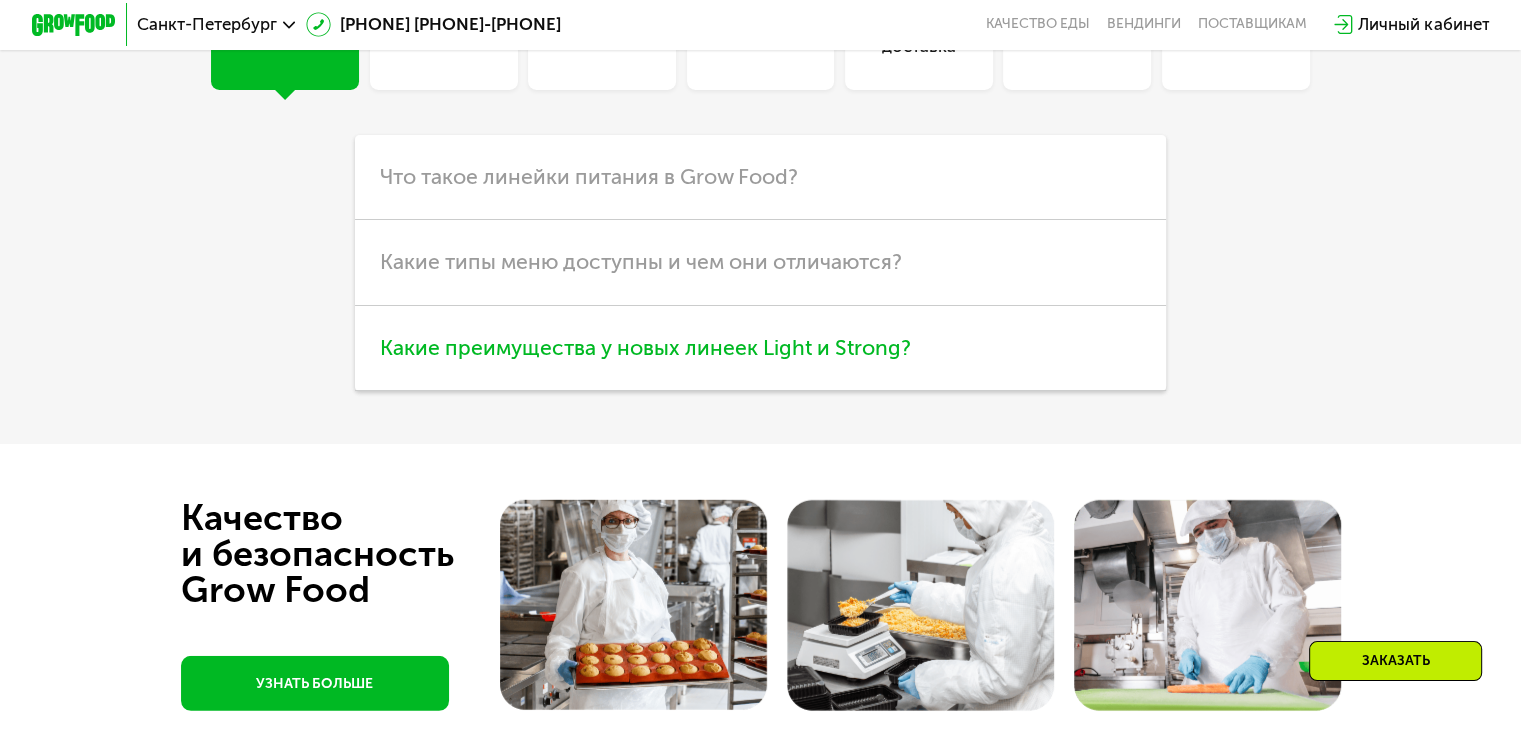 click on "Какие преимущества у новых линеек Light и Strong?" at bounding box center [645, 347] 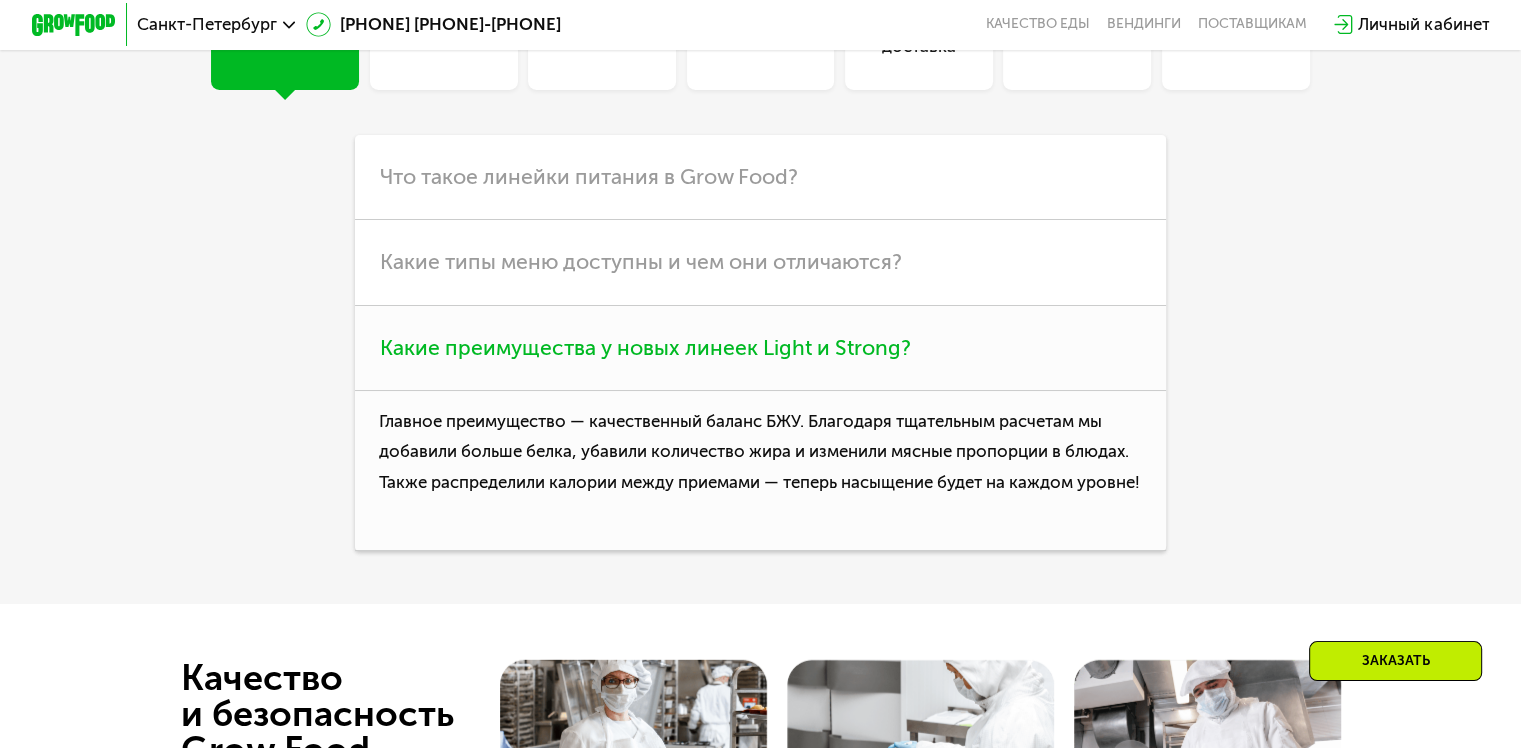 click on "Какие преимущества у новых линеек Light и Strong?" at bounding box center (645, 347) 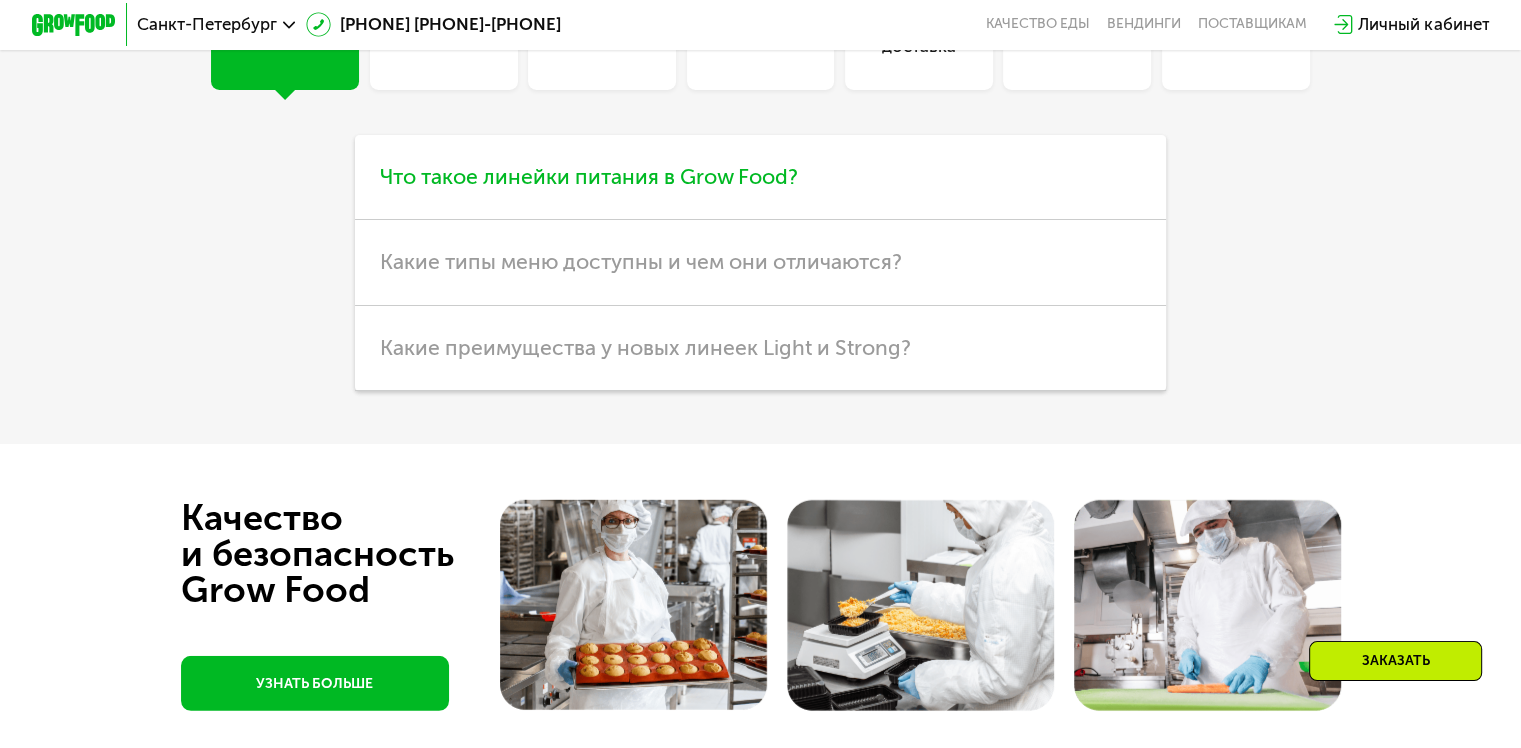 click on "Что такое линейки питания в Grow Food?" at bounding box center (760, 177) 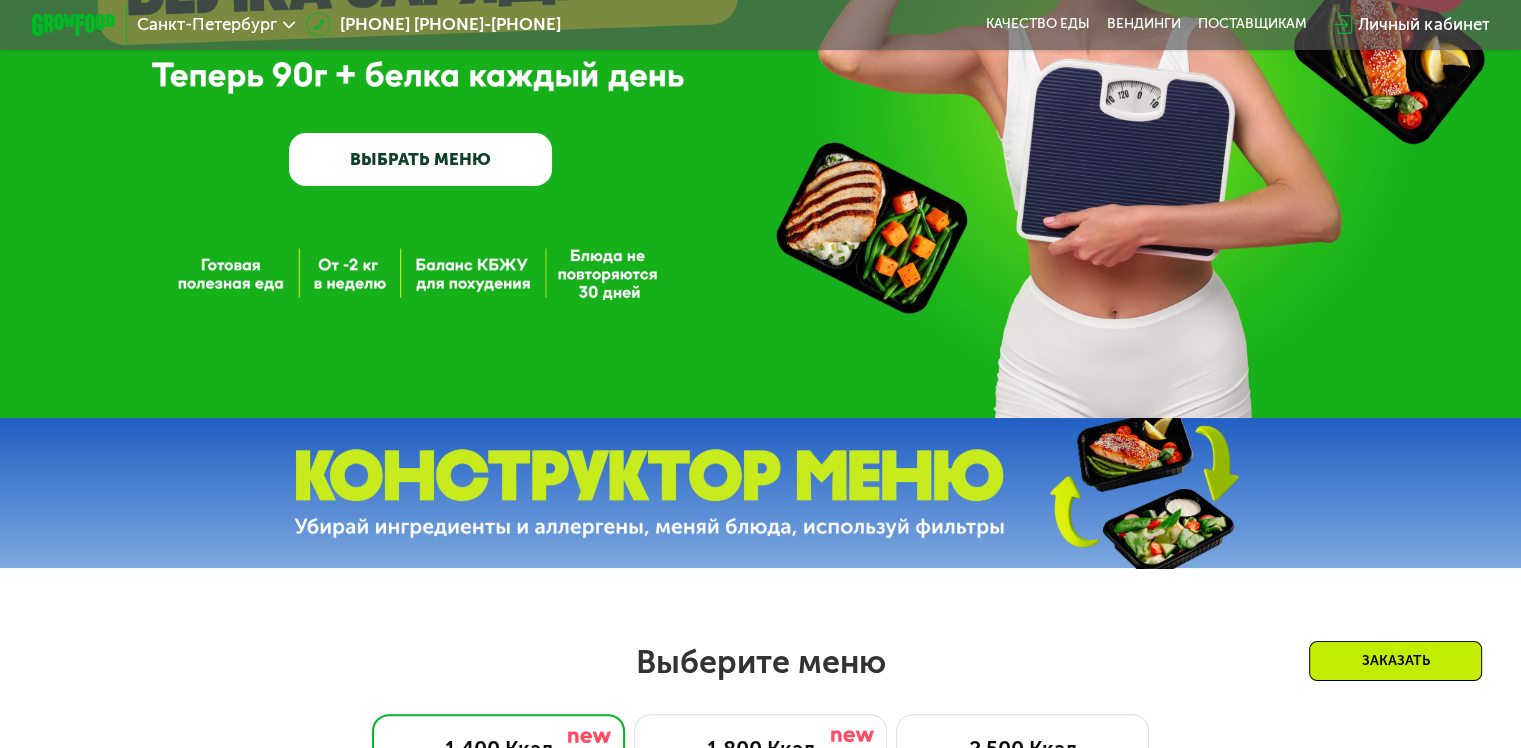 scroll, scrollTop: 800, scrollLeft: 0, axis: vertical 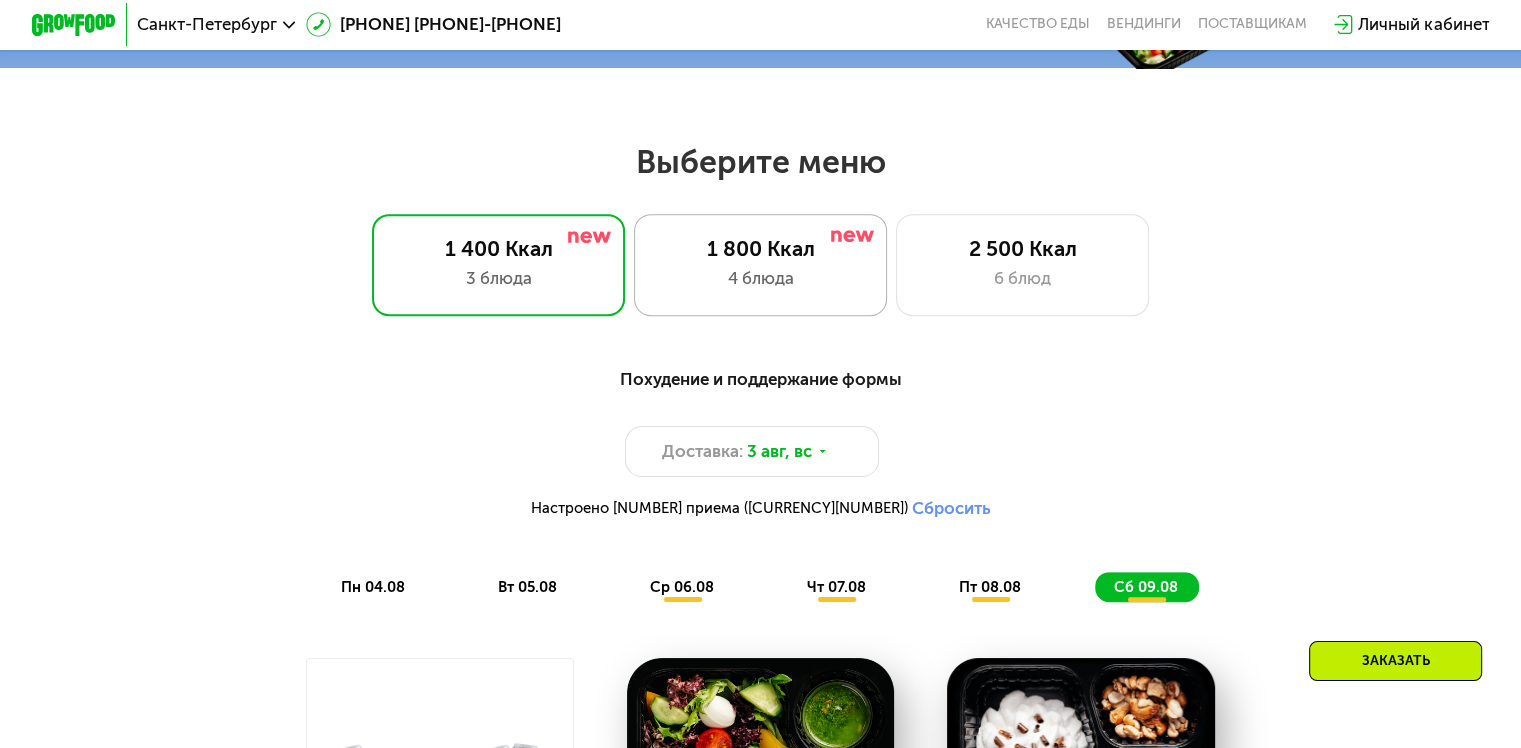 click on "1 800 Ккал 4 блюда" 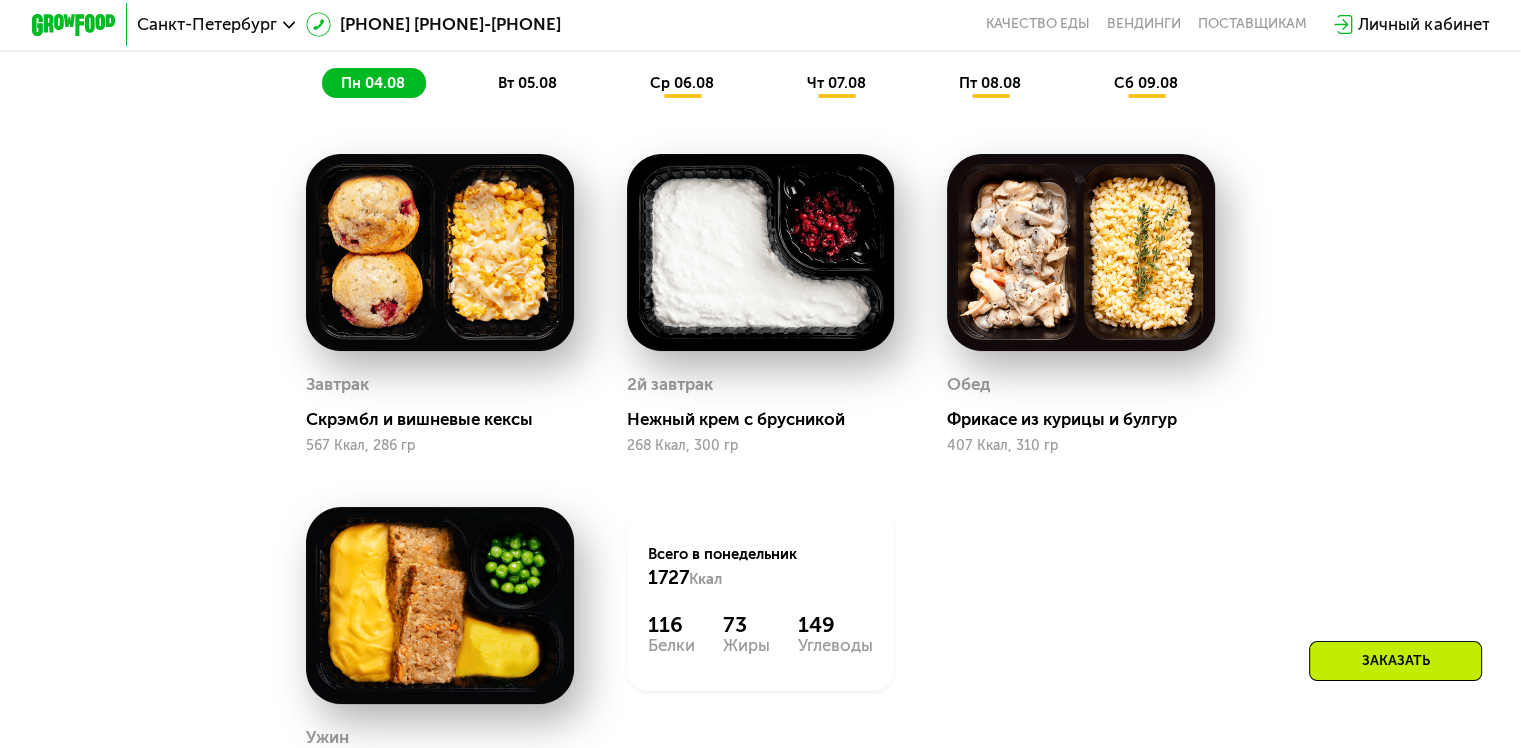scroll, scrollTop: 751, scrollLeft: 0, axis: vertical 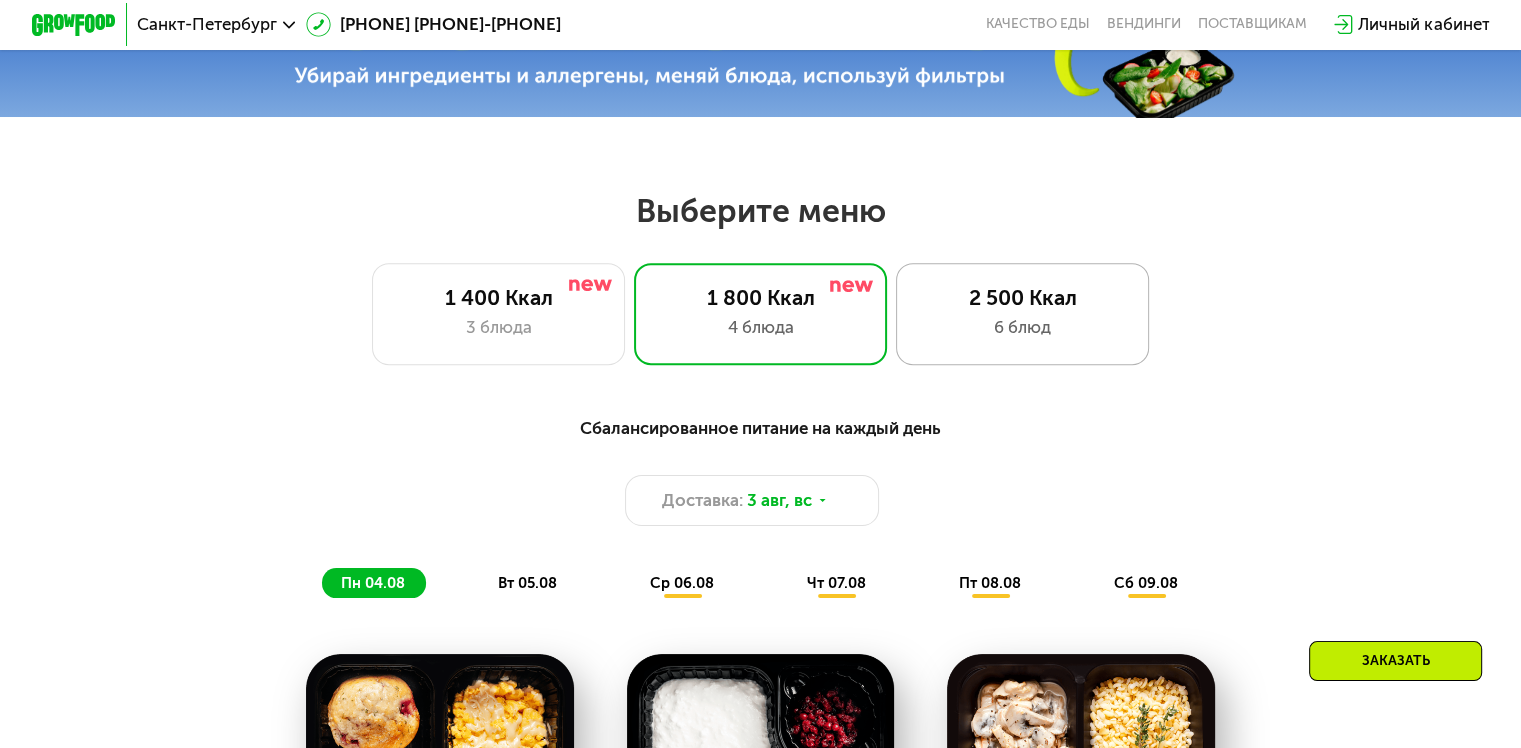 click on "2 500 Ккал" at bounding box center [1022, 297] 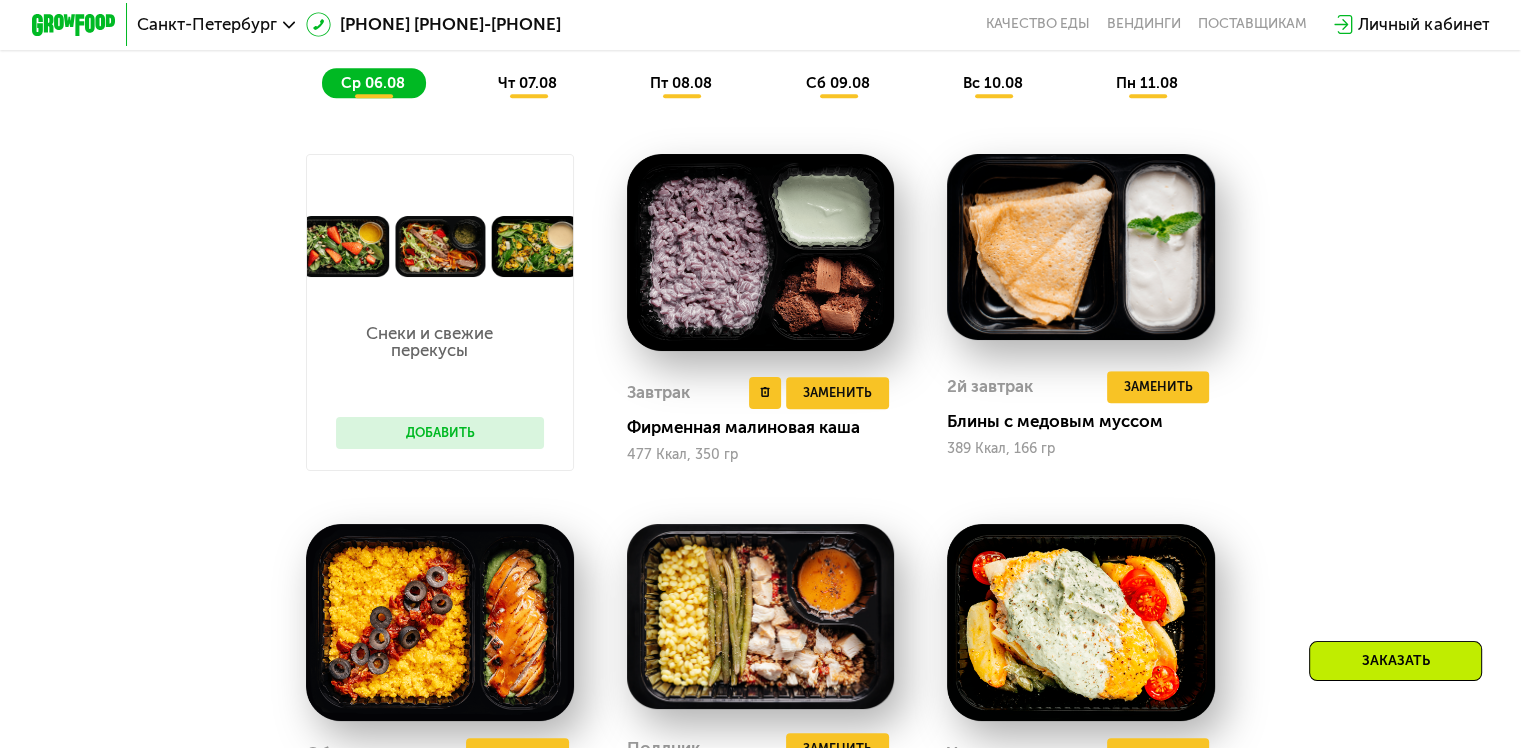 scroll, scrollTop: 1051, scrollLeft: 0, axis: vertical 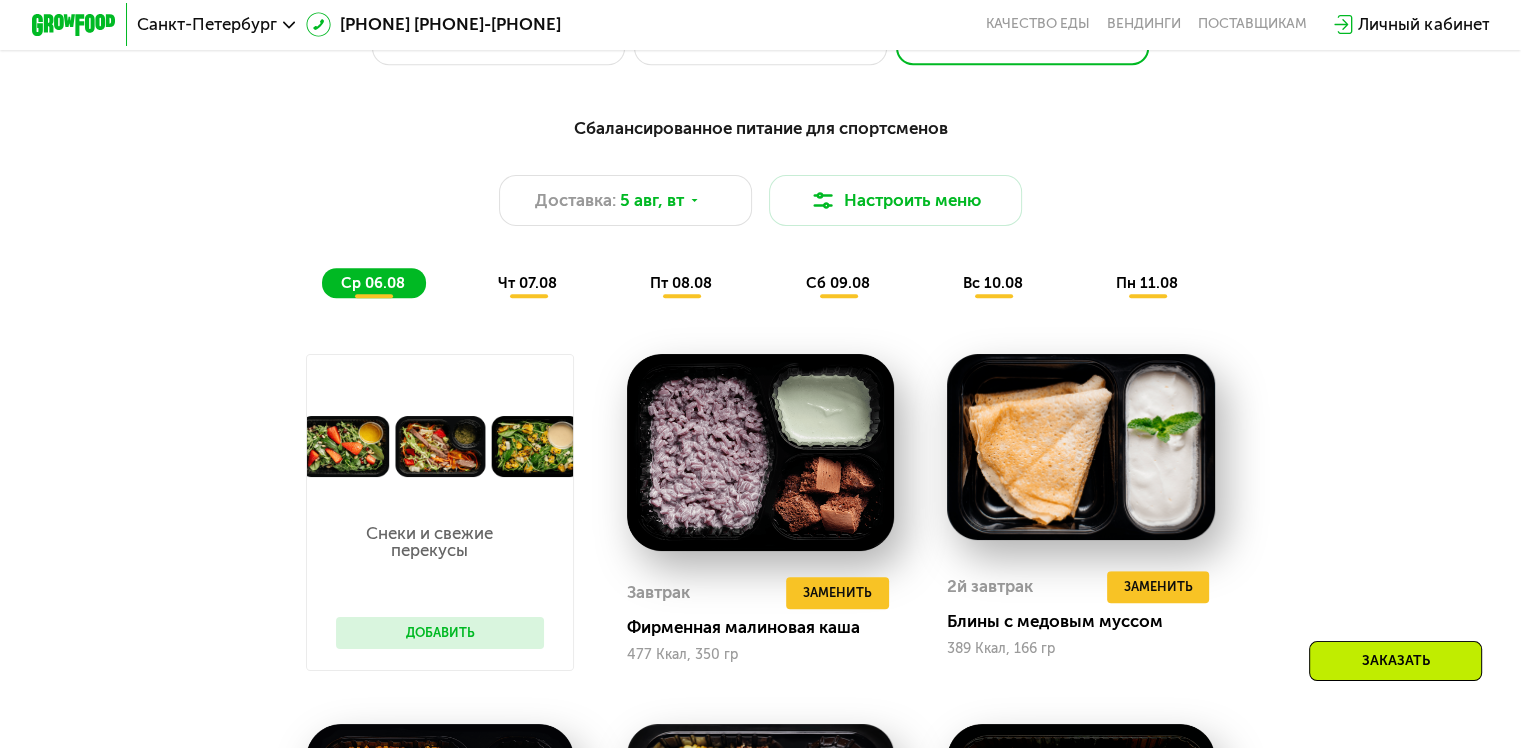 drag, startPoint x: 521, startPoint y: 264, endPoint x: 524, endPoint y: 277, distance: 13.341664 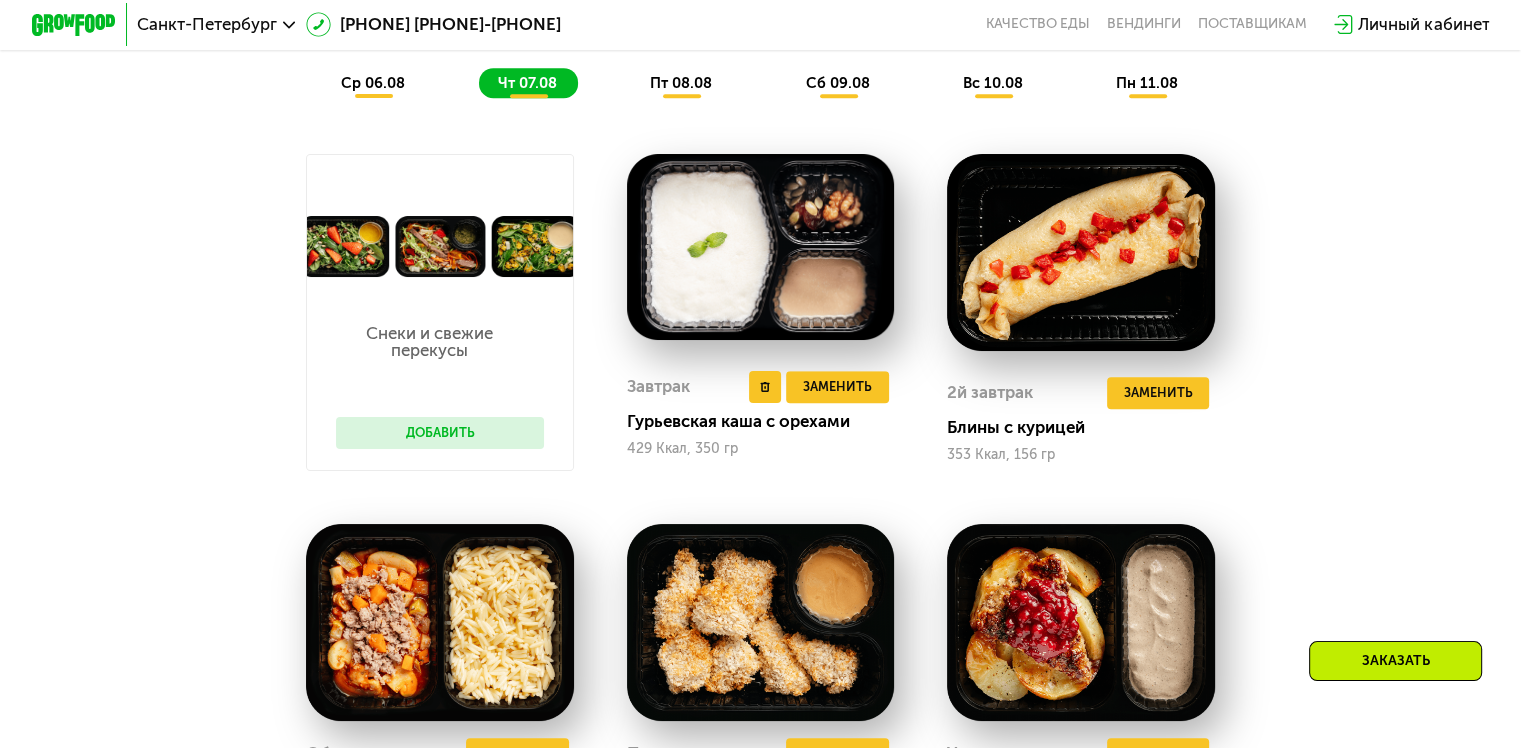 scroll, scrollTop: 851, scrollLeft: 0, axis: vertical 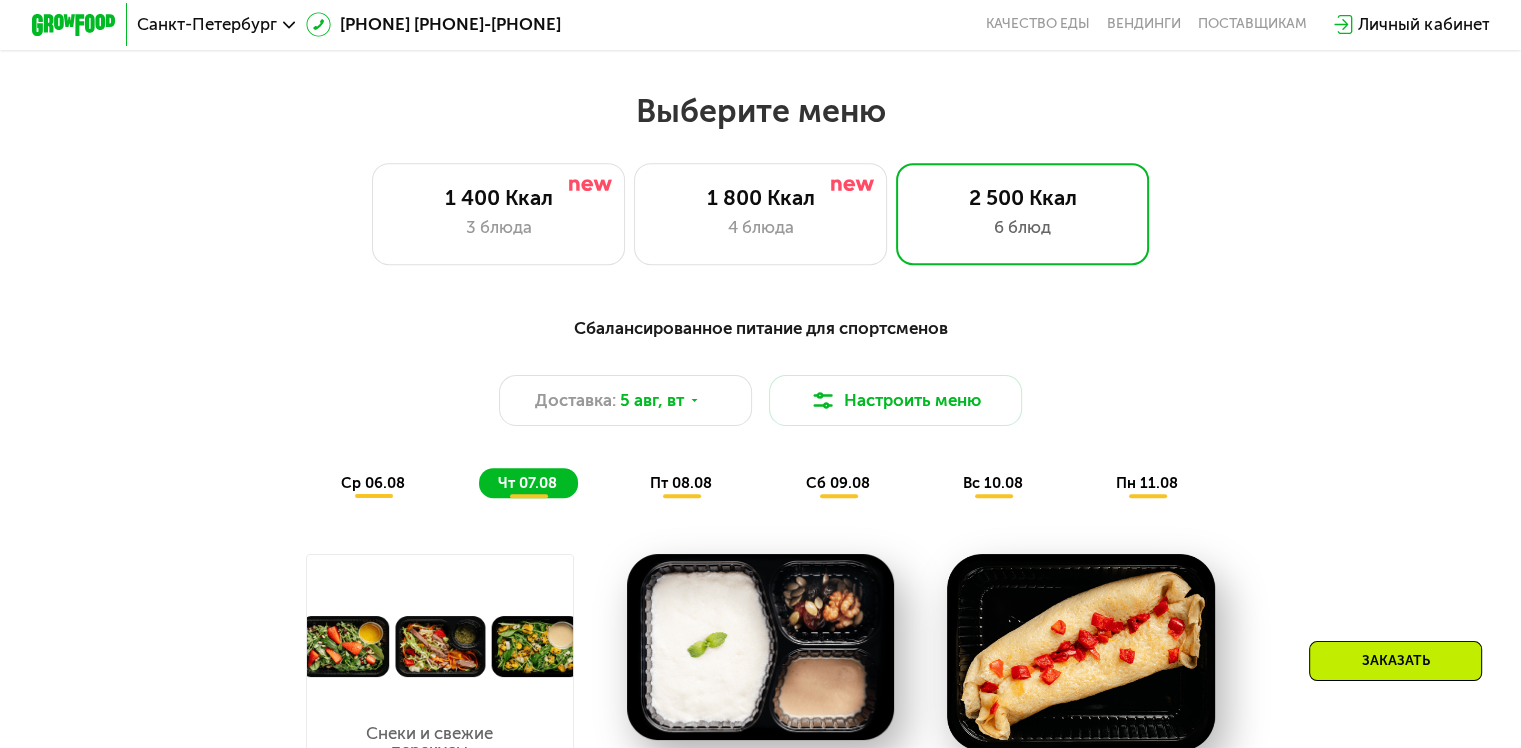 click on "пт 08.08" 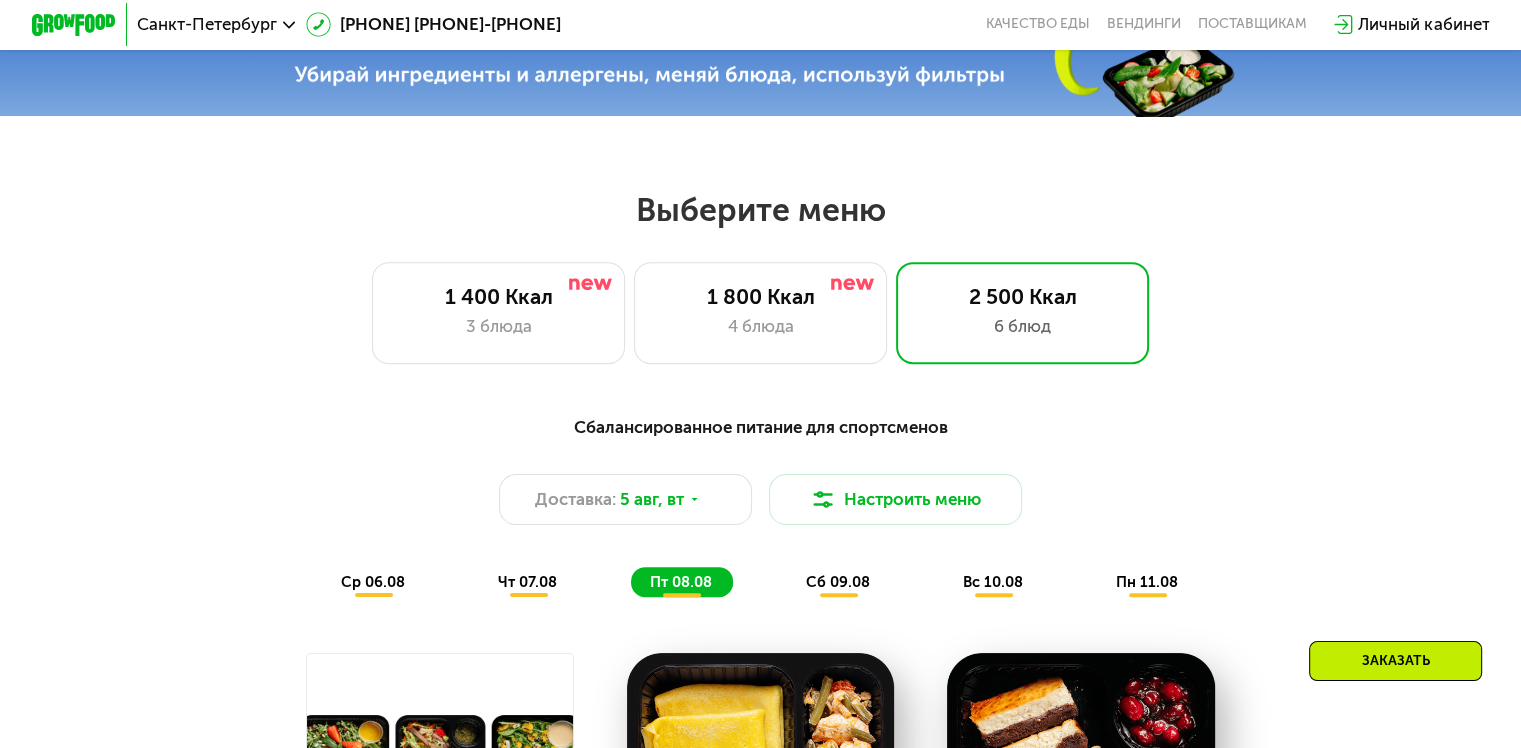 scroll, scrollTop: 751, scrollLeft: 0, axis: vertical 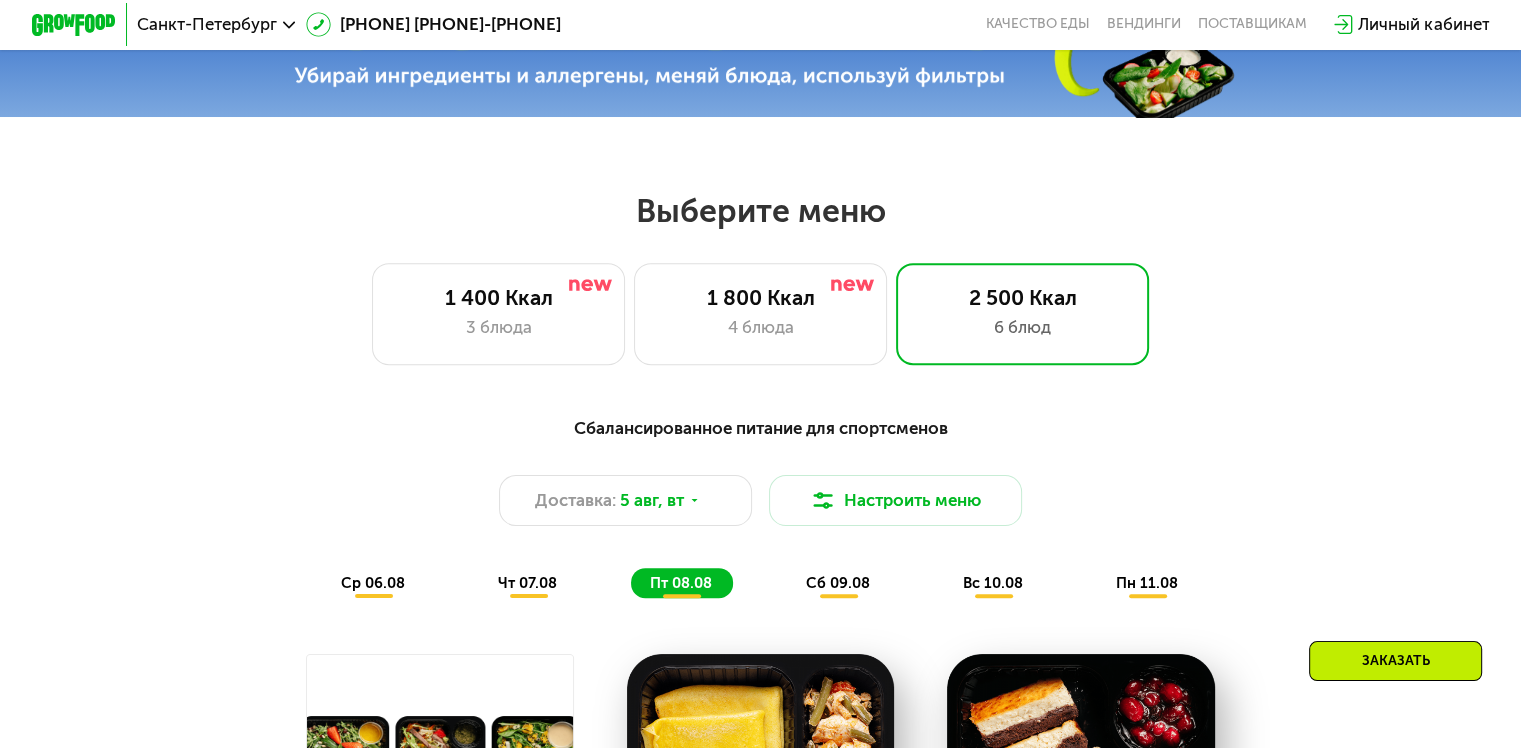 click on "сб 09.08" 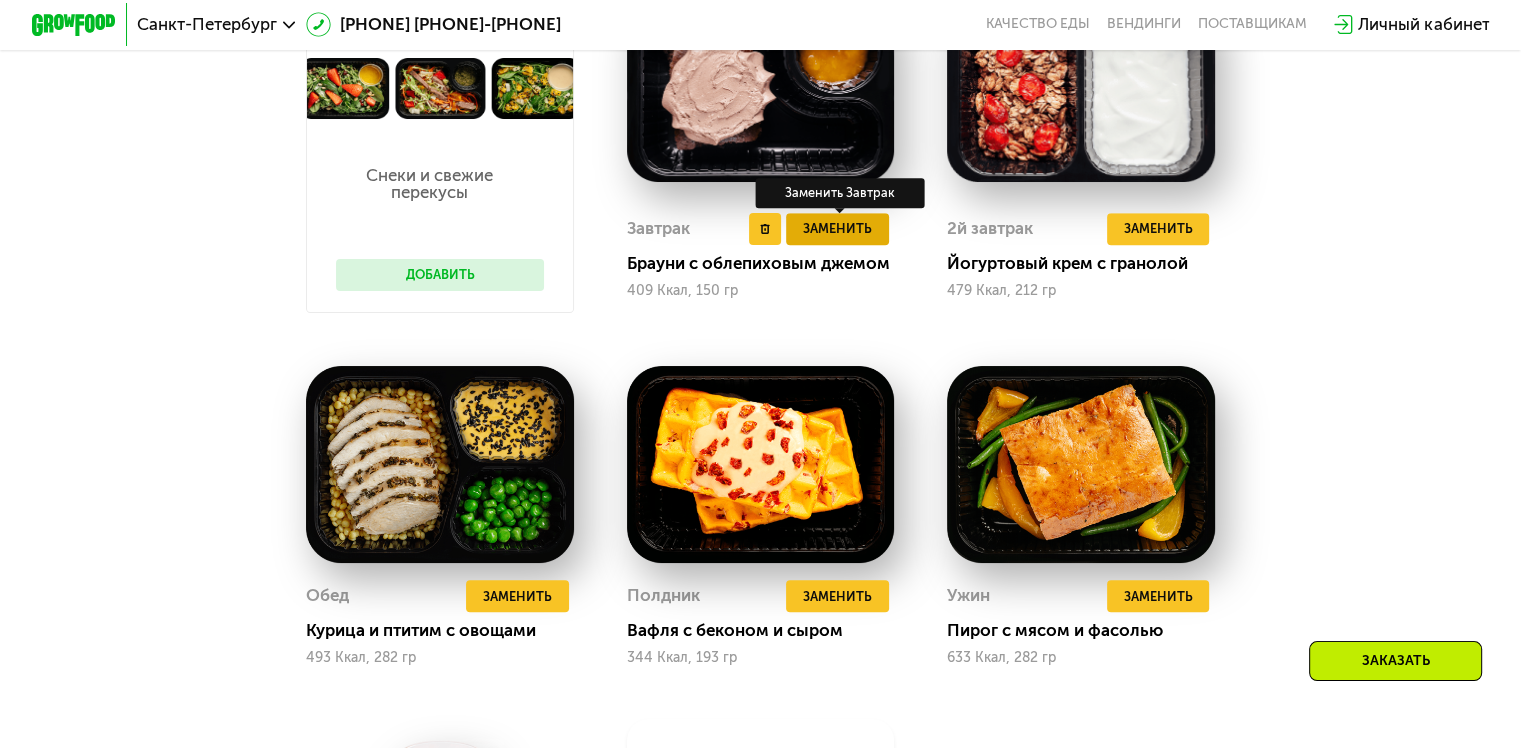 scroll, scrollTop: 1551, scrollLeft: 0, axis: vertical 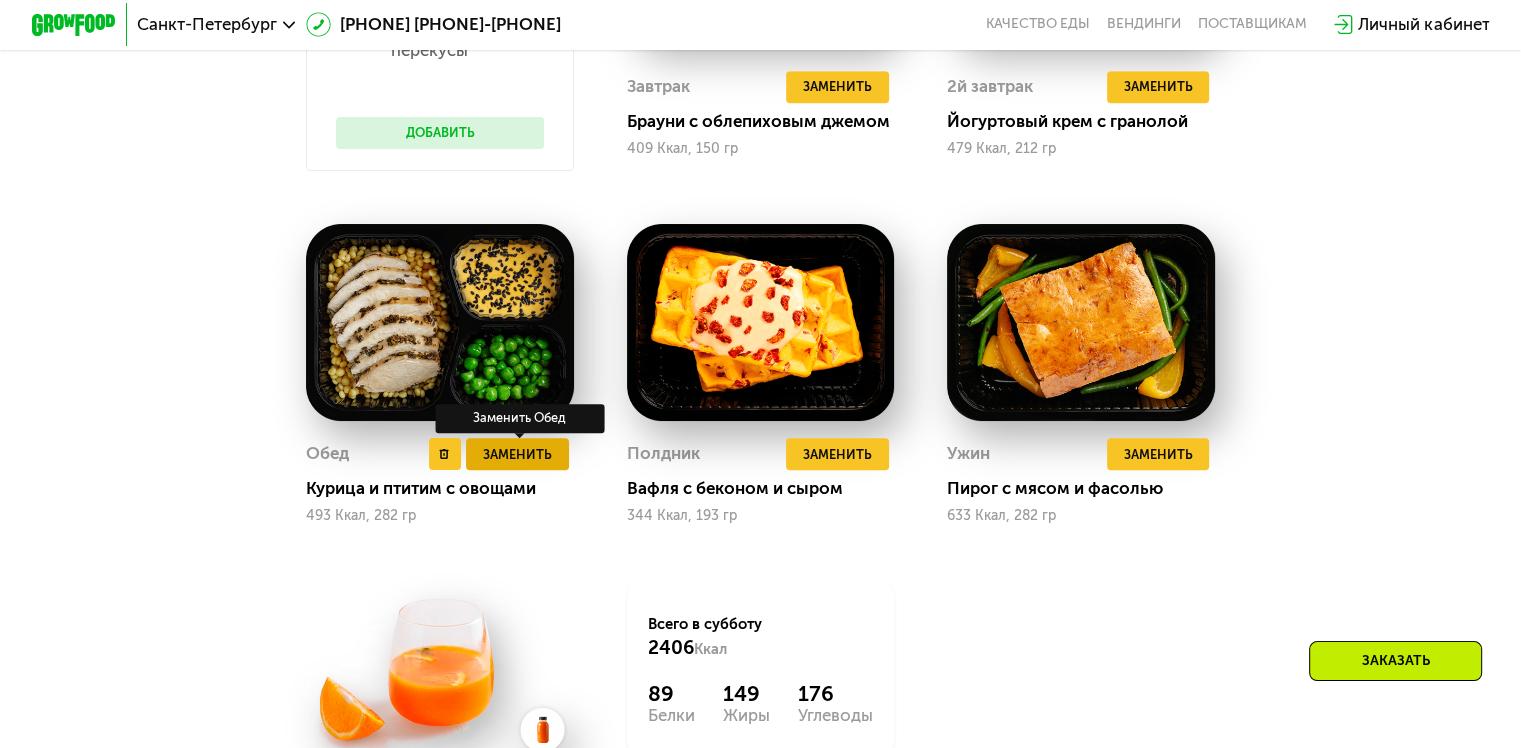 click on "Заменить" at bounding box center [517, 454] 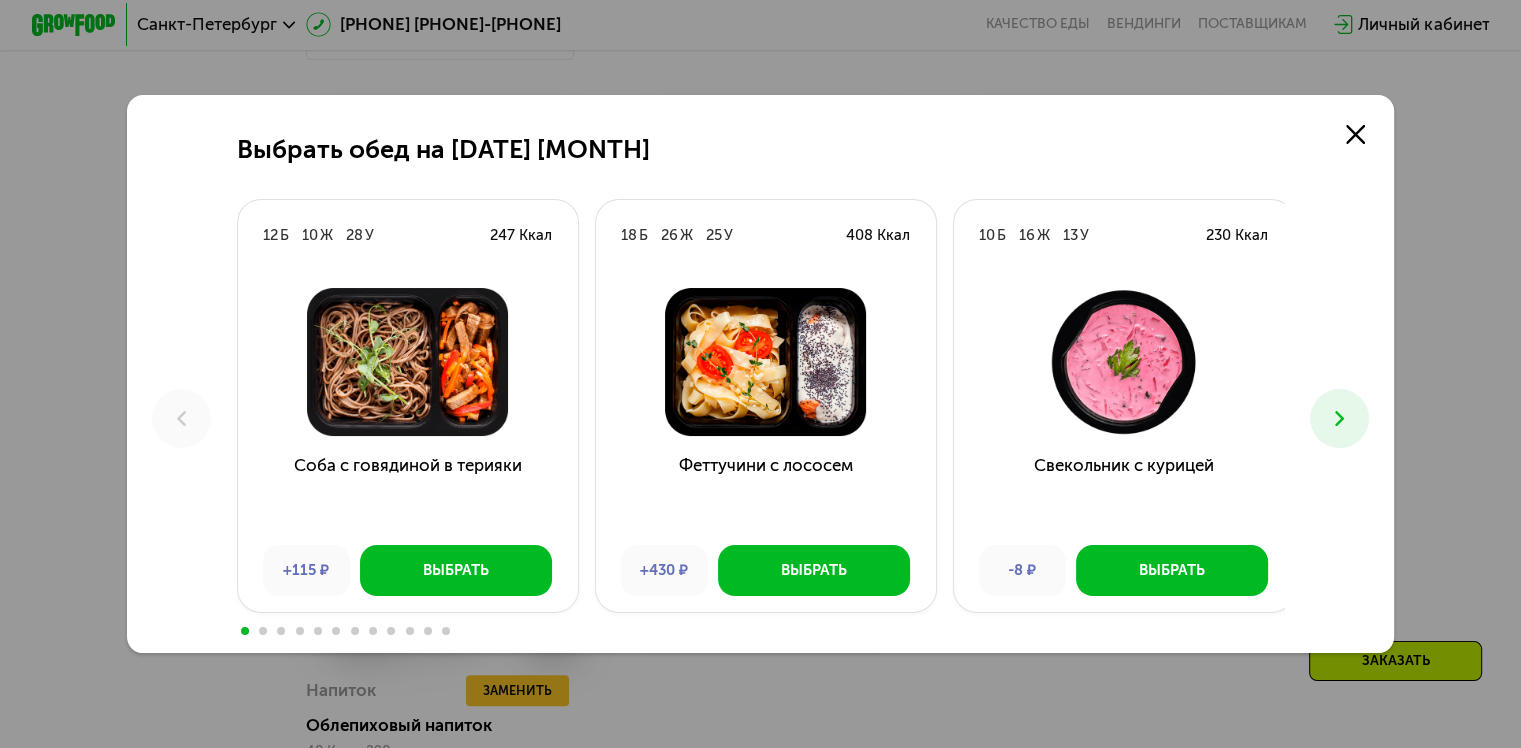 scroll, scrollTop: 1651, scrollLeft: 0, axis: vertical 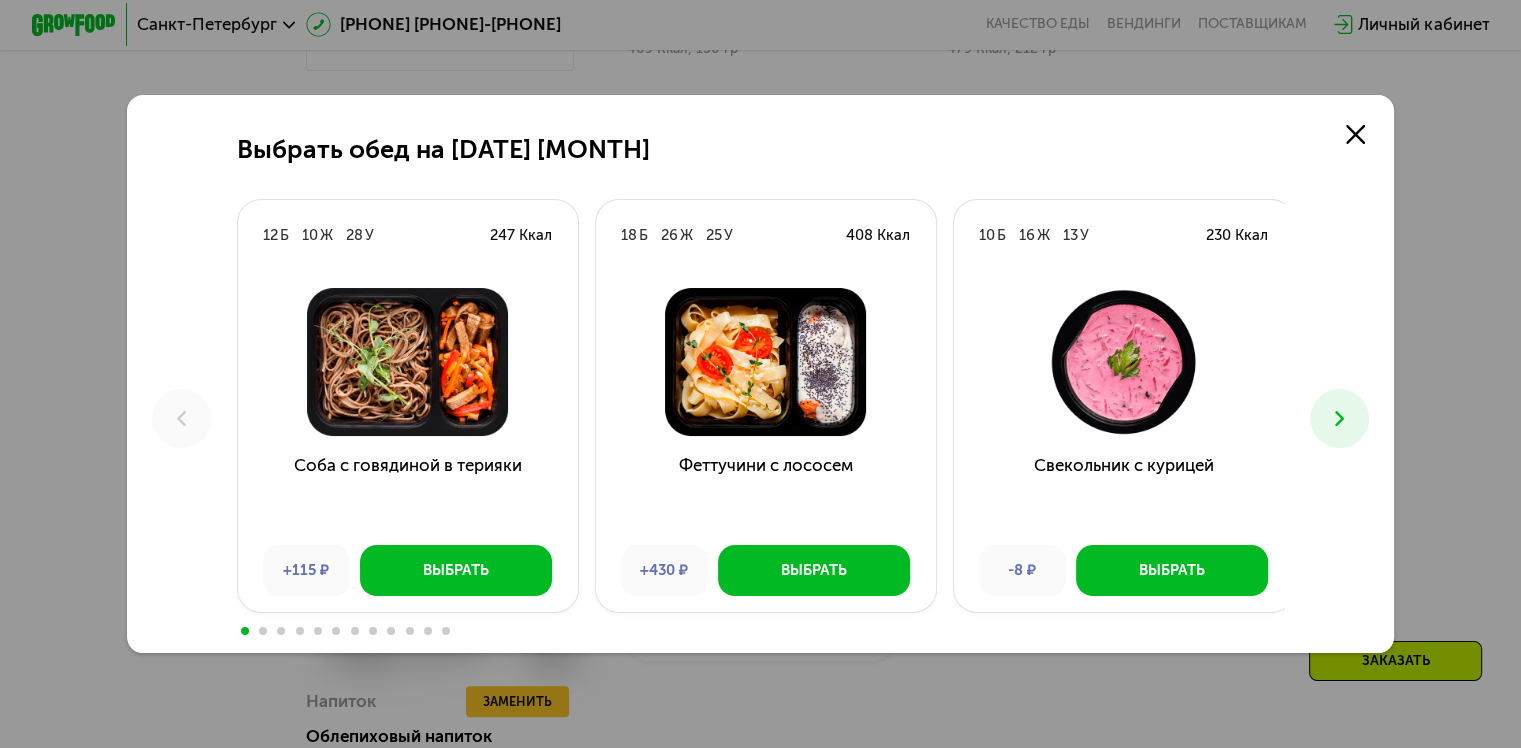 click 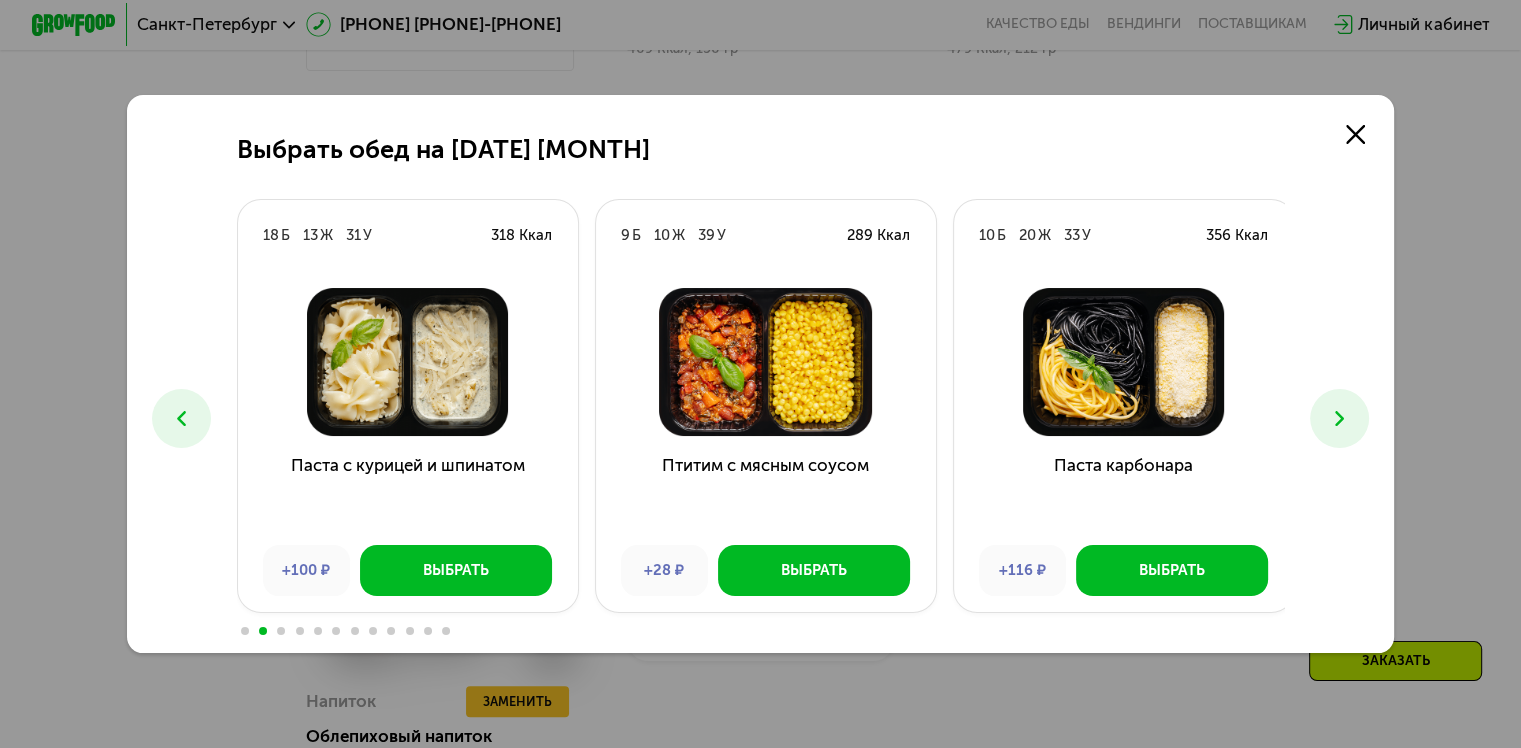 click 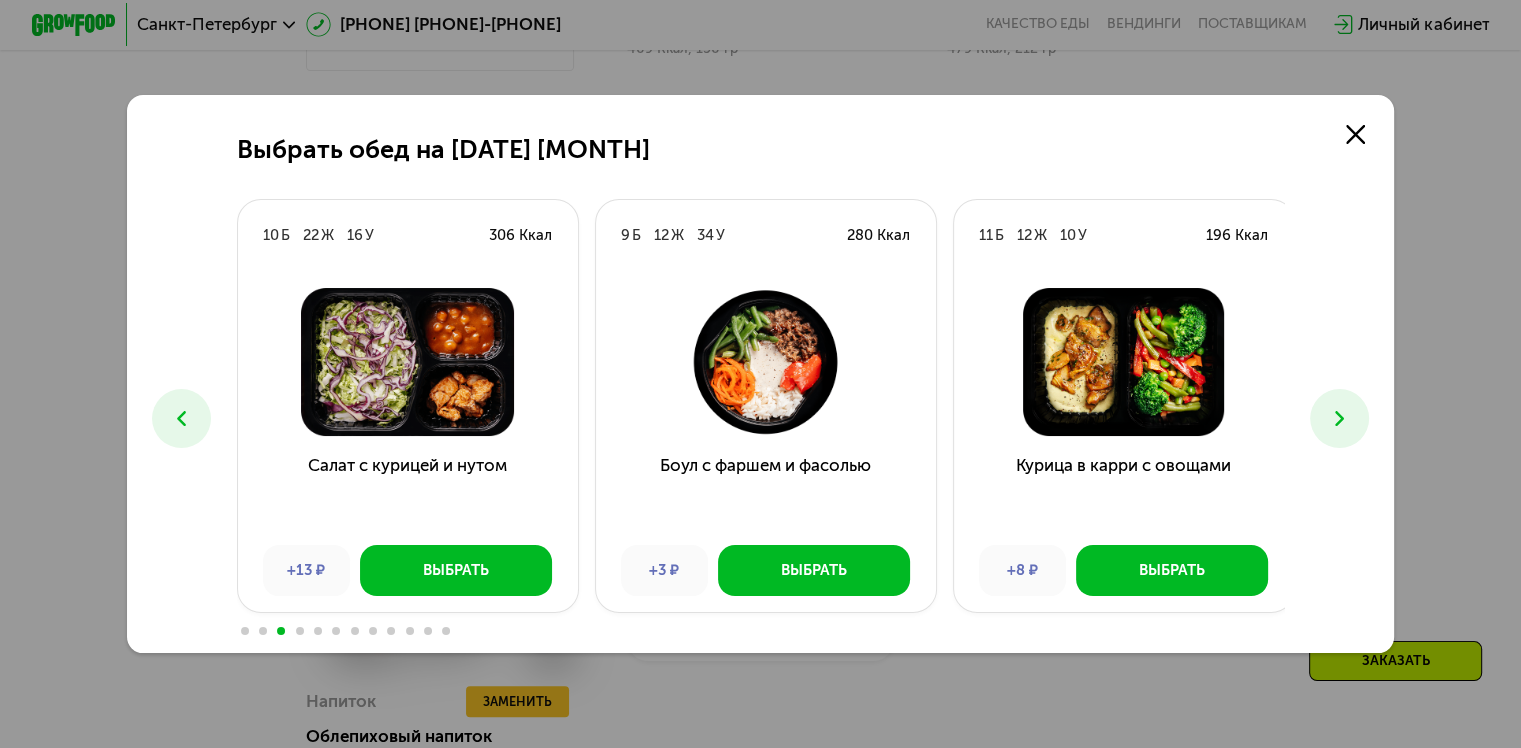 click at bounding box center (1339, 418) 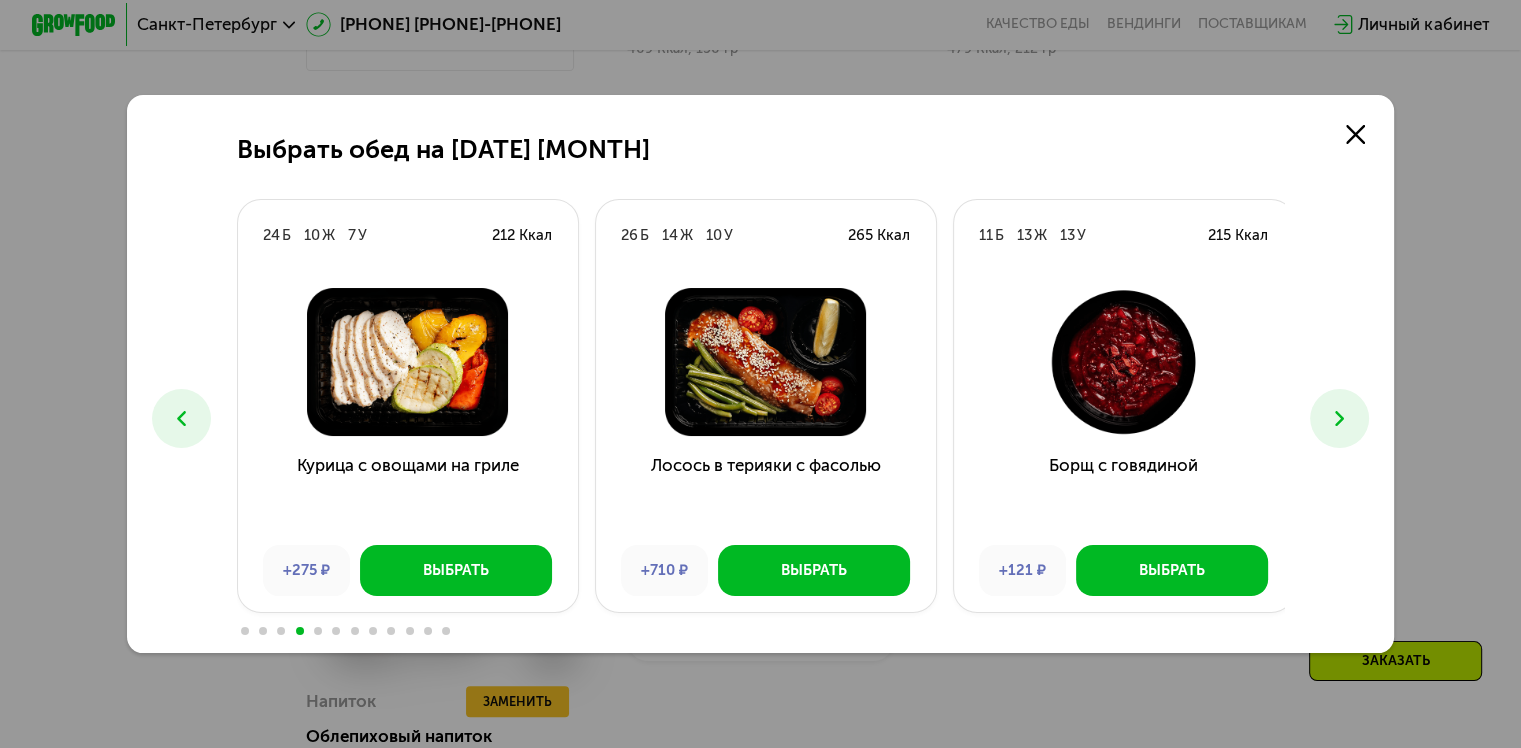 click 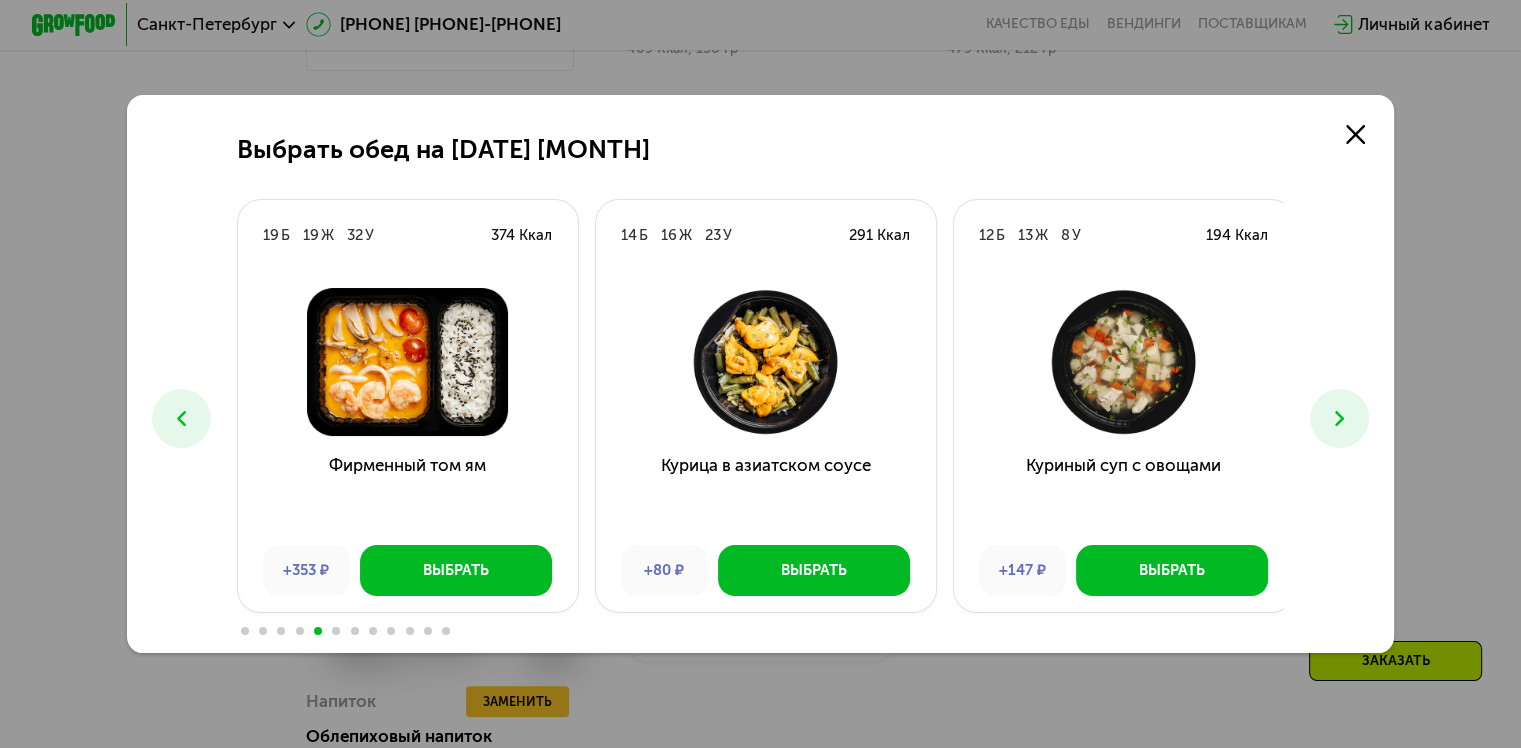 click 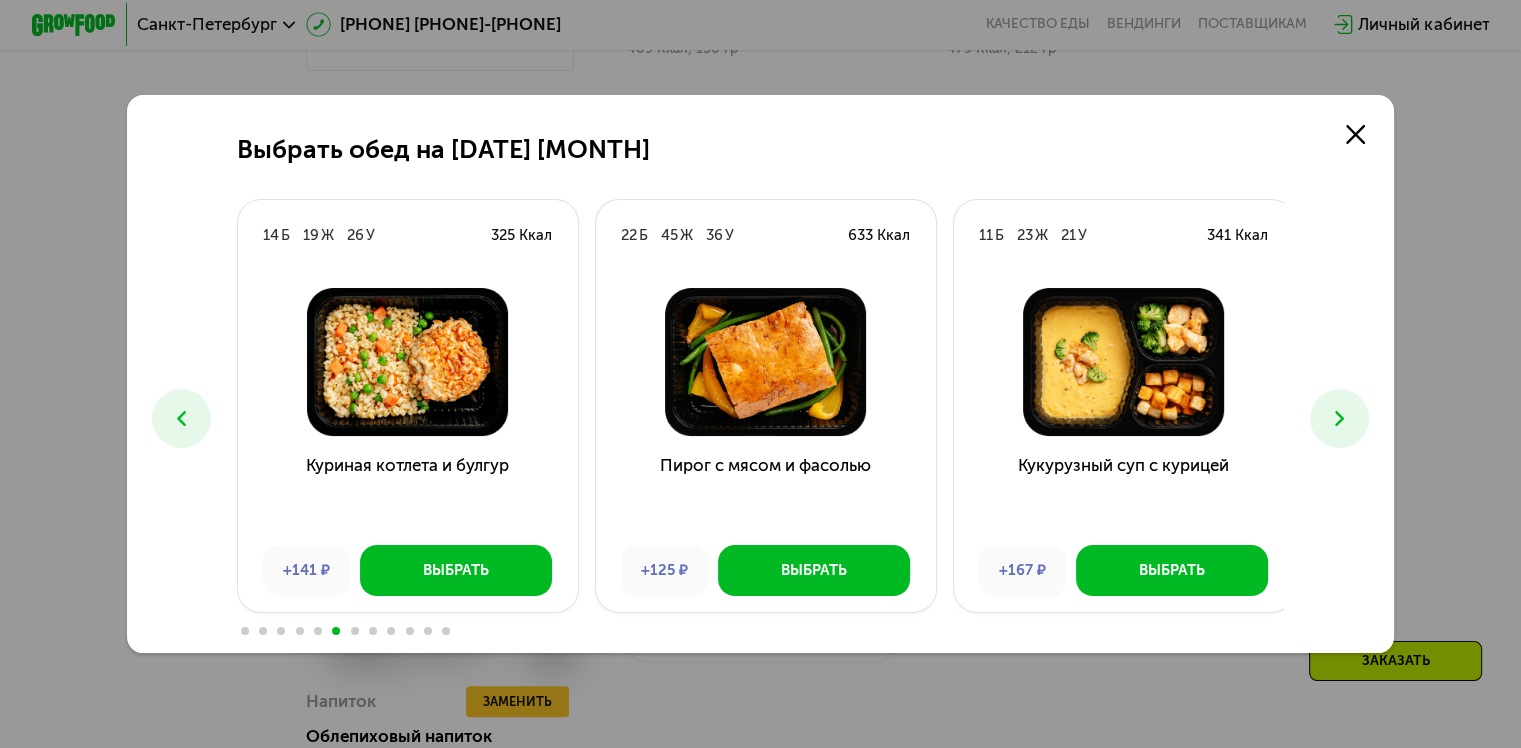 click 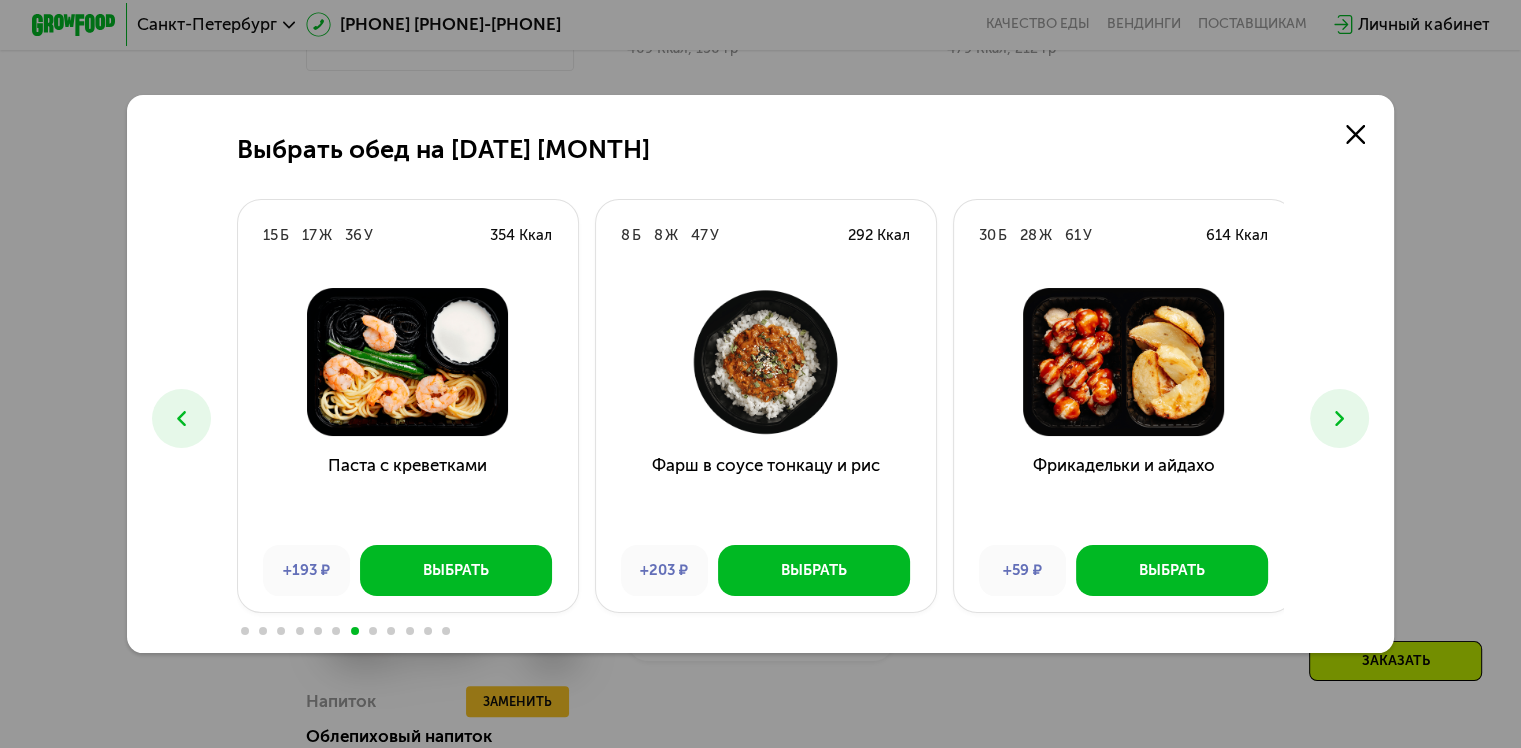 click 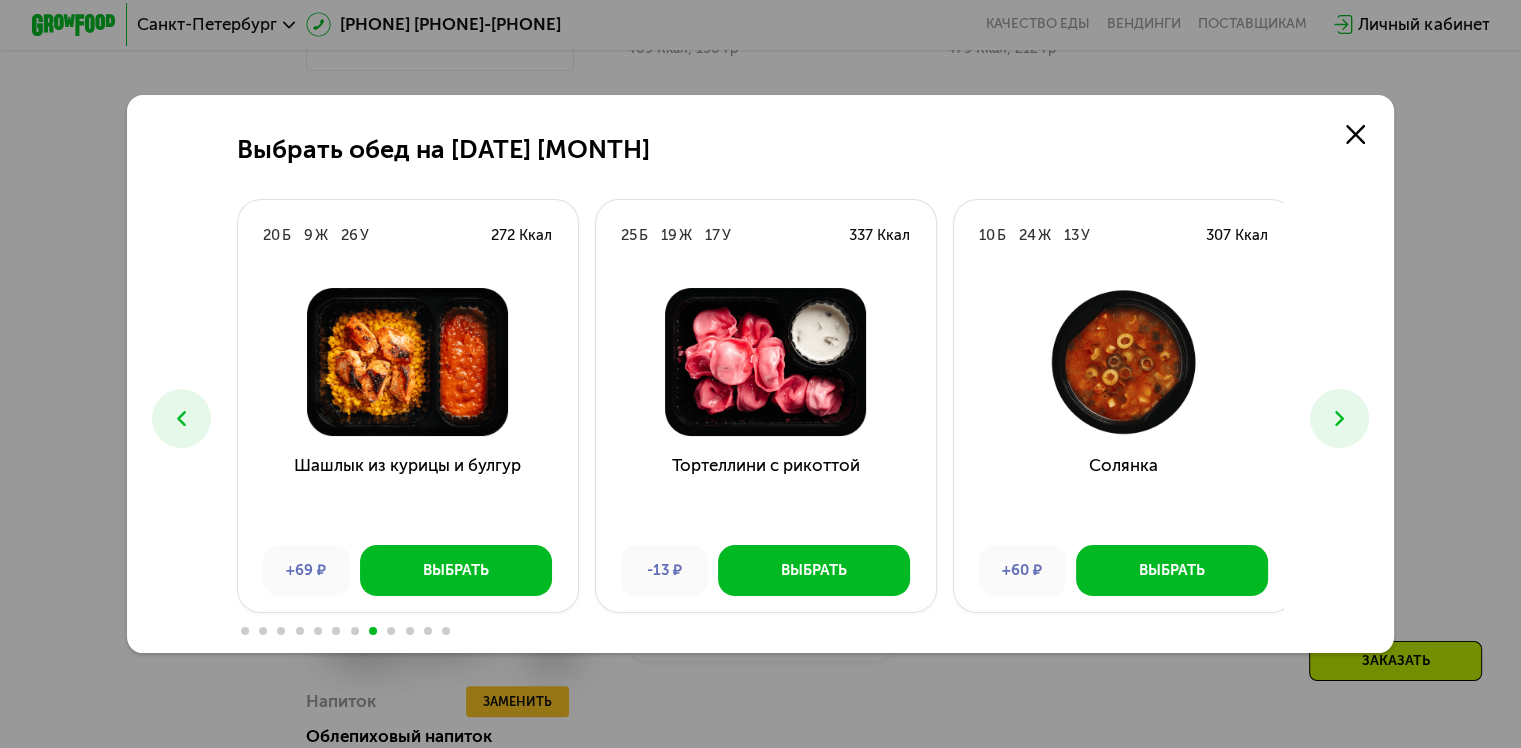 click 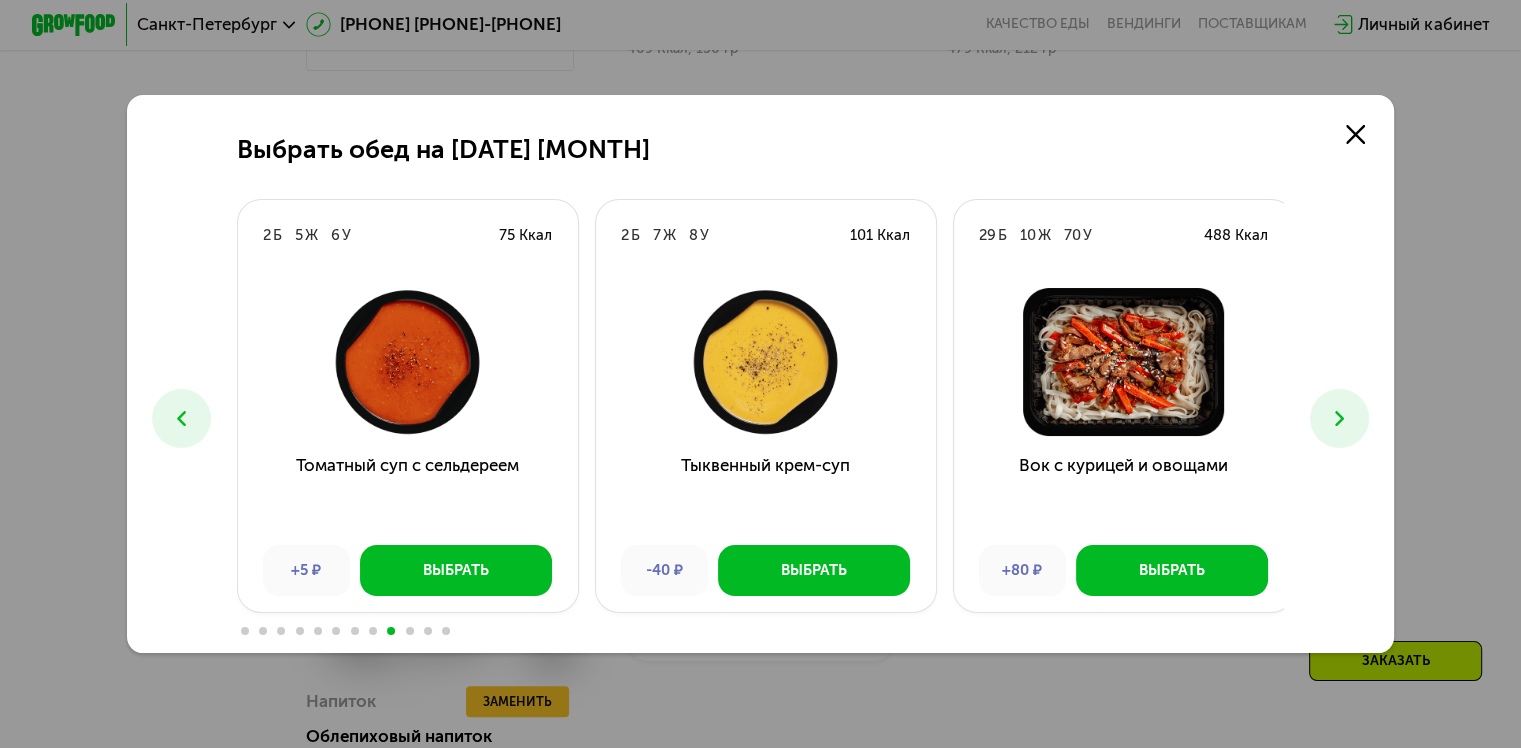 click at bounding box center (1339, 418) 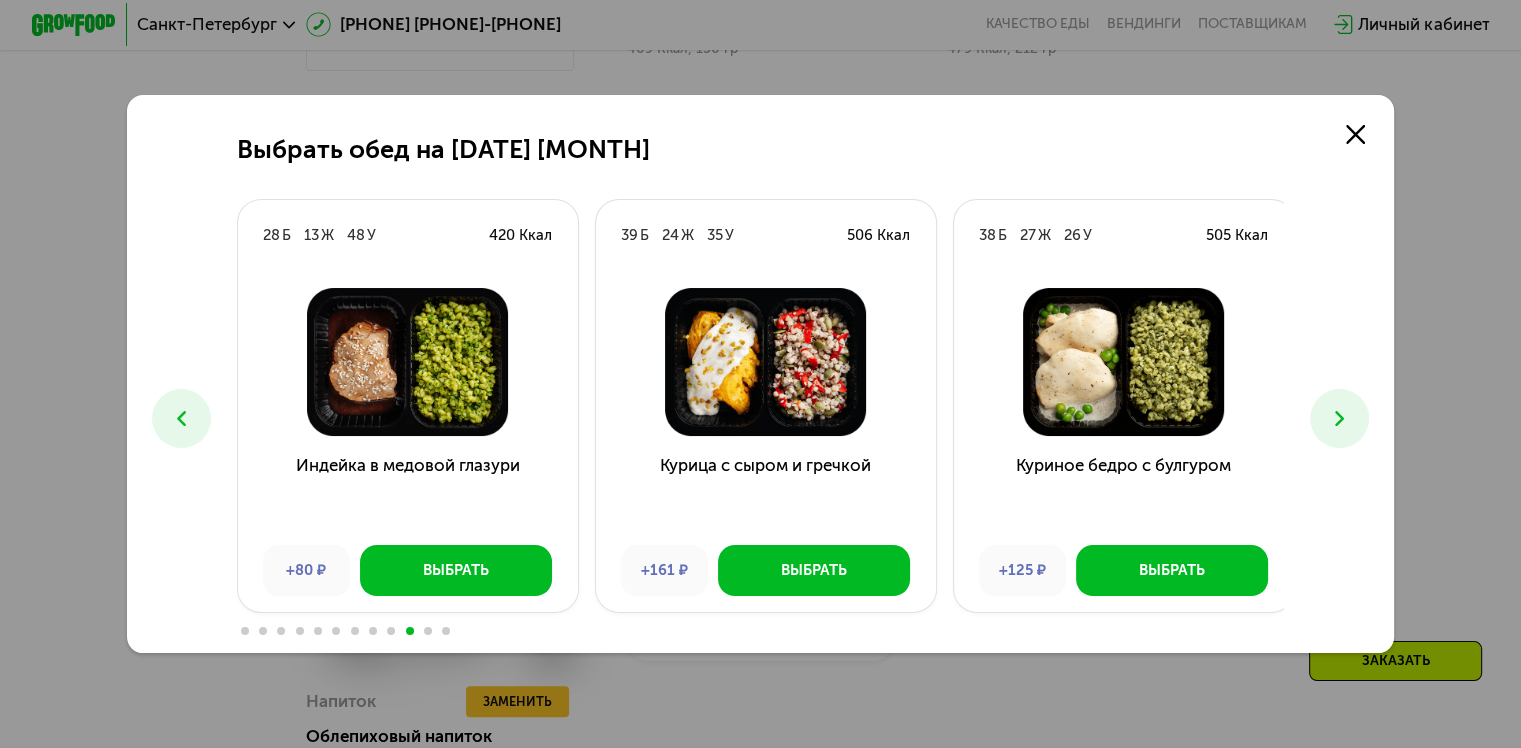 click at bounding box center [1339, 418] 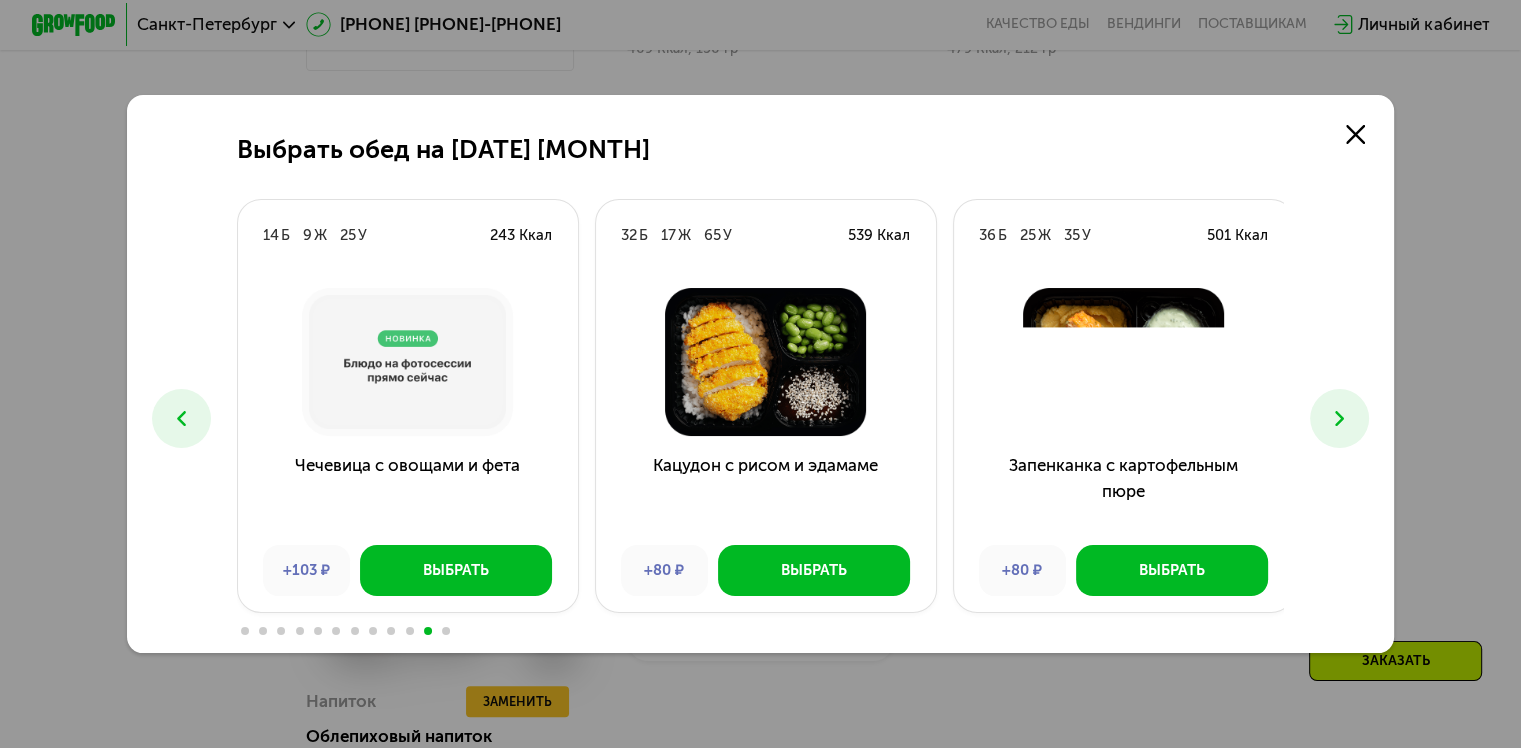 click at bounding box center (1339, 418) 